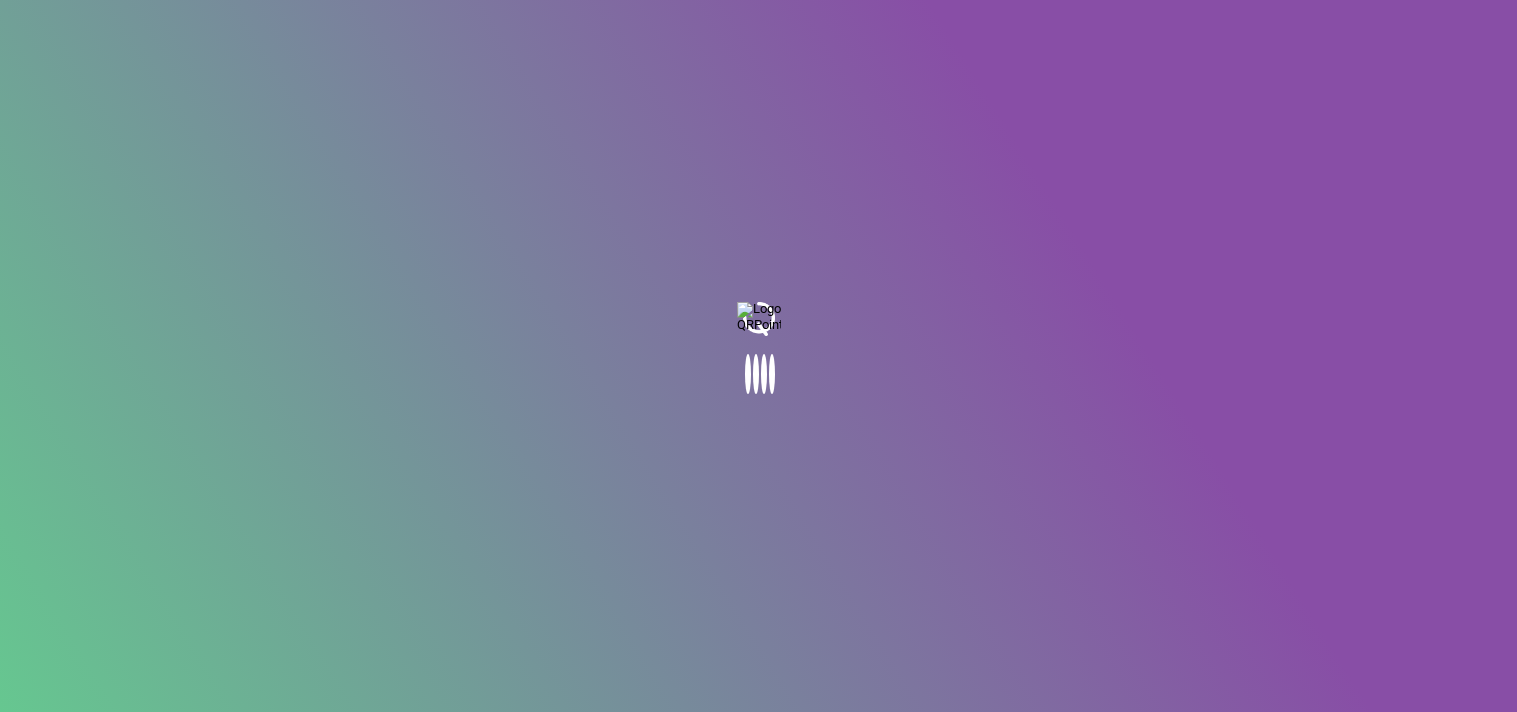 scroll, scrollTop: 0, scrollLeft: 0, axis: both 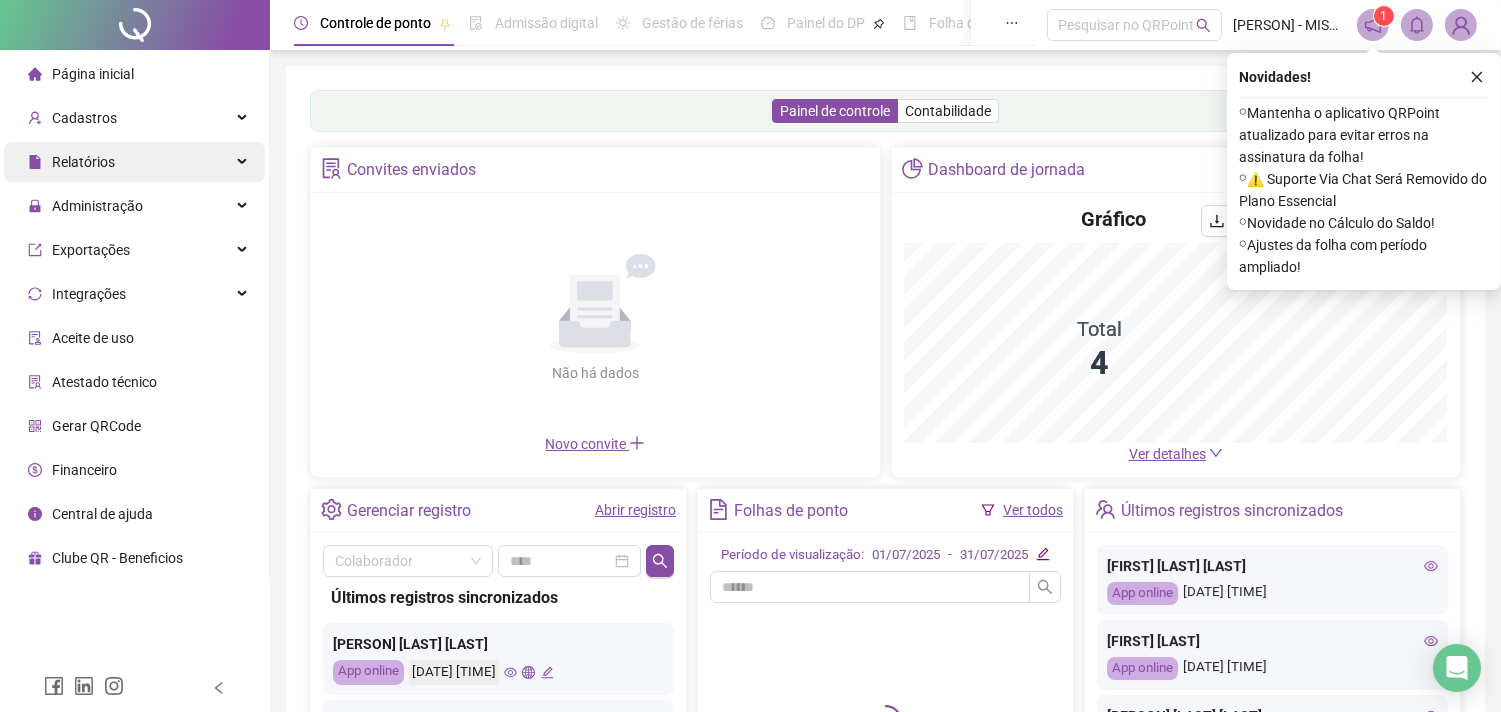 click on "Relatórios" at bounding box center (134, 162) 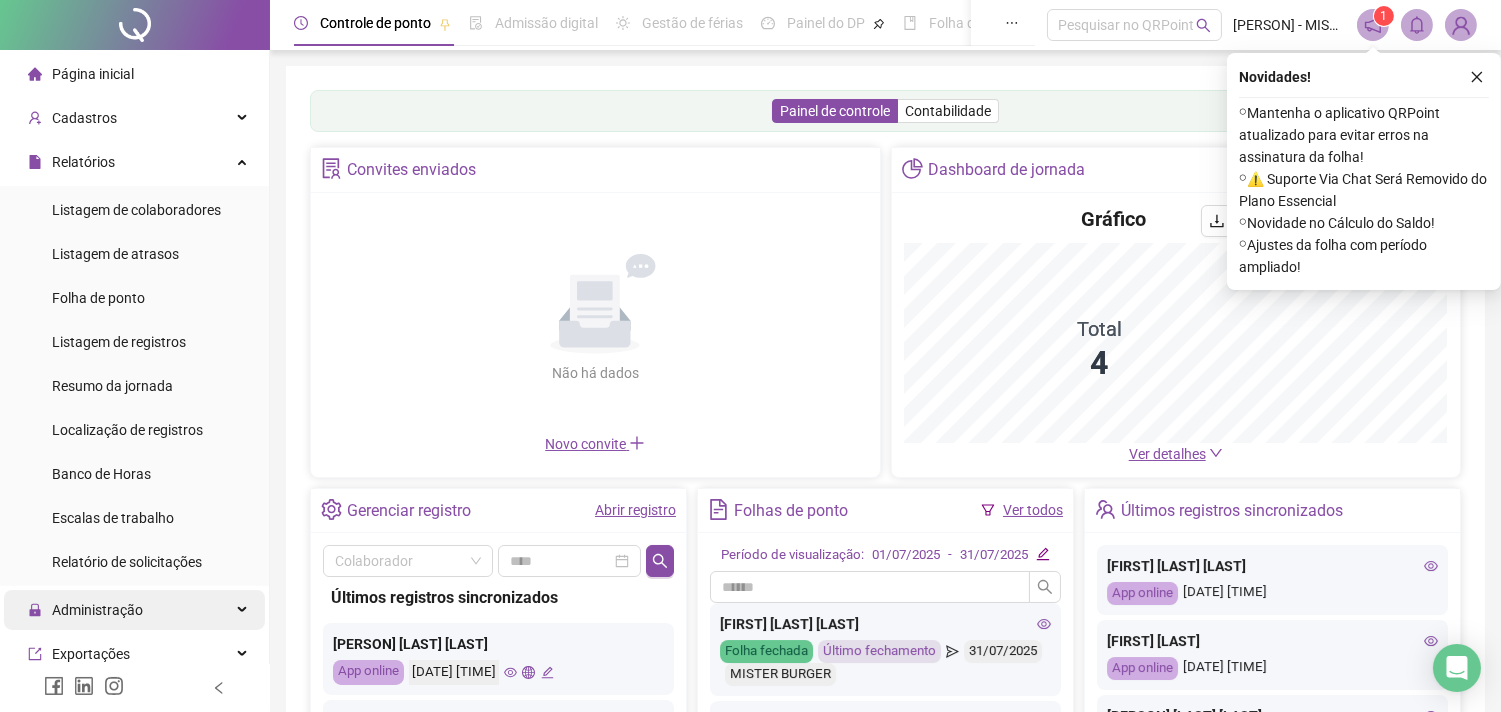 click at bounding box center [244, 610] 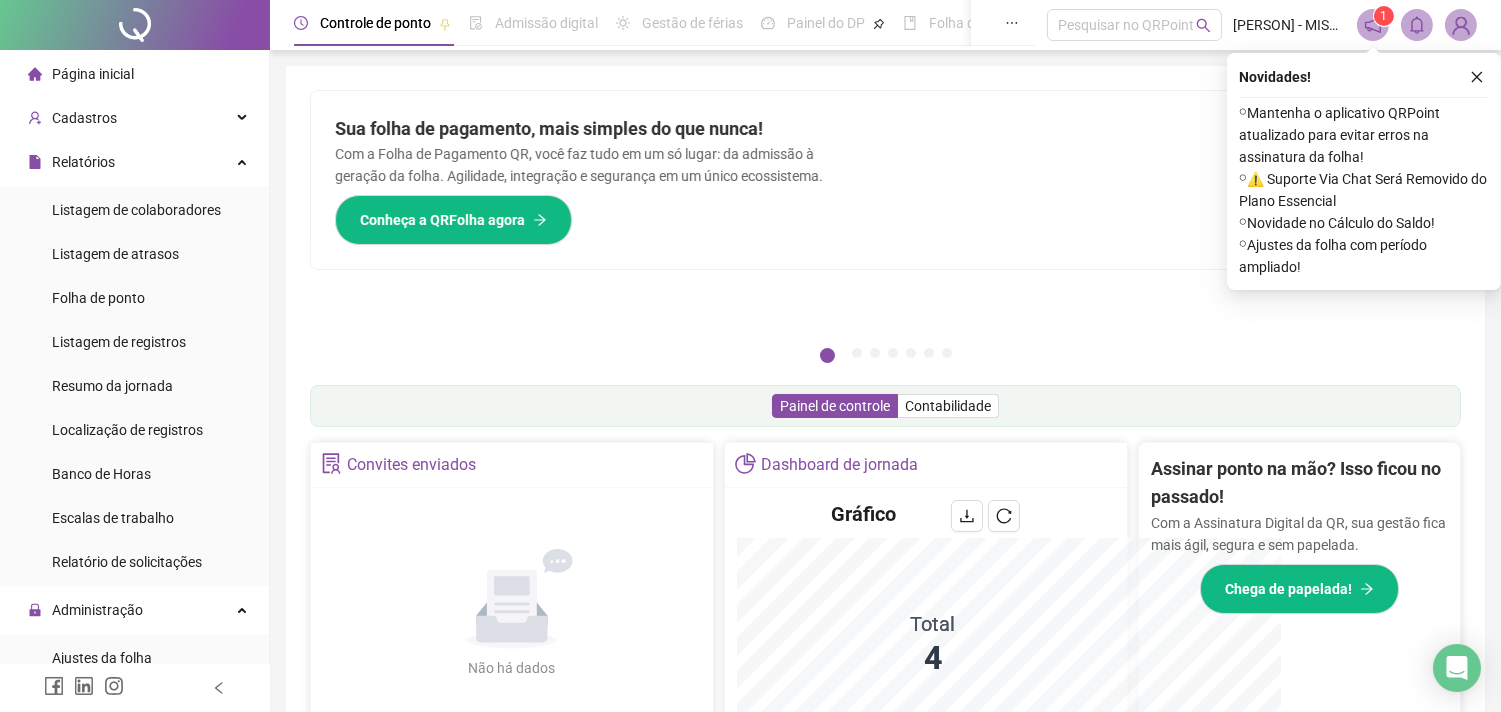 scroll, scrollTop: 444, scrollLeft: 0, axis: vertical 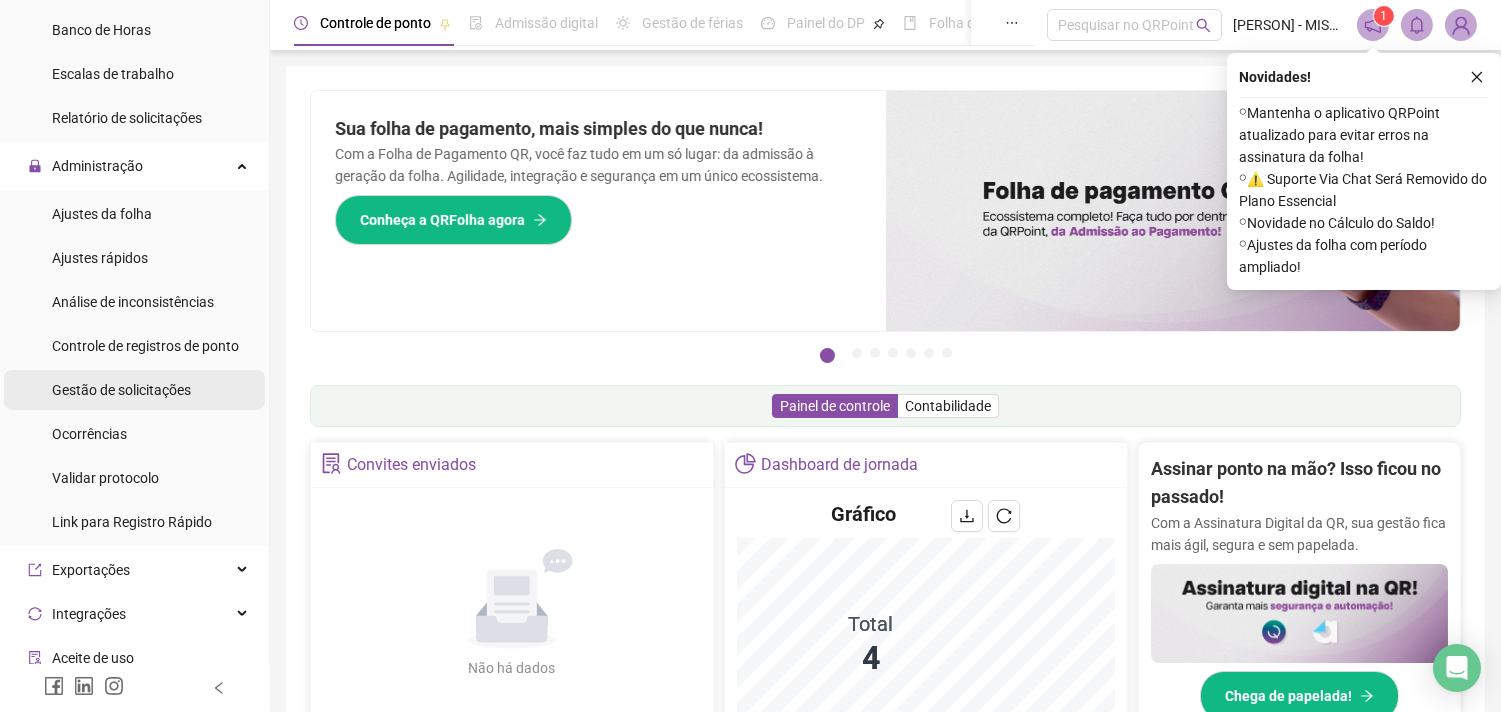 click on "Gestão de solicitações" at bounding box center [121, 390] 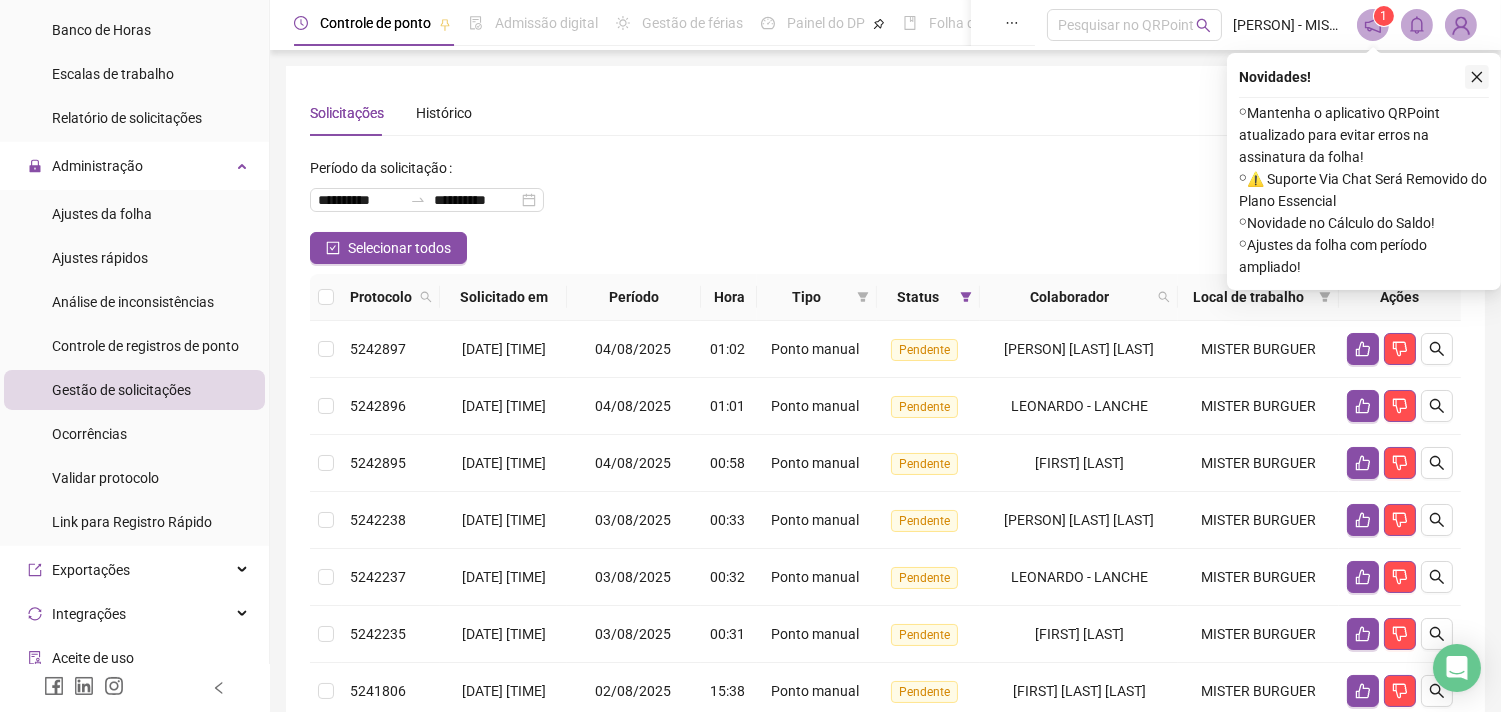 click 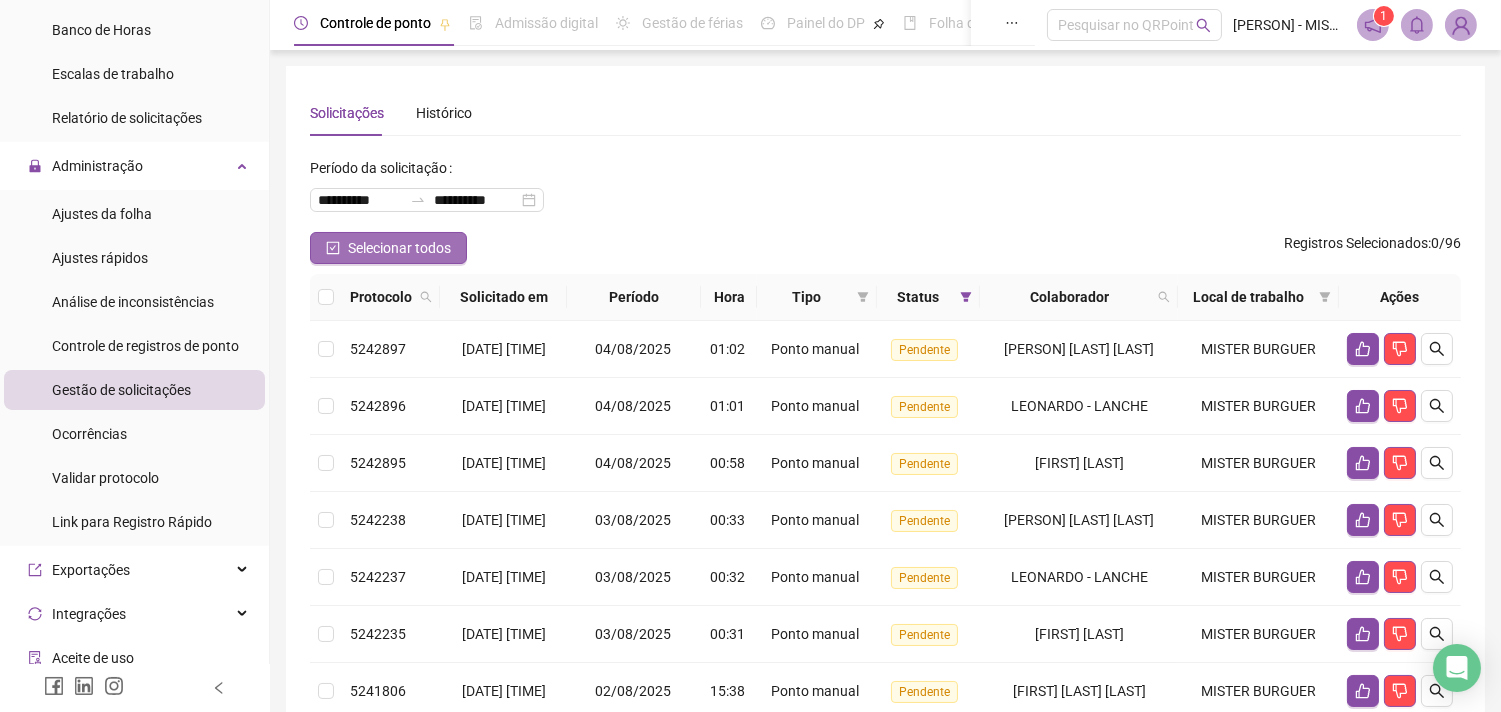 click on "Selecionar todos" at bounding box center [399, 248] 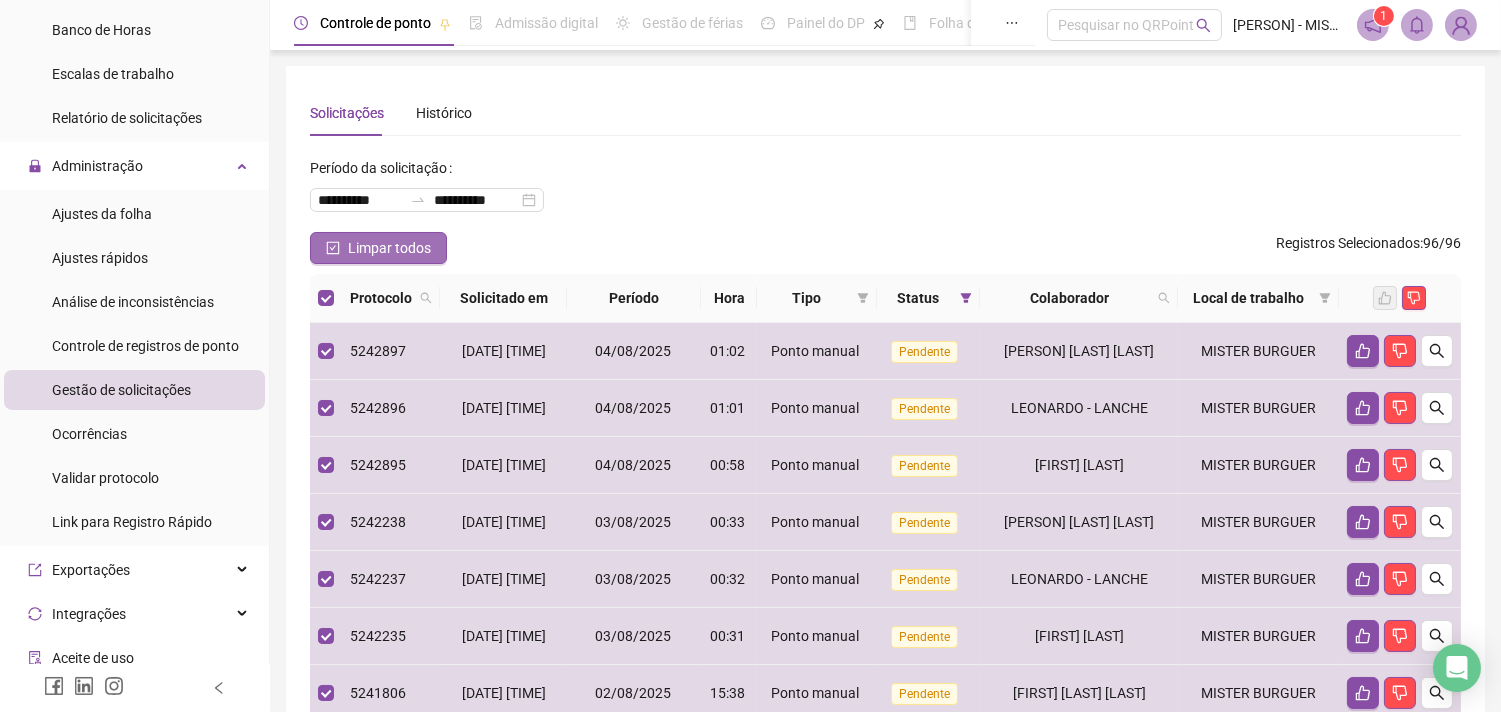click on "Limpar todos" at bounding box center (389, 248) 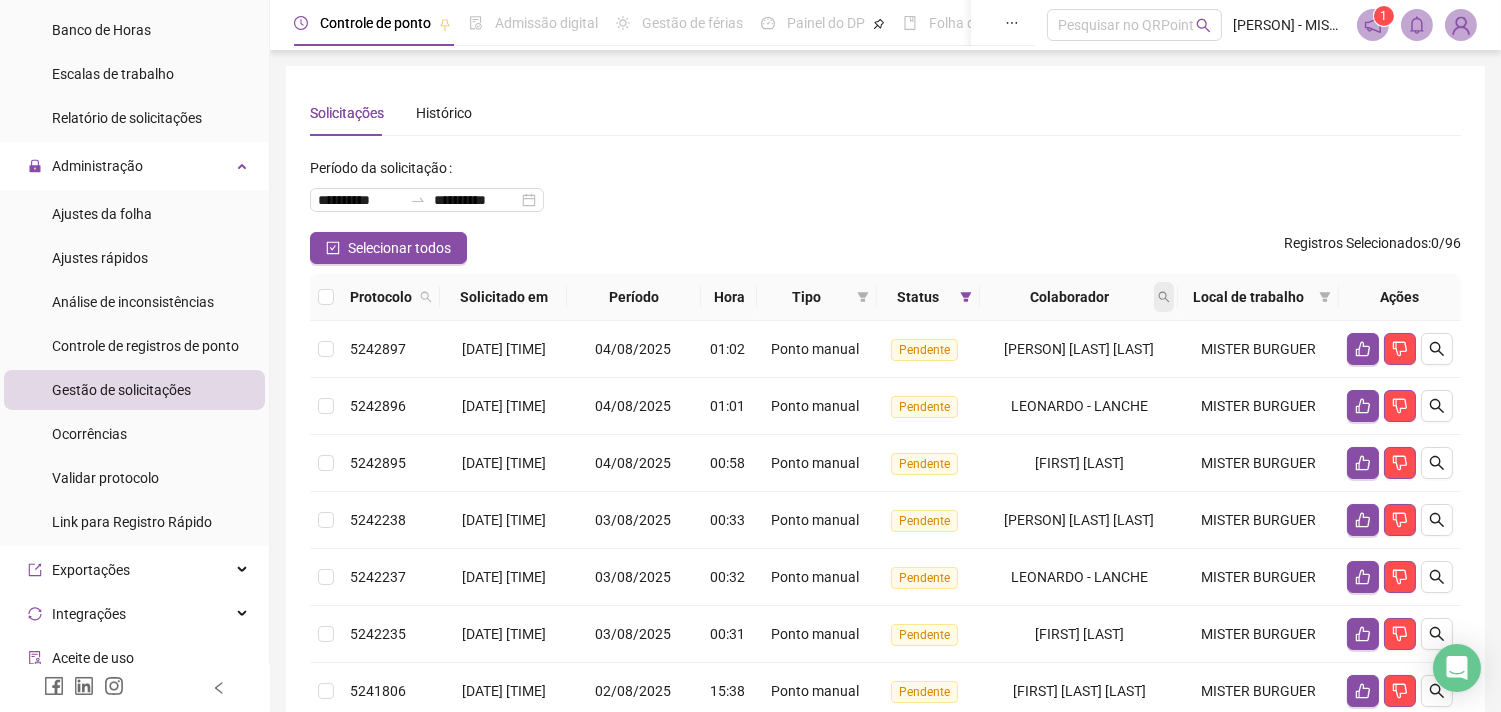 click at bounding box center [1164, 297] 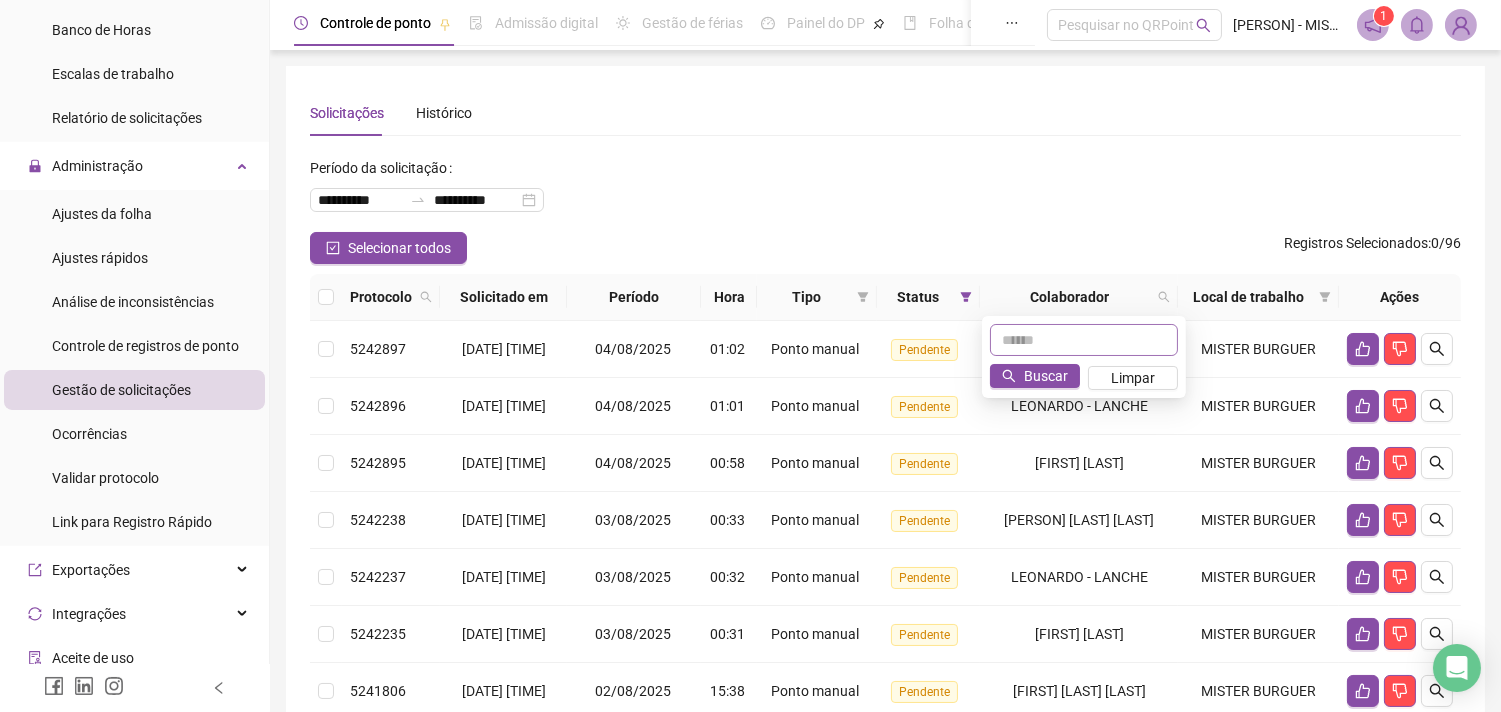 click at bounding box center (1084, 340) 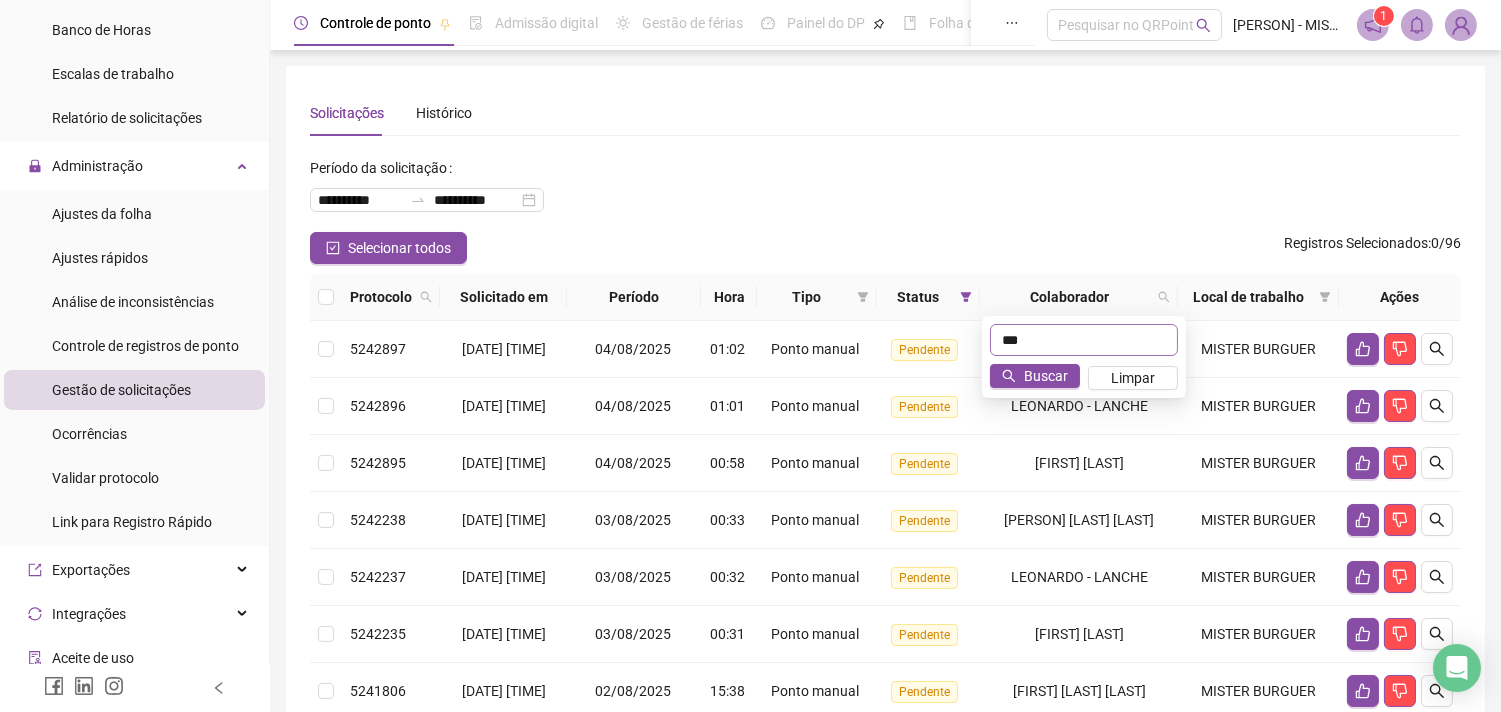 type on "***" 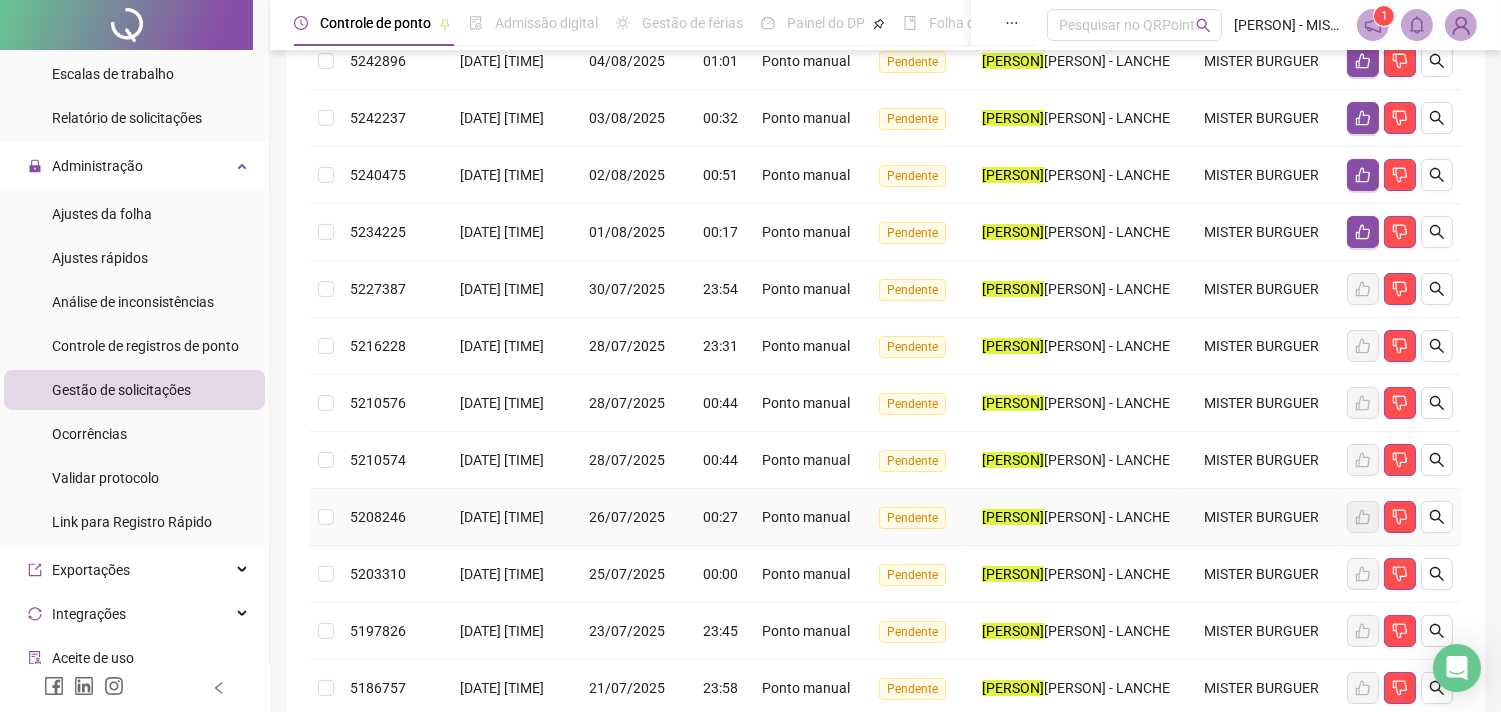scroll, scrollTop: 460, scrollLeft: 0, axis: vertical 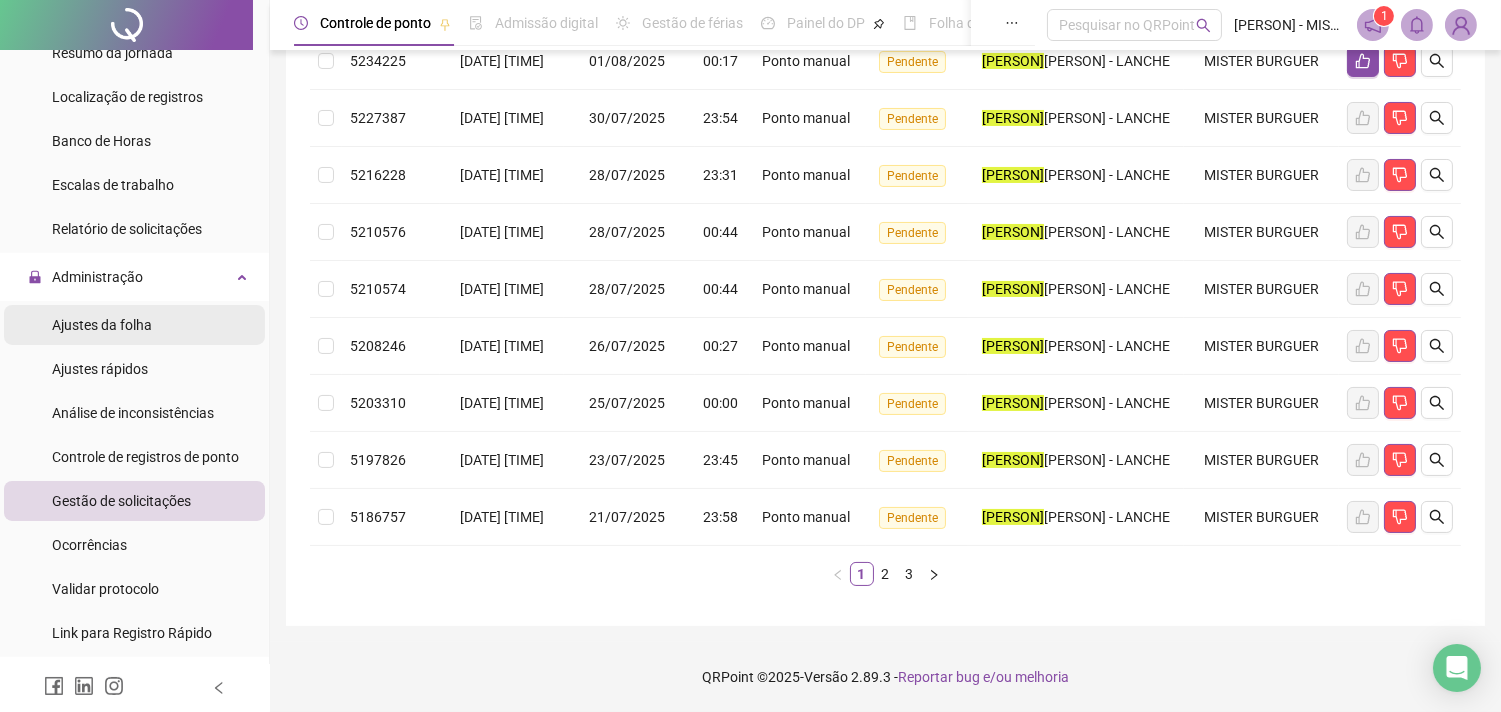 click on "Ajustes da folha" at bounding box center [134, 325] 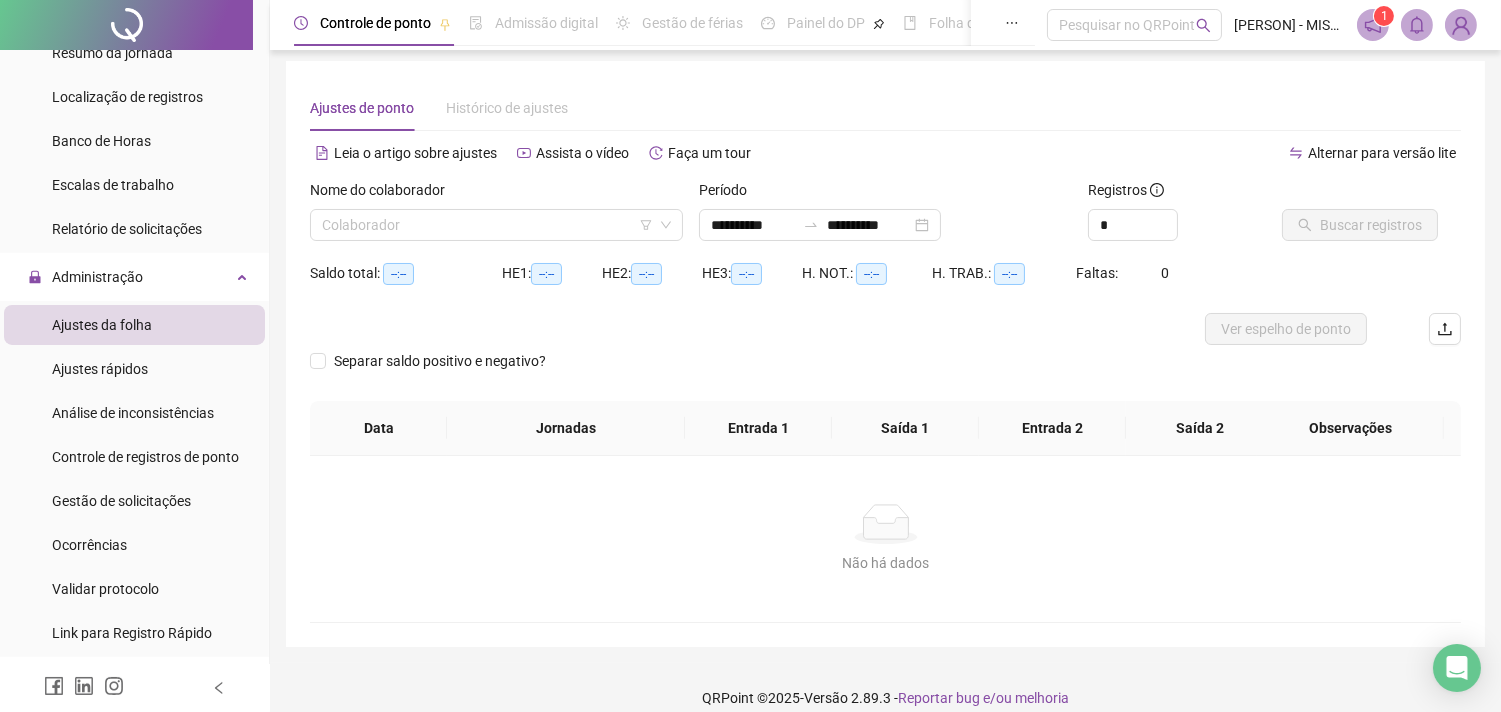 scroll, scrollTop: 0, scrollLeft: 0, axis: both 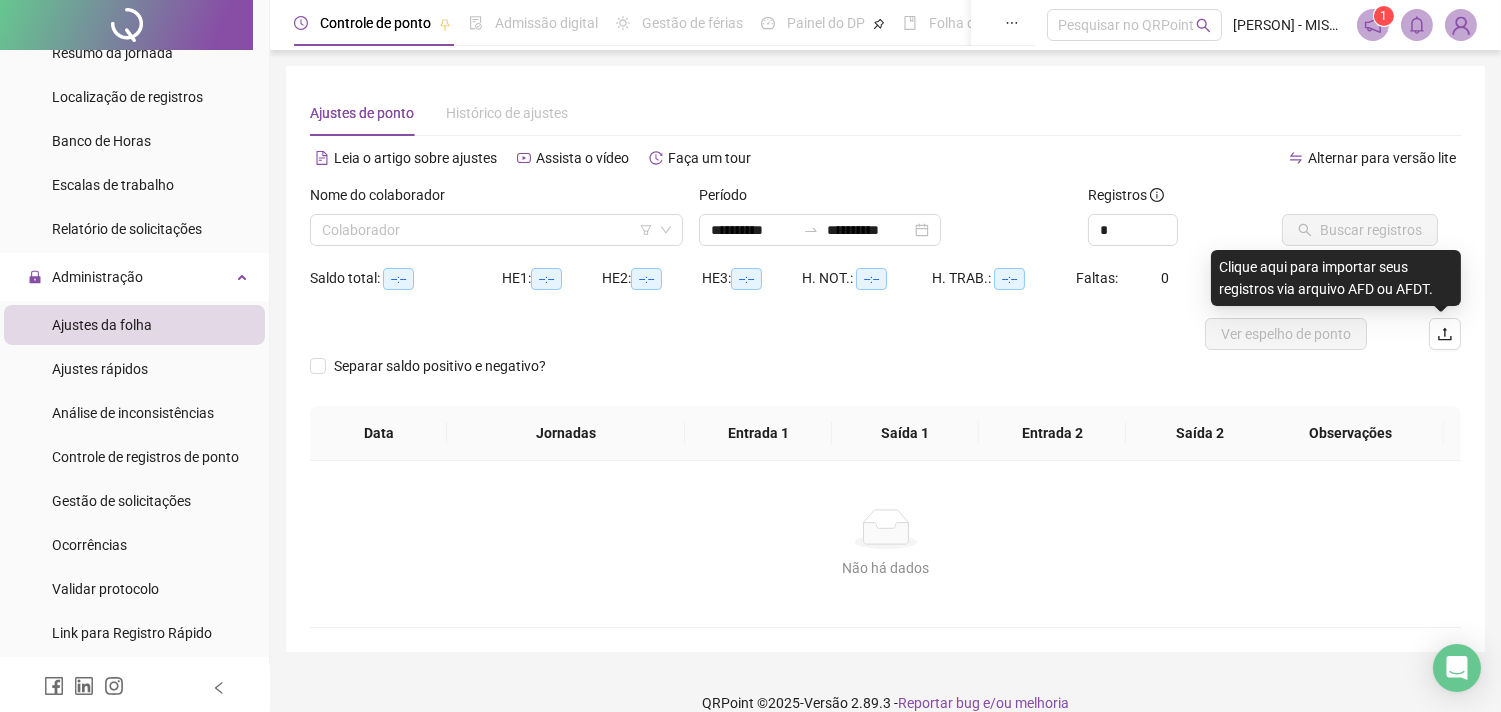 click on "Buscar registros" at bounding box center [1371, 223] 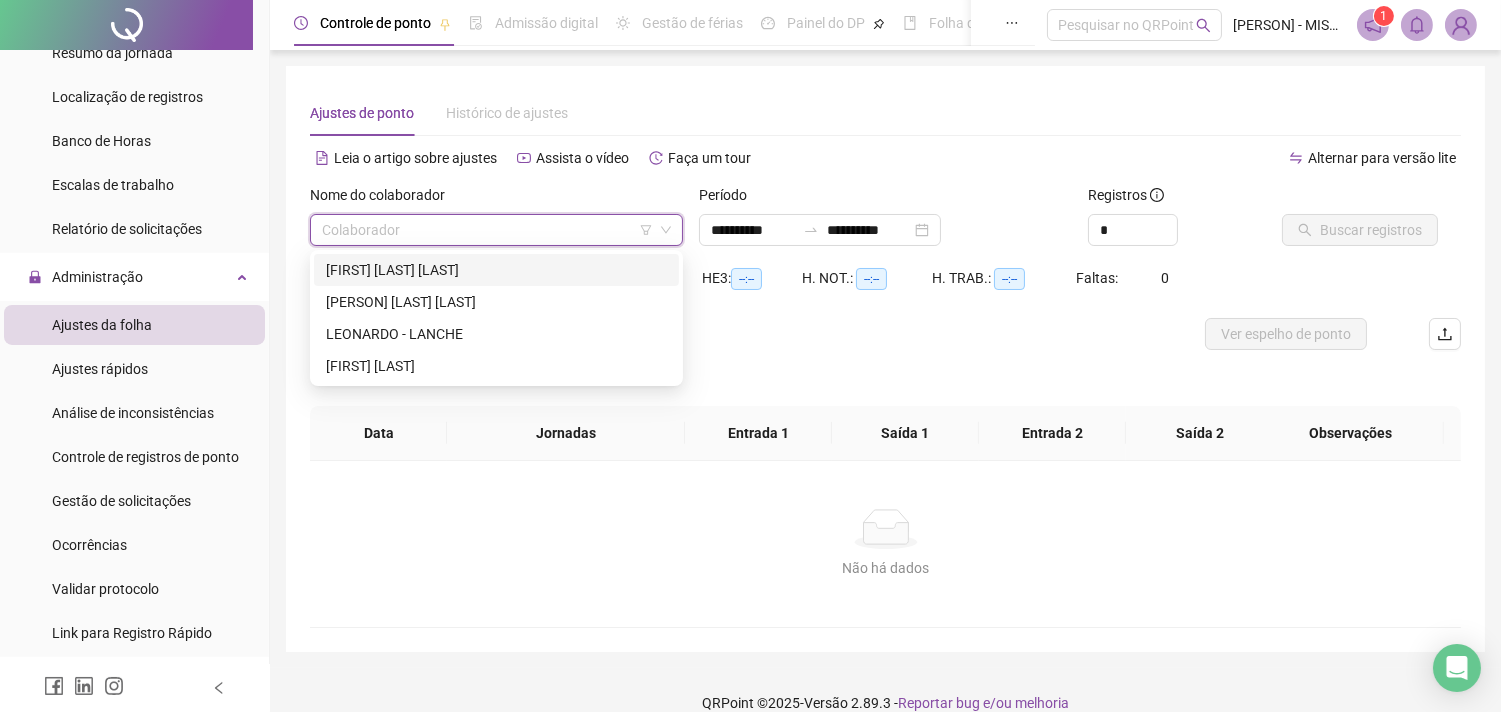 click at bounding box center [487, 230] 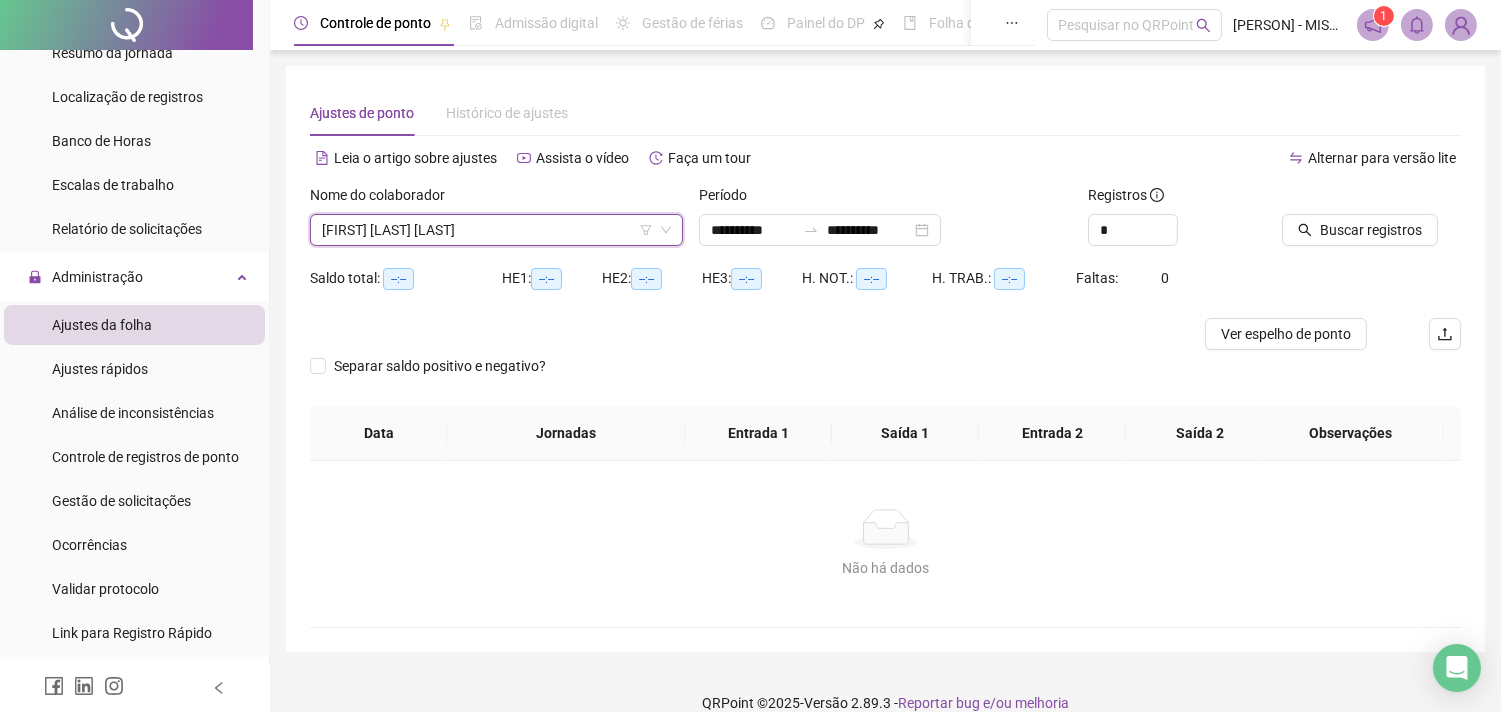click on "Saldo total:   --:-- HE 1:   --:-- HE 2:   --:-- HE 3:   --:-- H. NOT.:   --:-- H. TRAB.:   --:-- Faltas:   0" at bounding box center (885, 290) 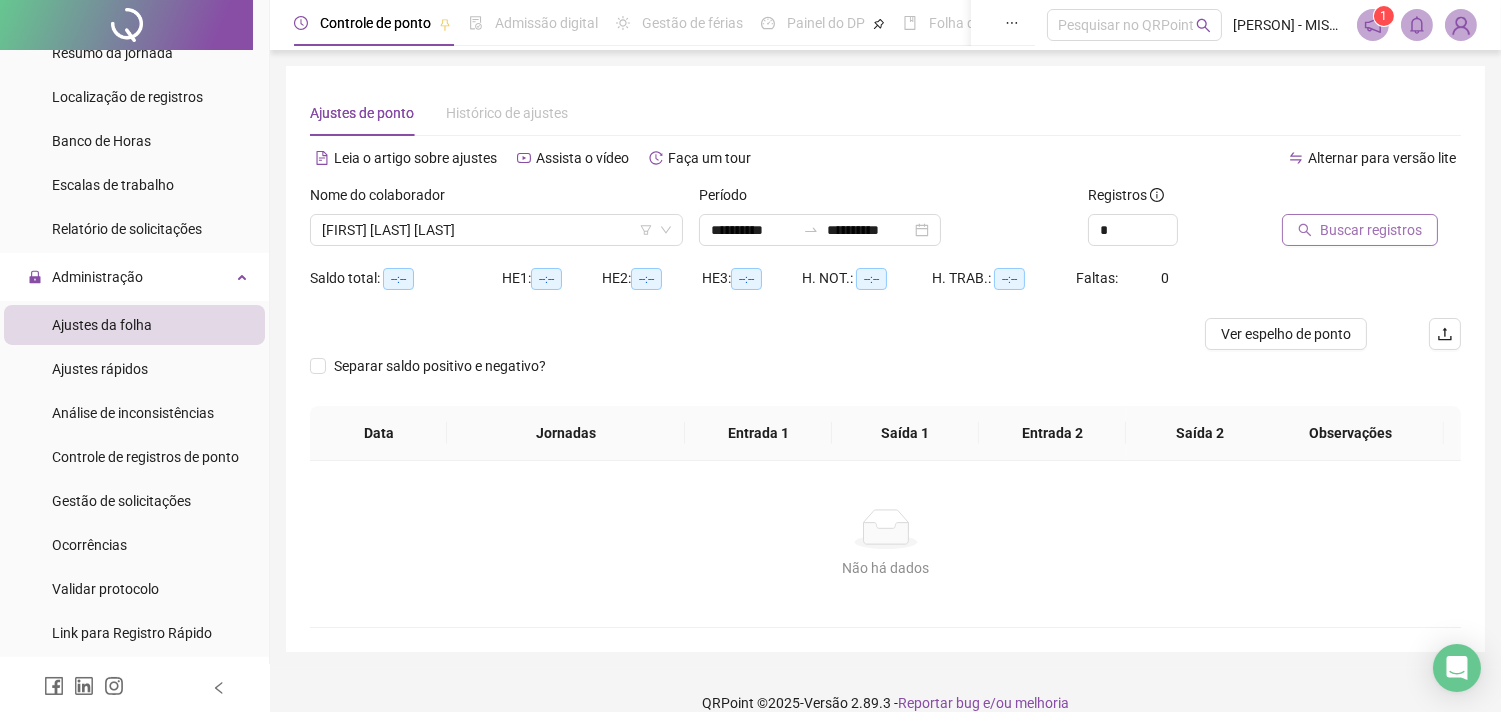 click on "Buscar registros" at bounding box center (1360, 230) 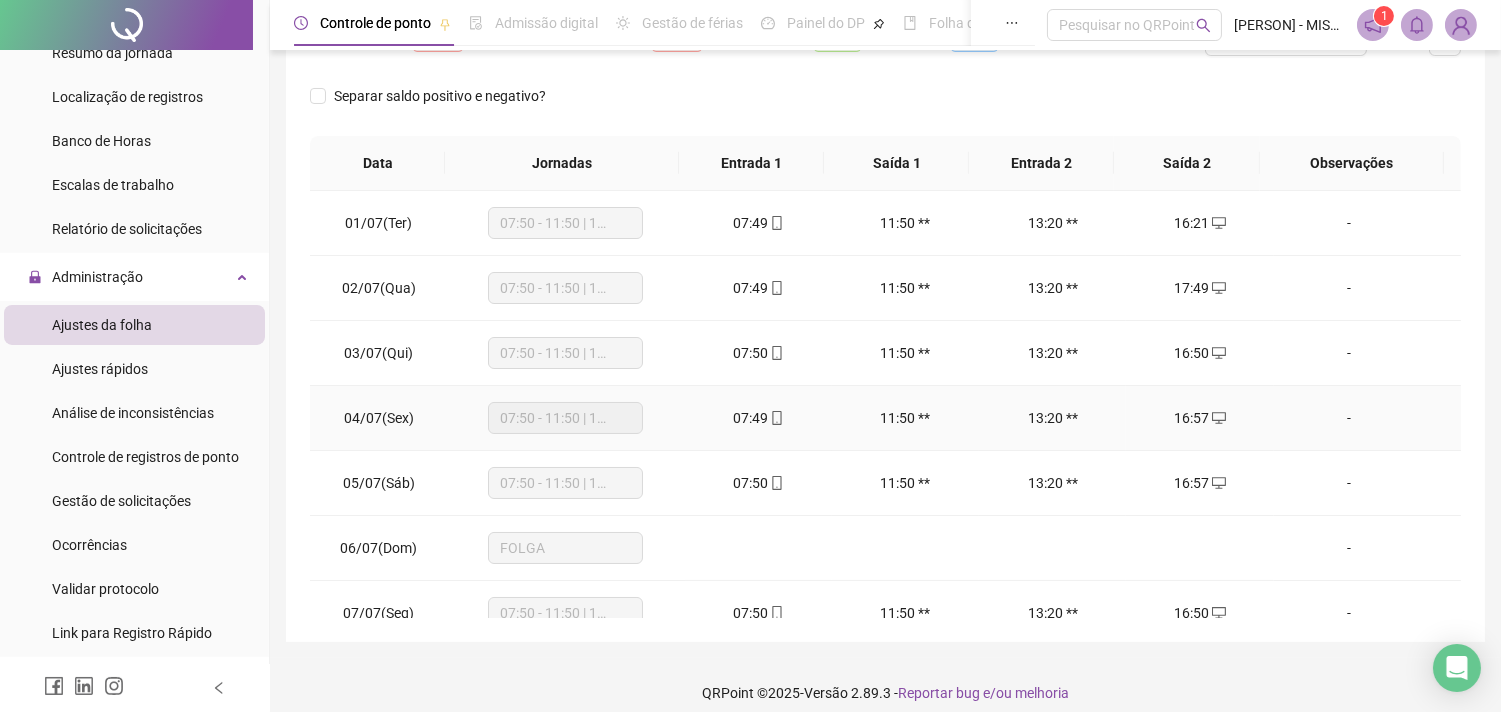 scroll, scrollTop: 310, scrollLeft: 0, axis: vertical 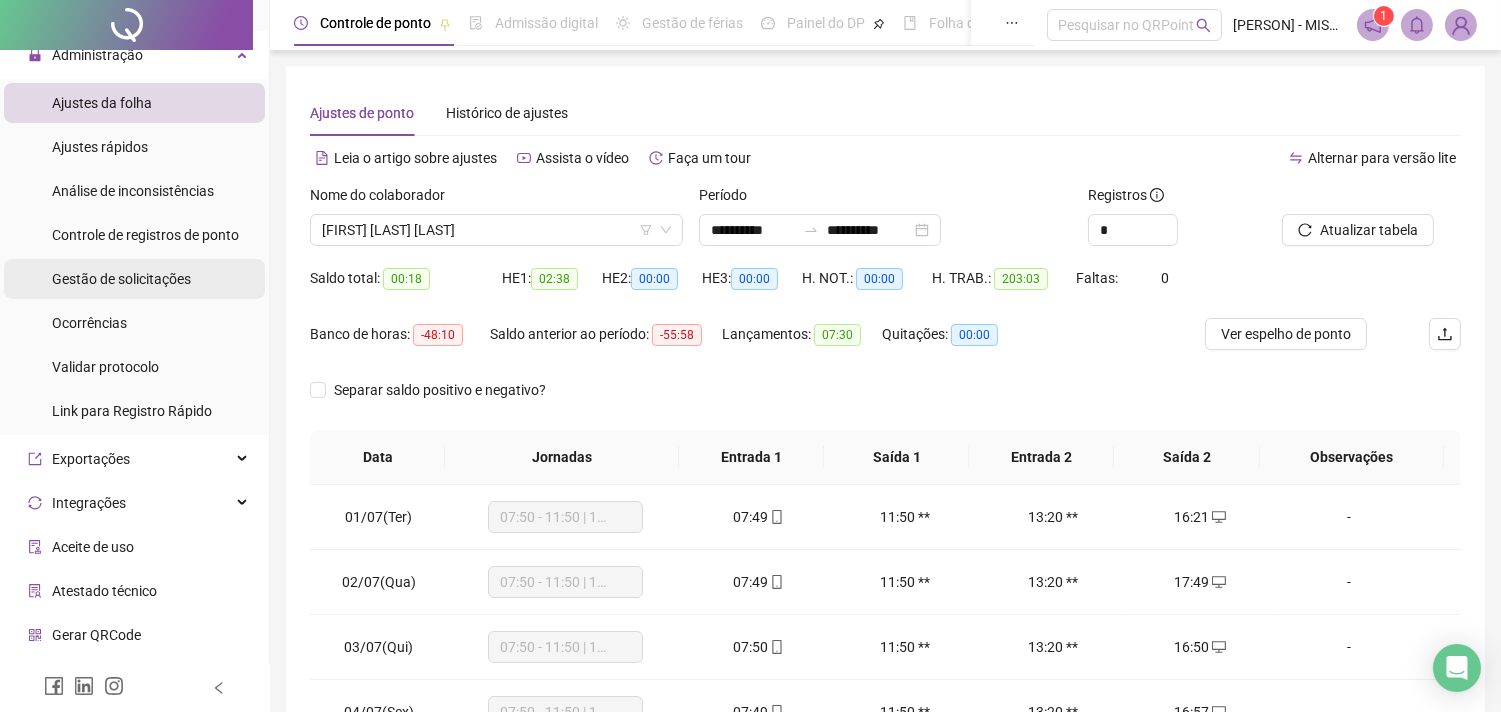 click on "Gestão de solicitações" at bounding box center (121, 279) 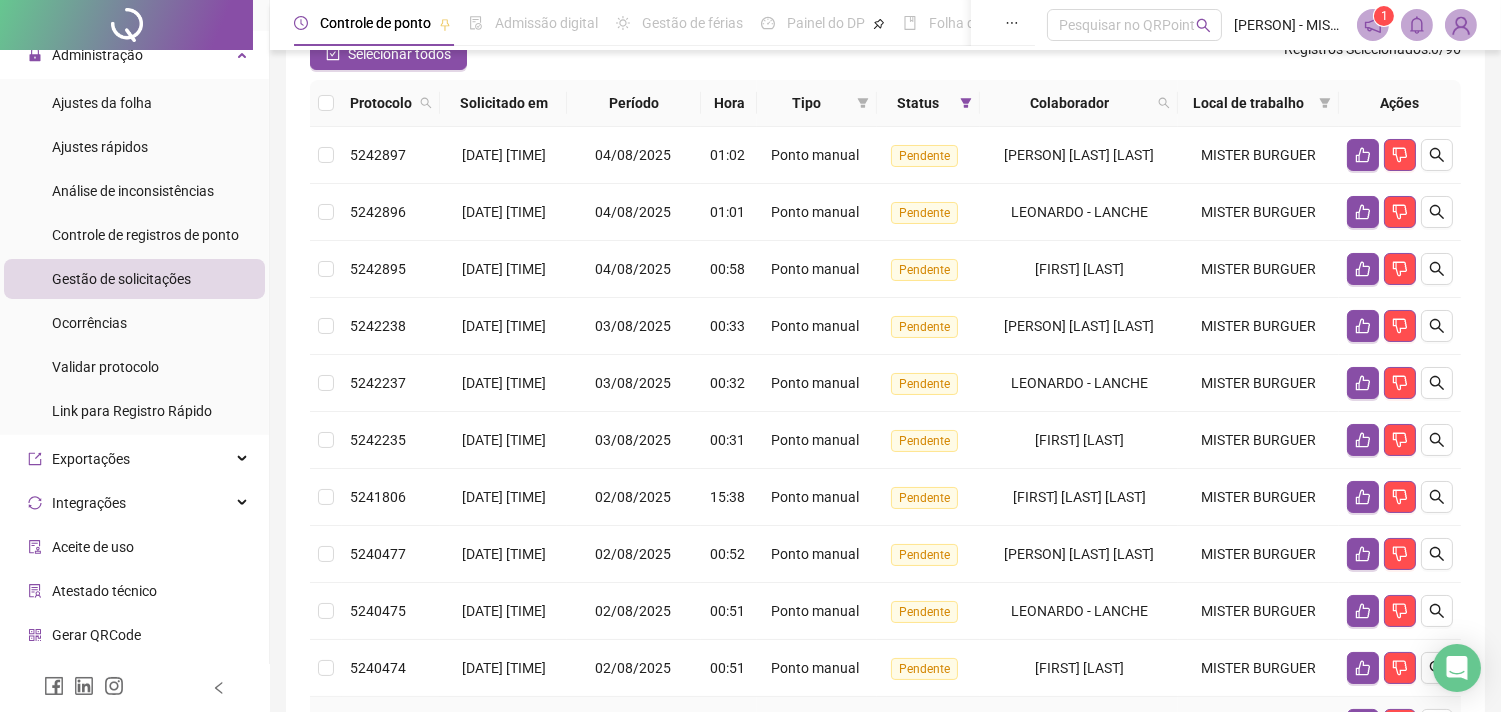 scroll, scrollTop: 0, scrollLeft: 0, axis: both 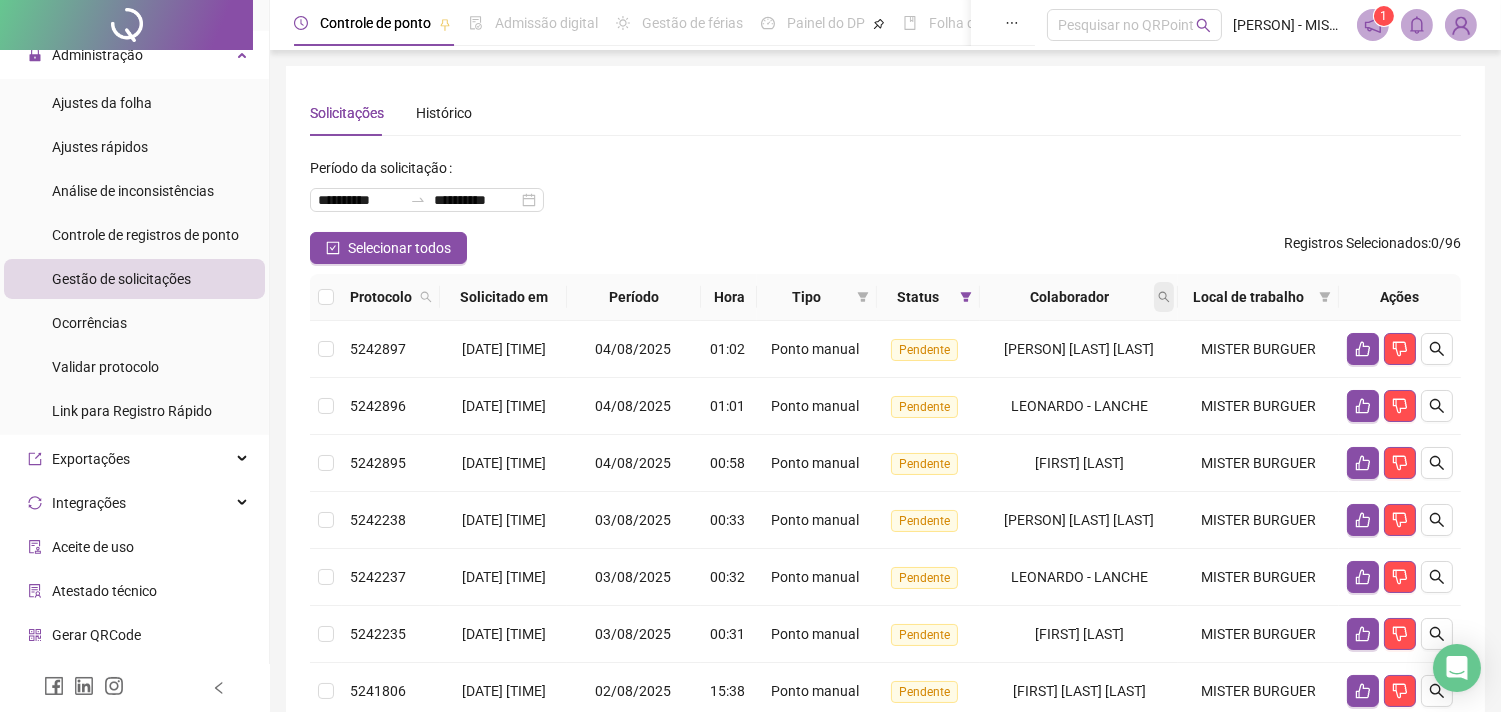 click 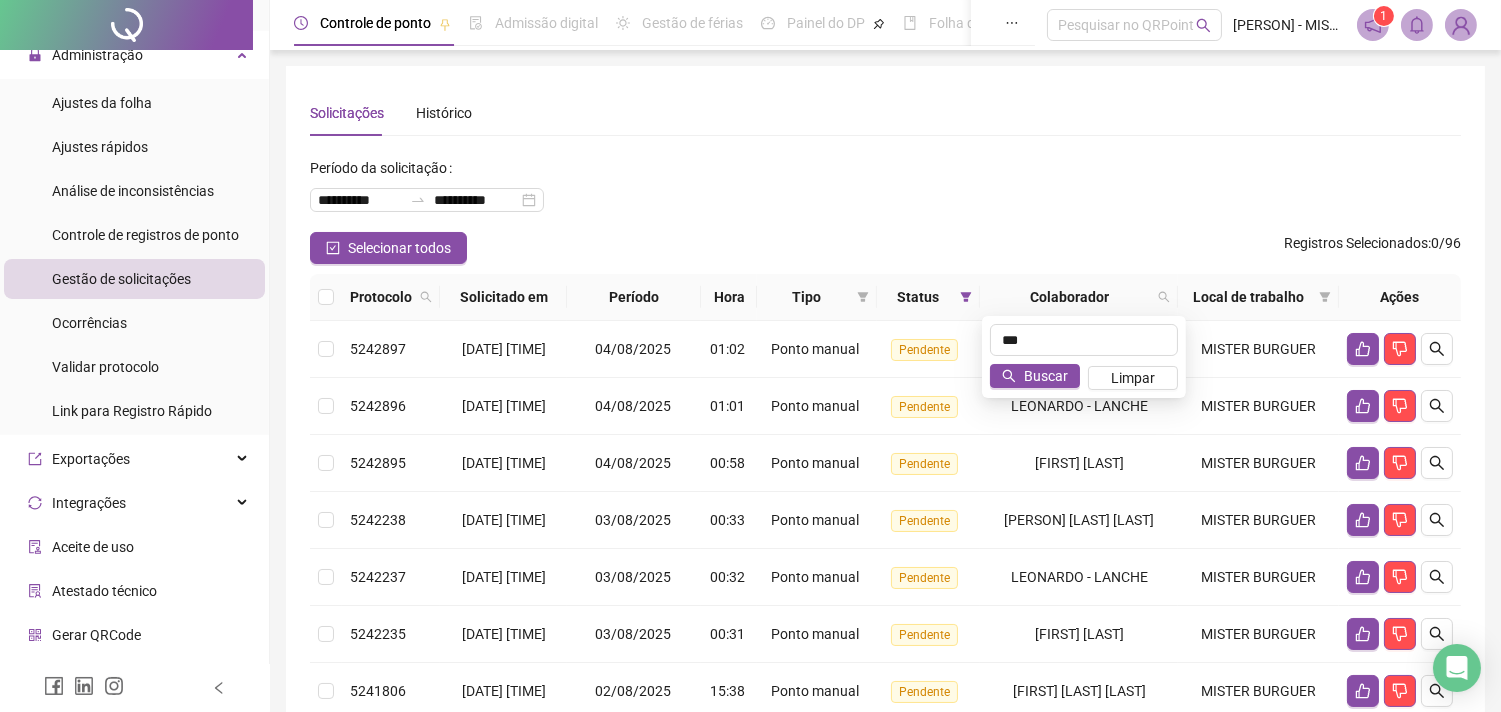 type on "***" 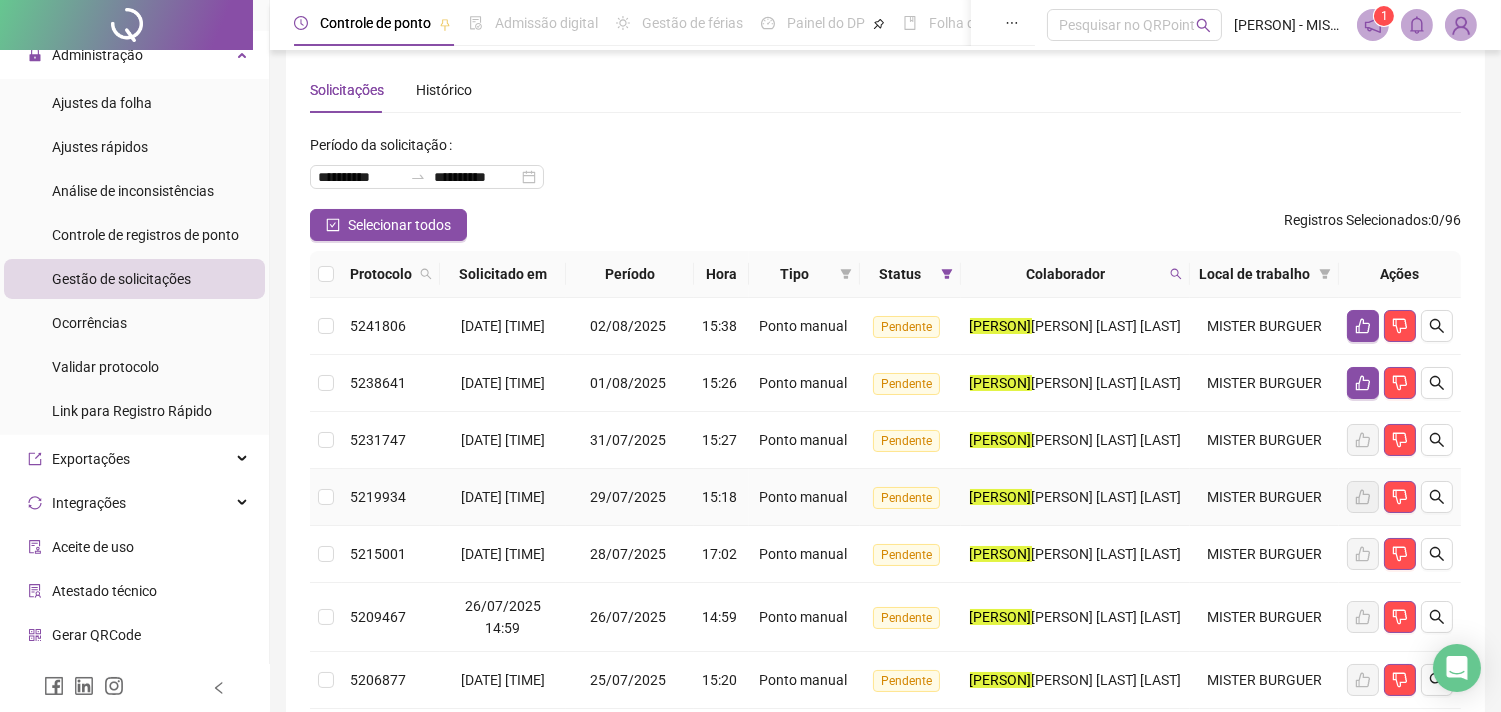 scroll, scrollTop: 0, scrollLeft: 0, axis: both 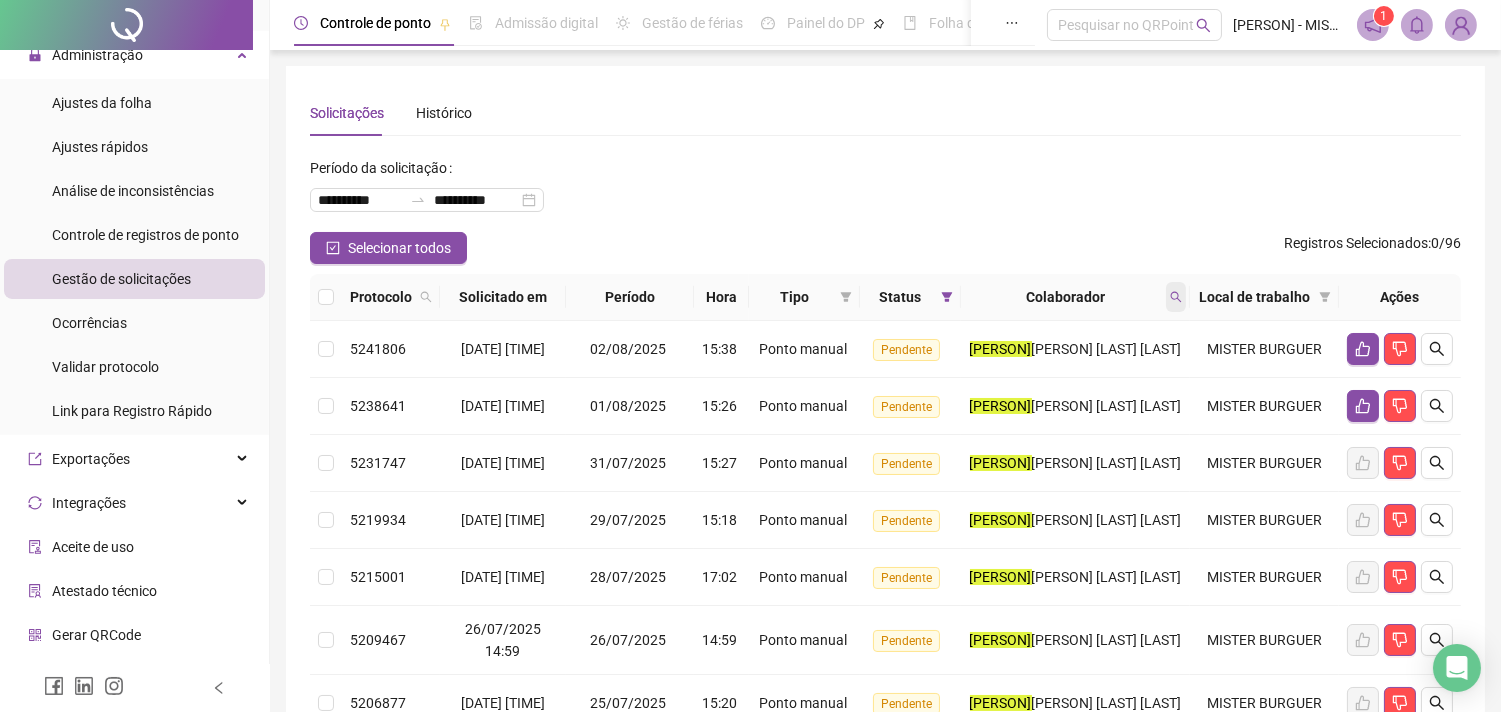 click 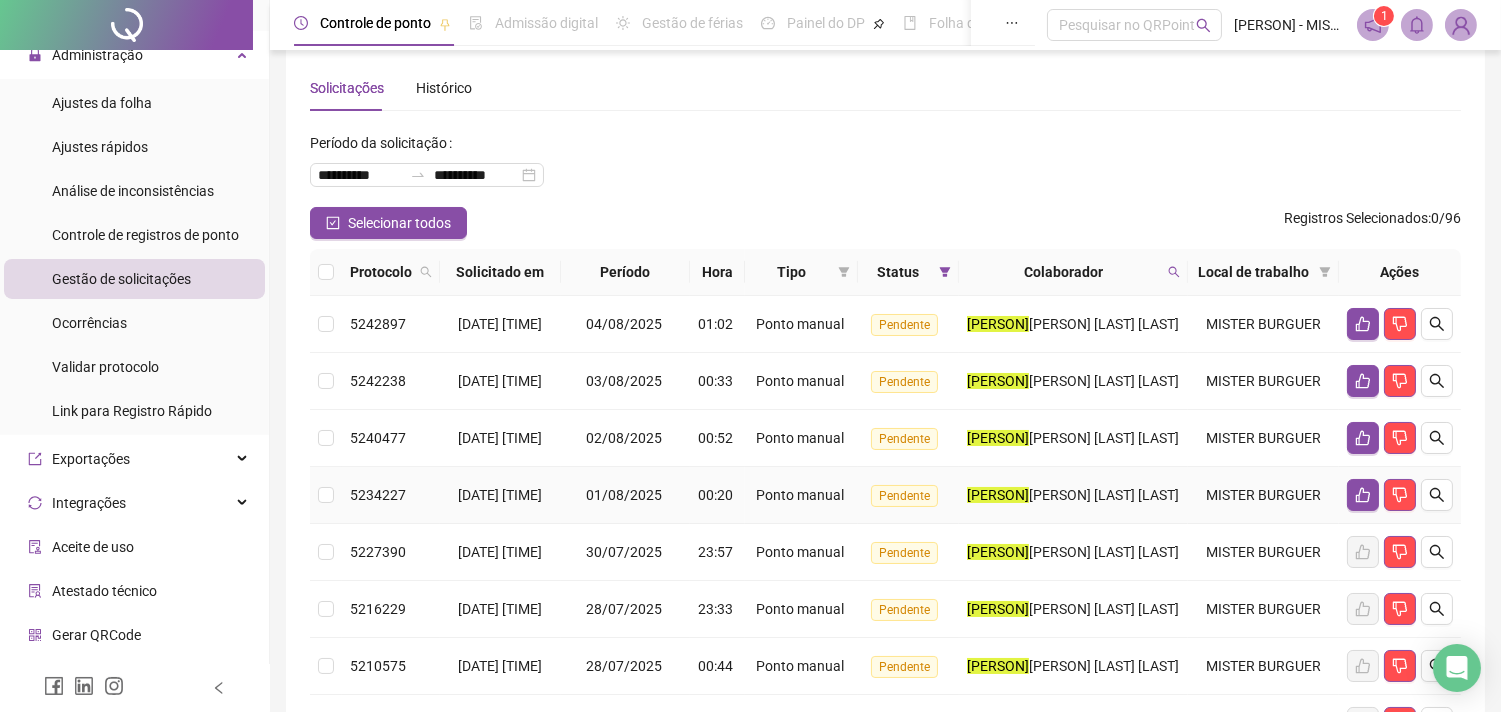 scroll, scrollTop: 0, scrollLeft: 0, axis: both 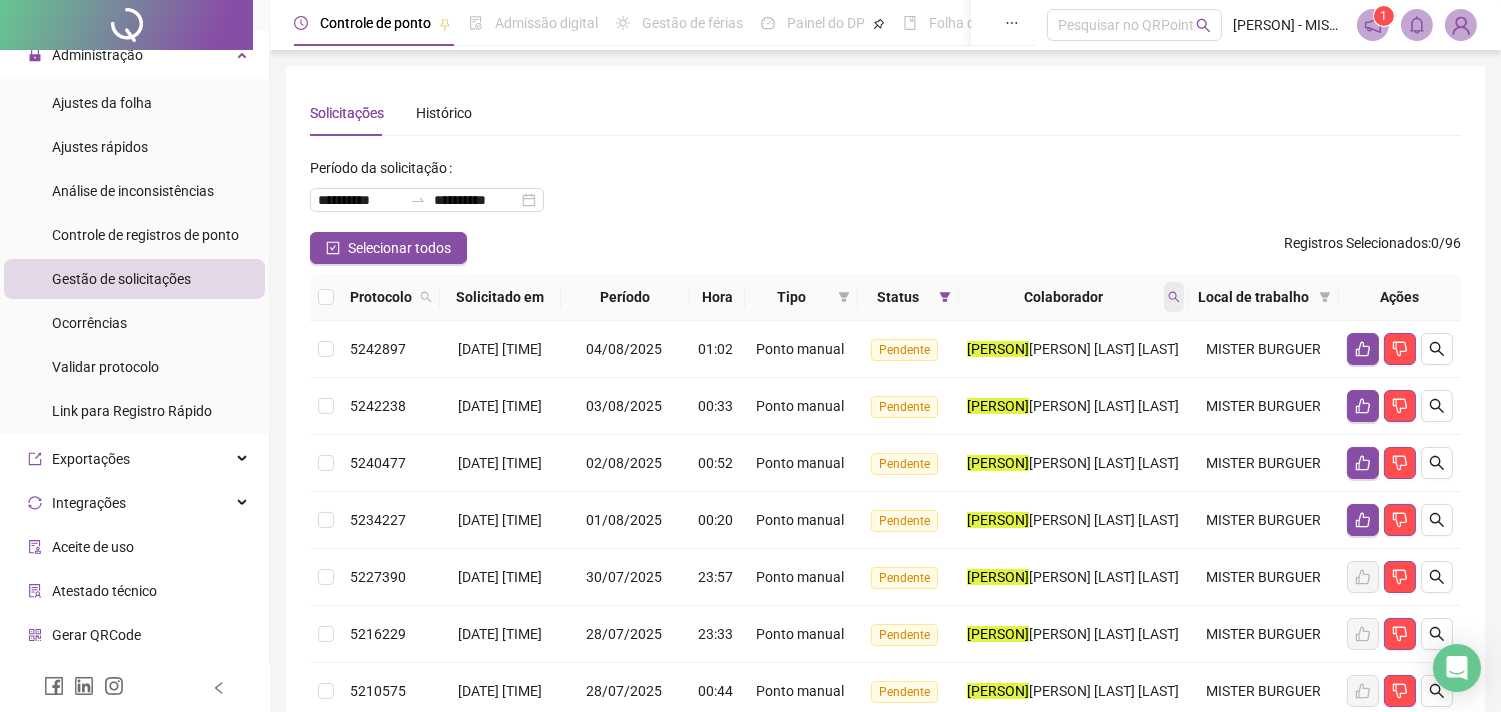 click at bounding box center [1174, 297] 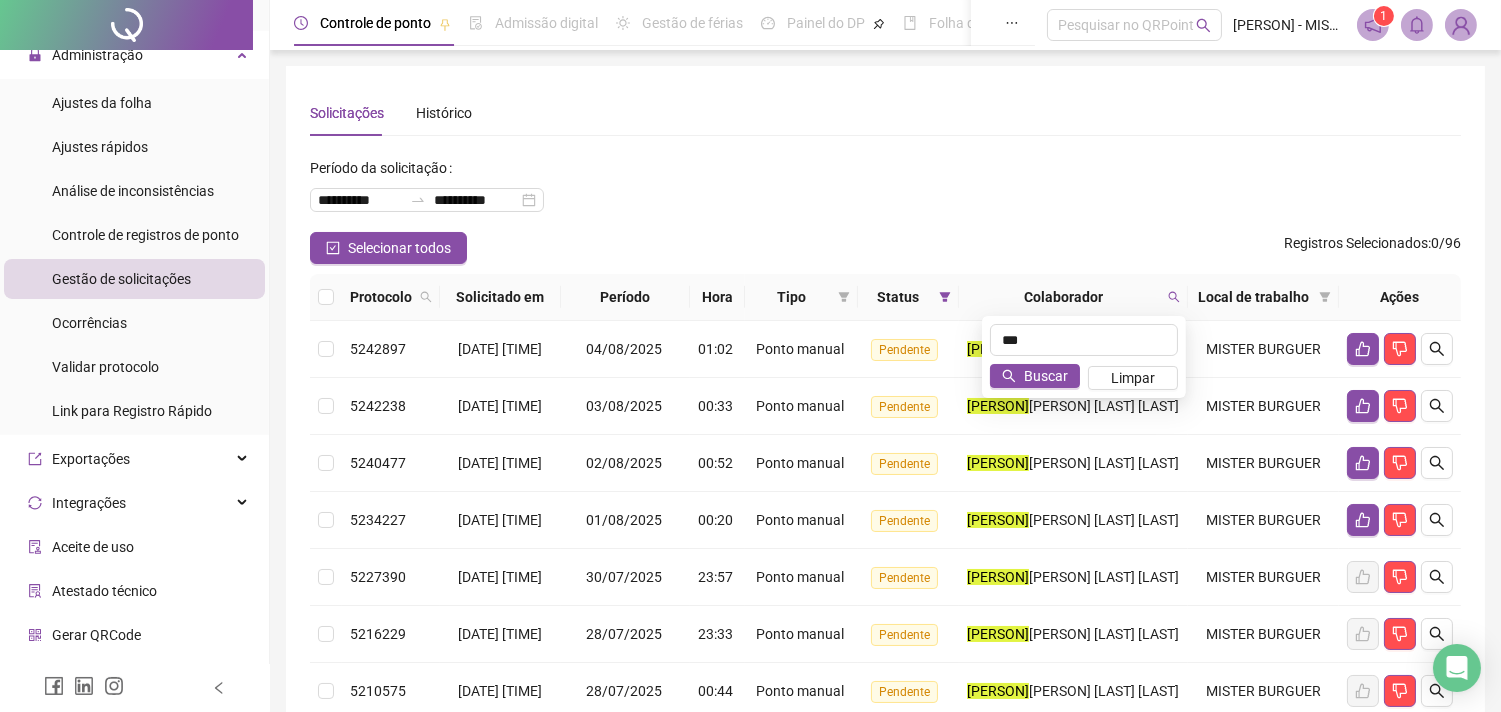 click on "Colaborador" at bounding box center [1073, 297] 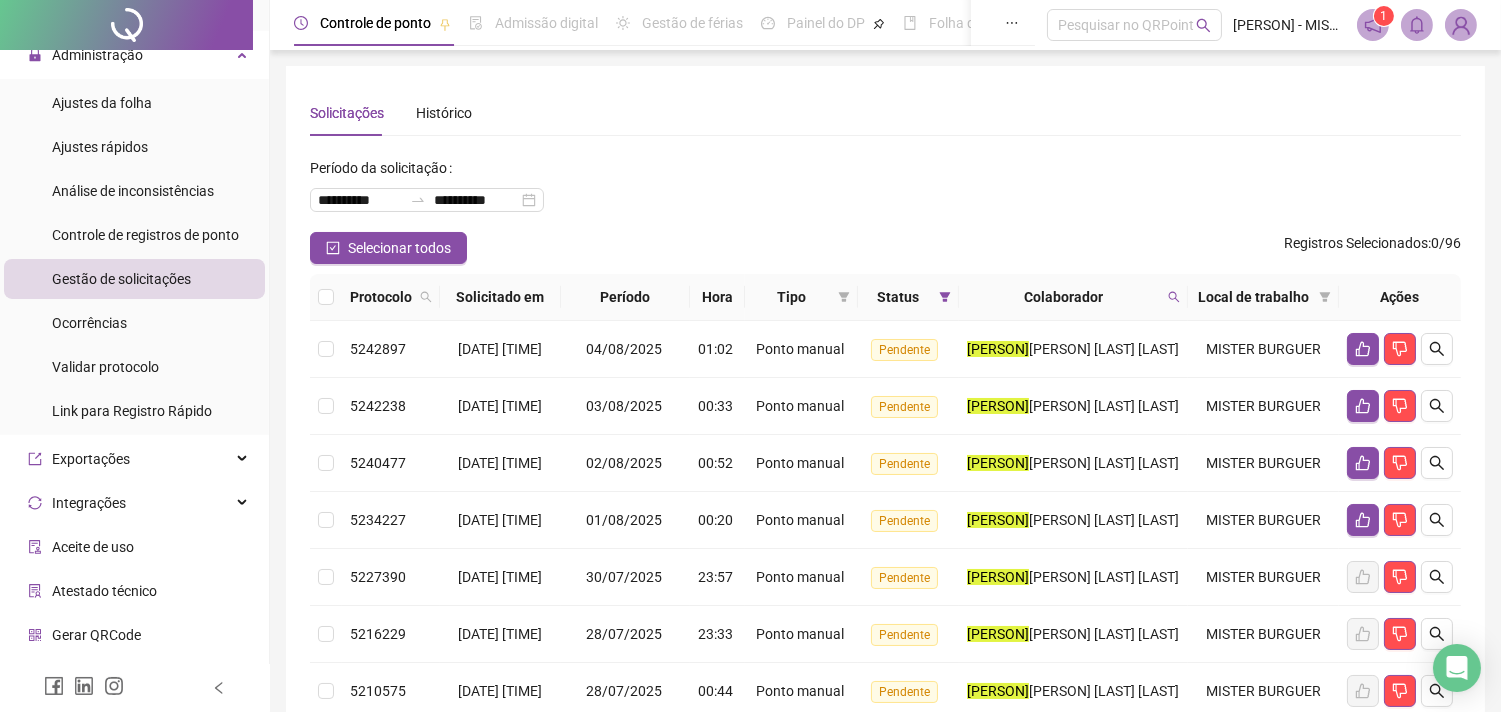 click on "Colaborador" at bounding box center [1063, 297] 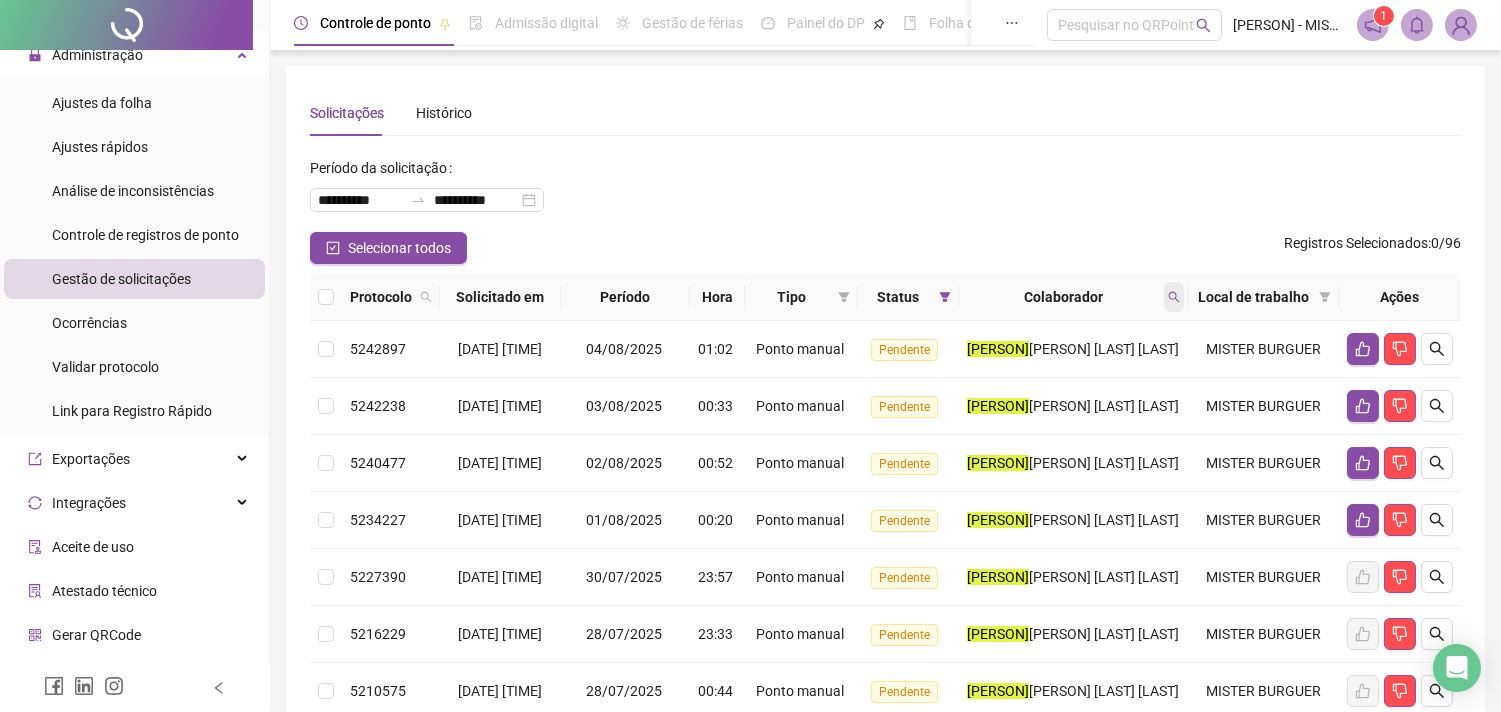 click 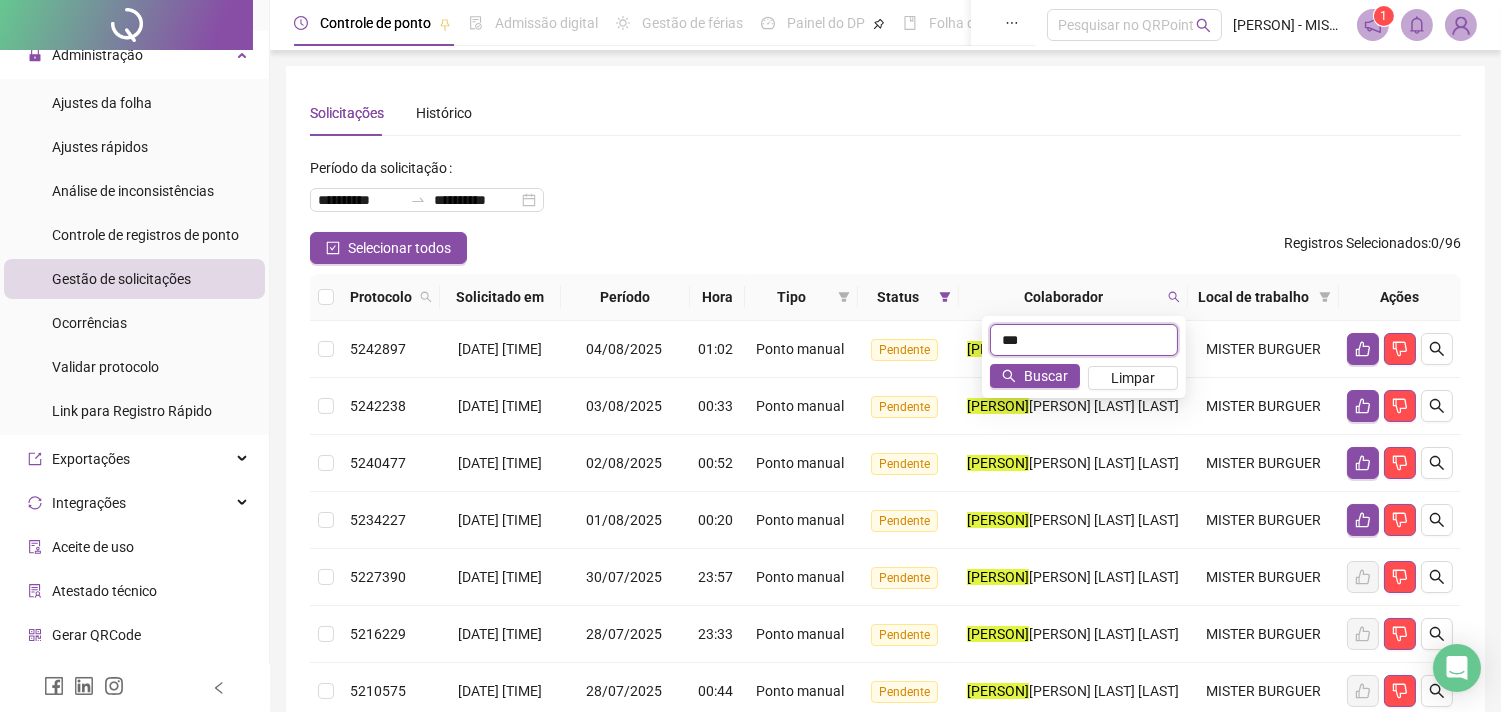 click on "***" at bounding box center [1084, 340] 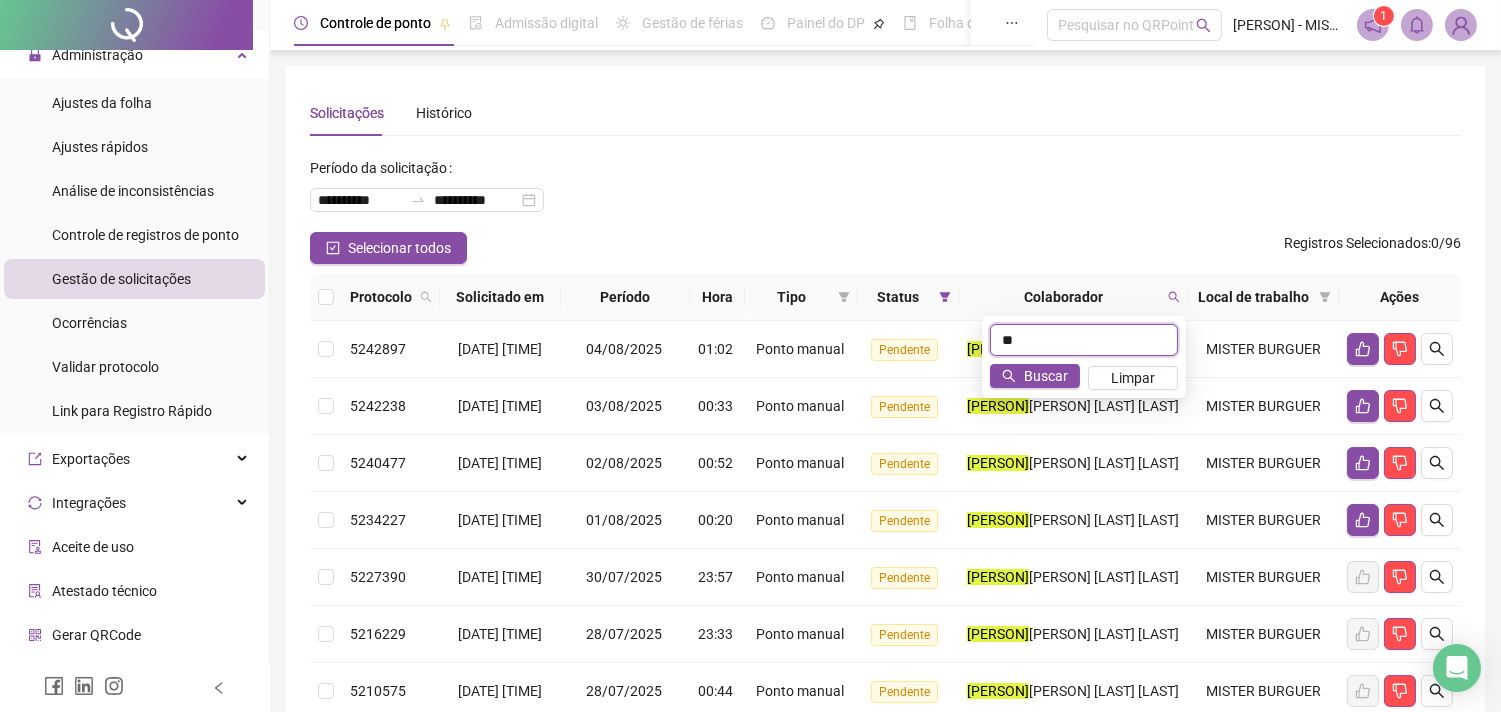 type on "*" 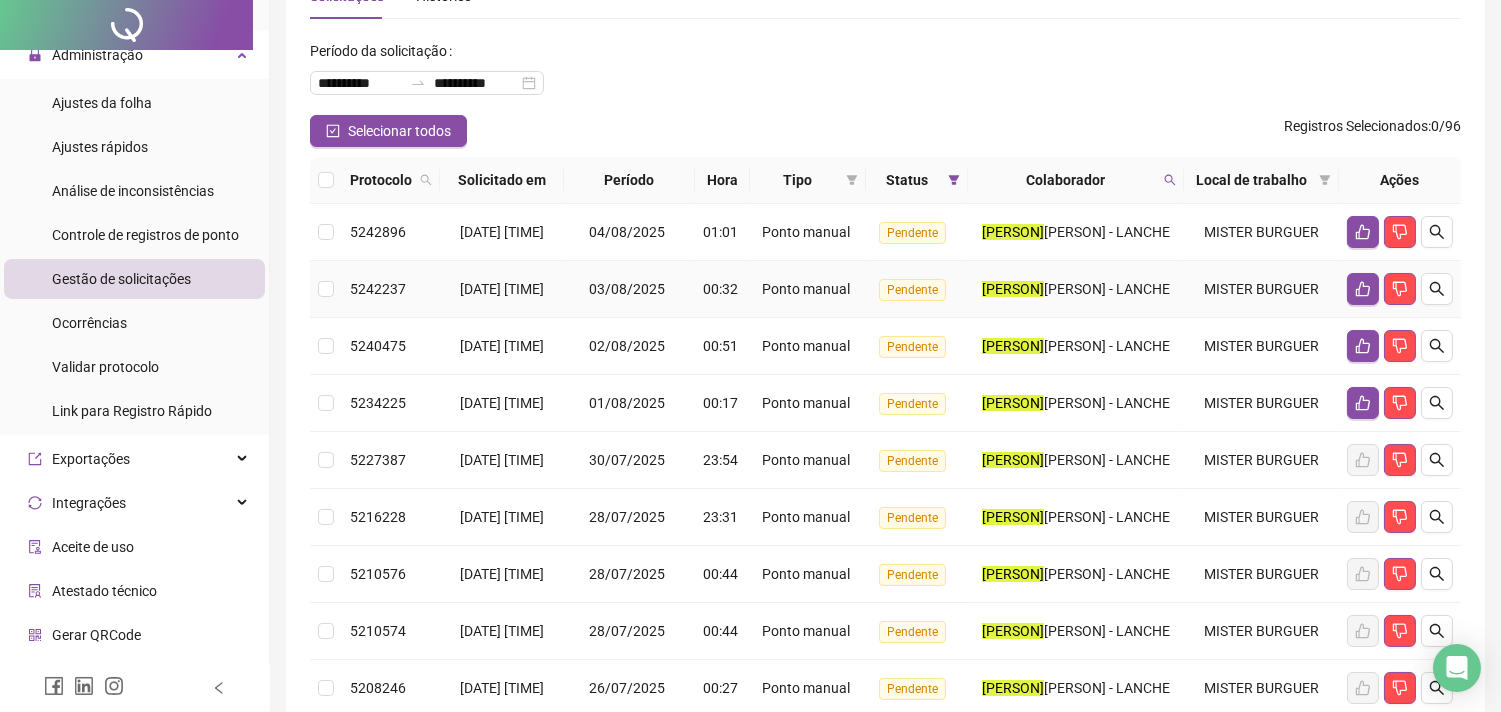 scroll, scrollTop: 0, scrollLeft: 0, axis: both 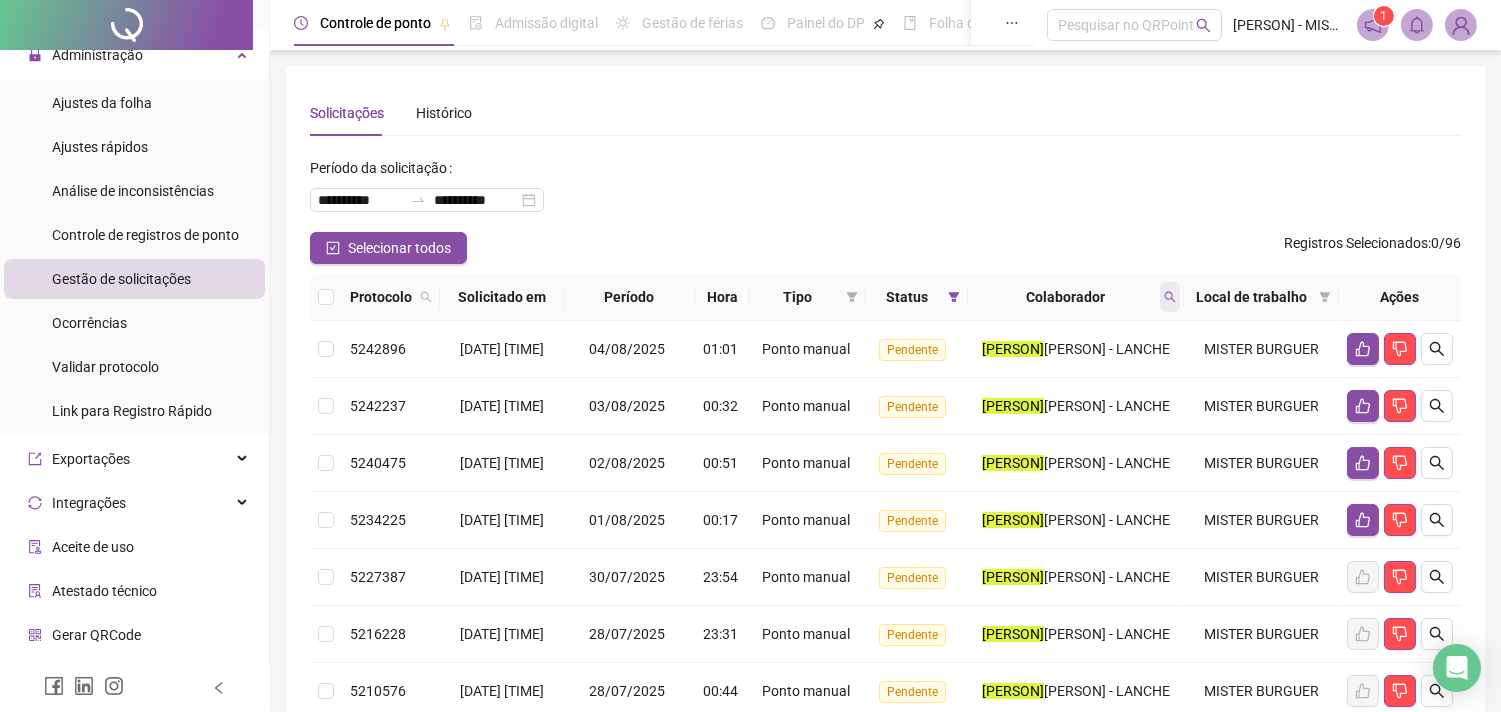 click 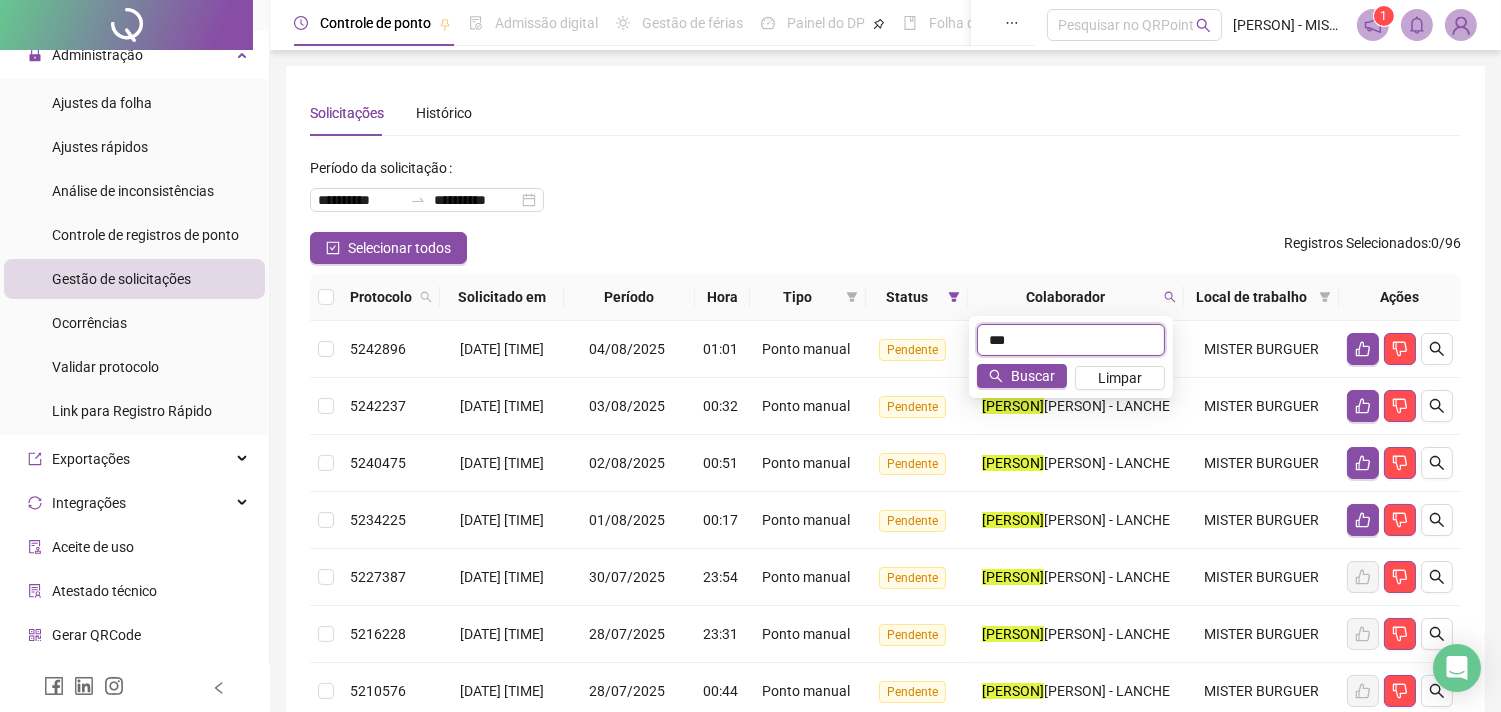 click on "***" at bounding box center [1071, 340] 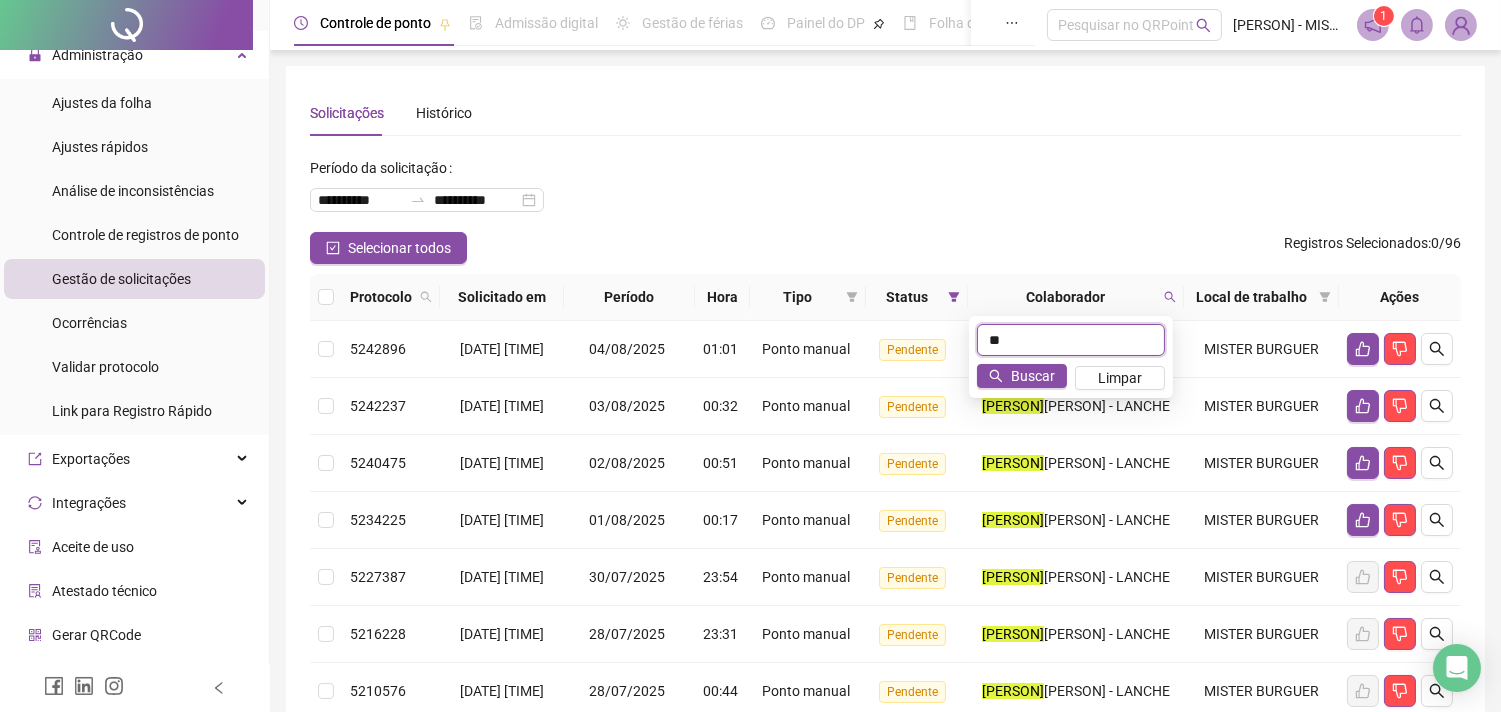 type on "*" 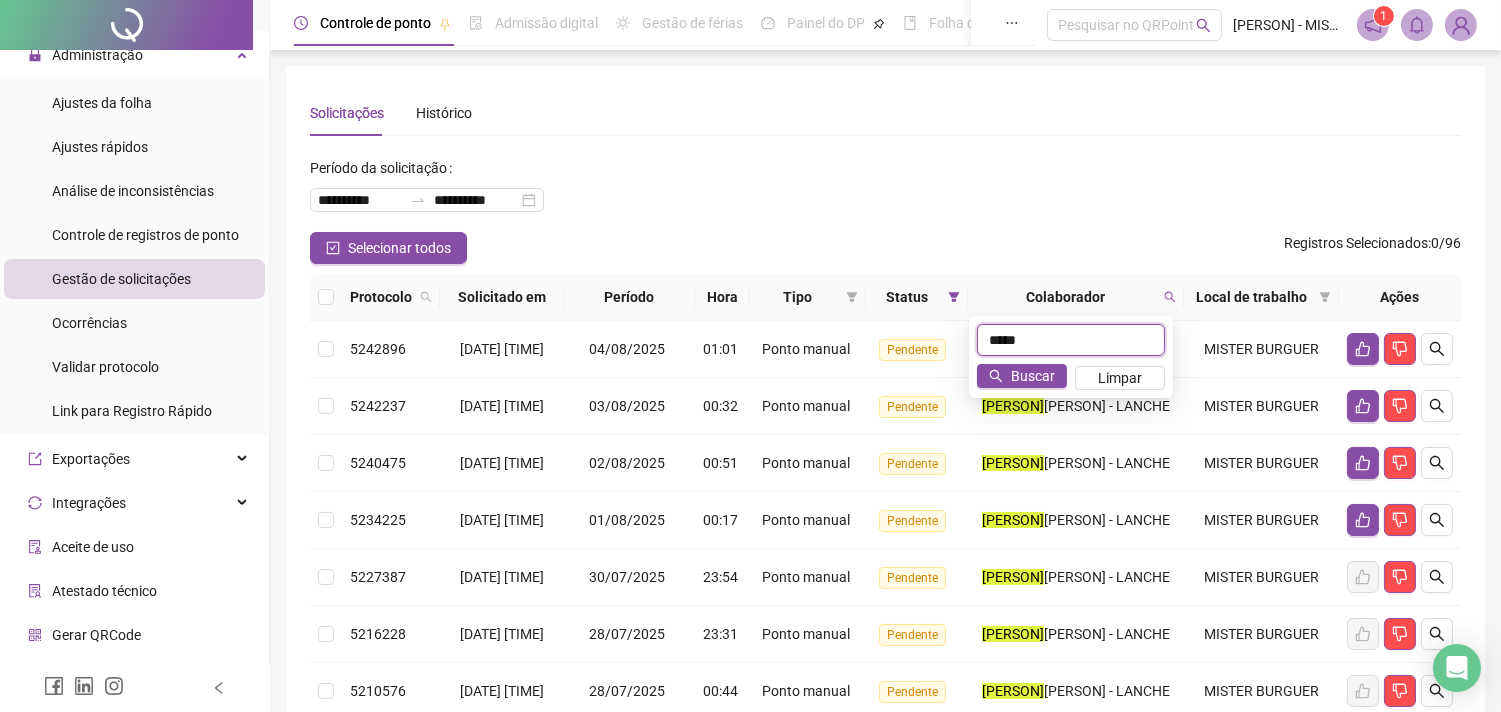 type on "*****" 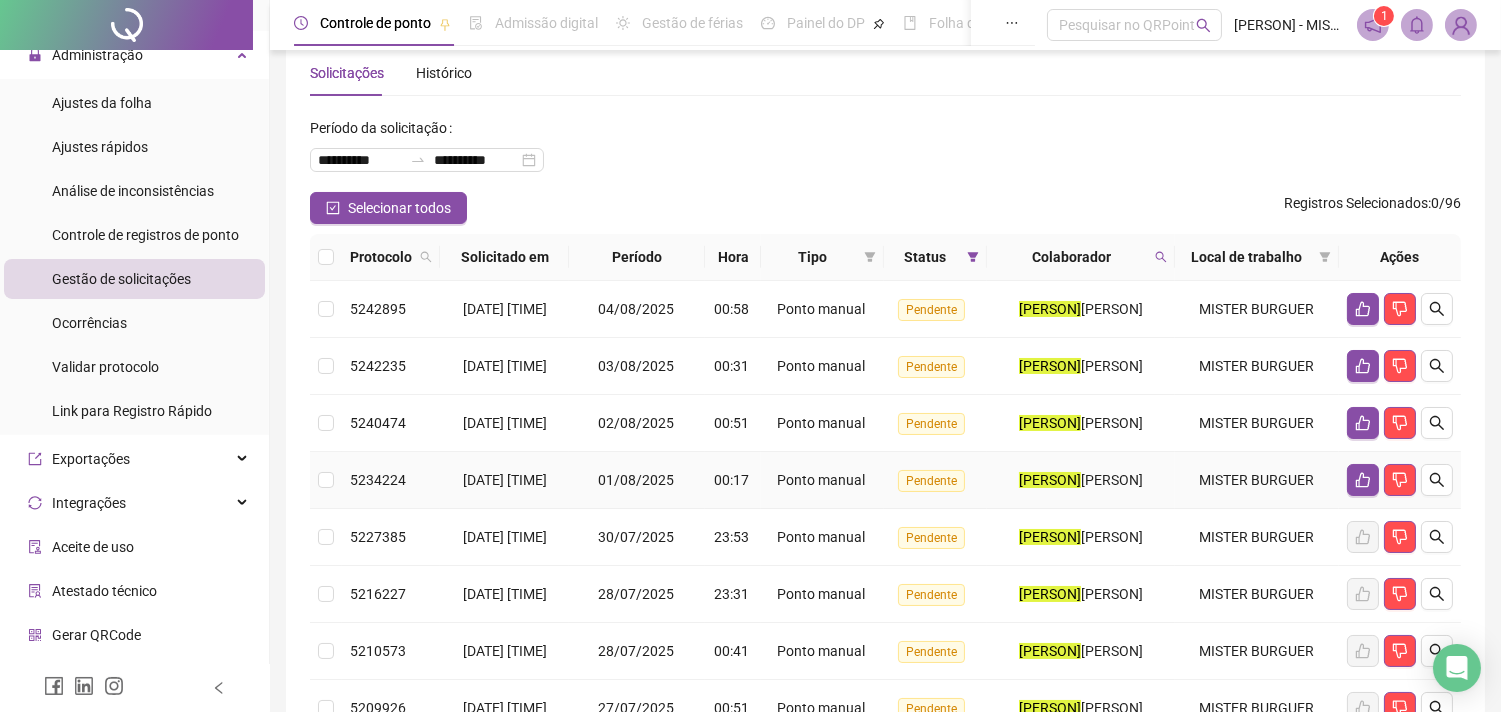 scroll, scrollTop: 111, scrollLeft: 0, axis: vertical 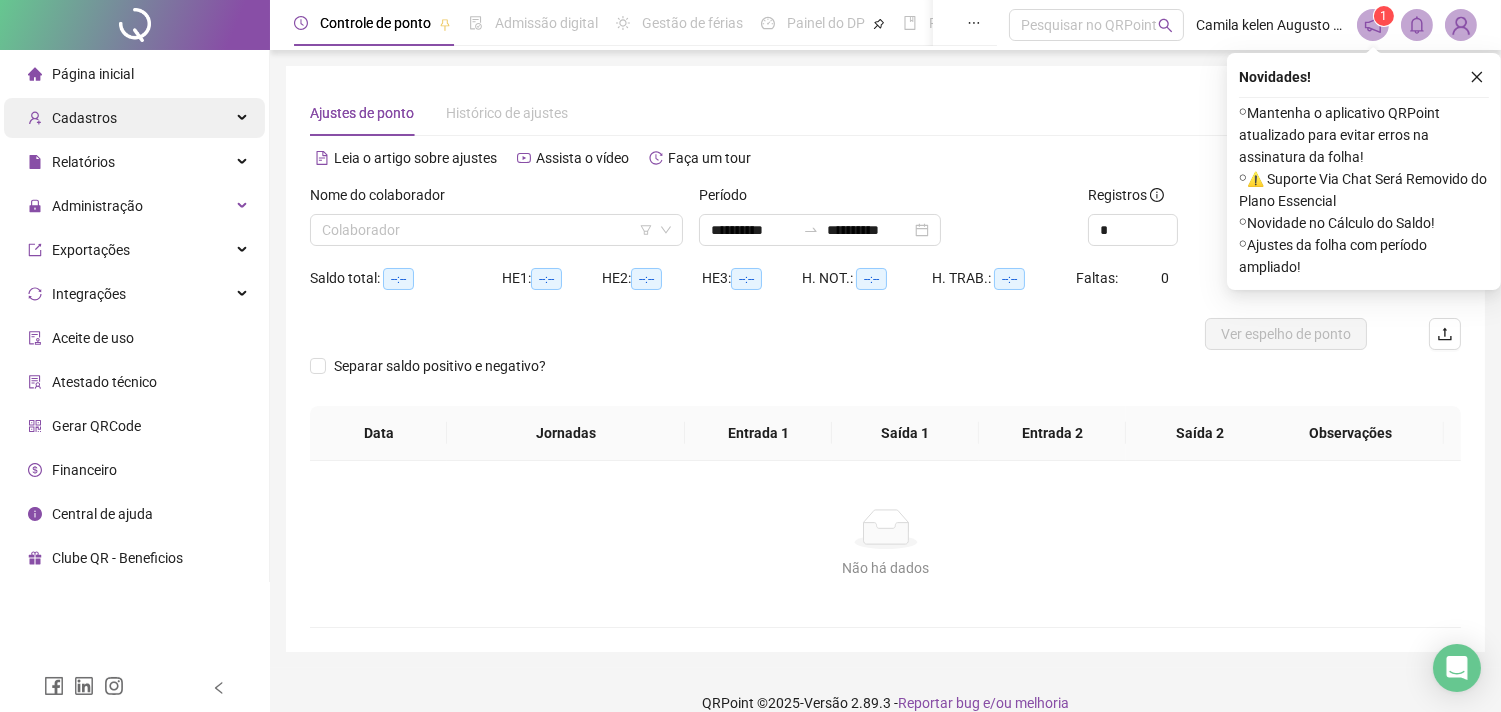 click on "Cadastros" at bounding box center [134, 118] 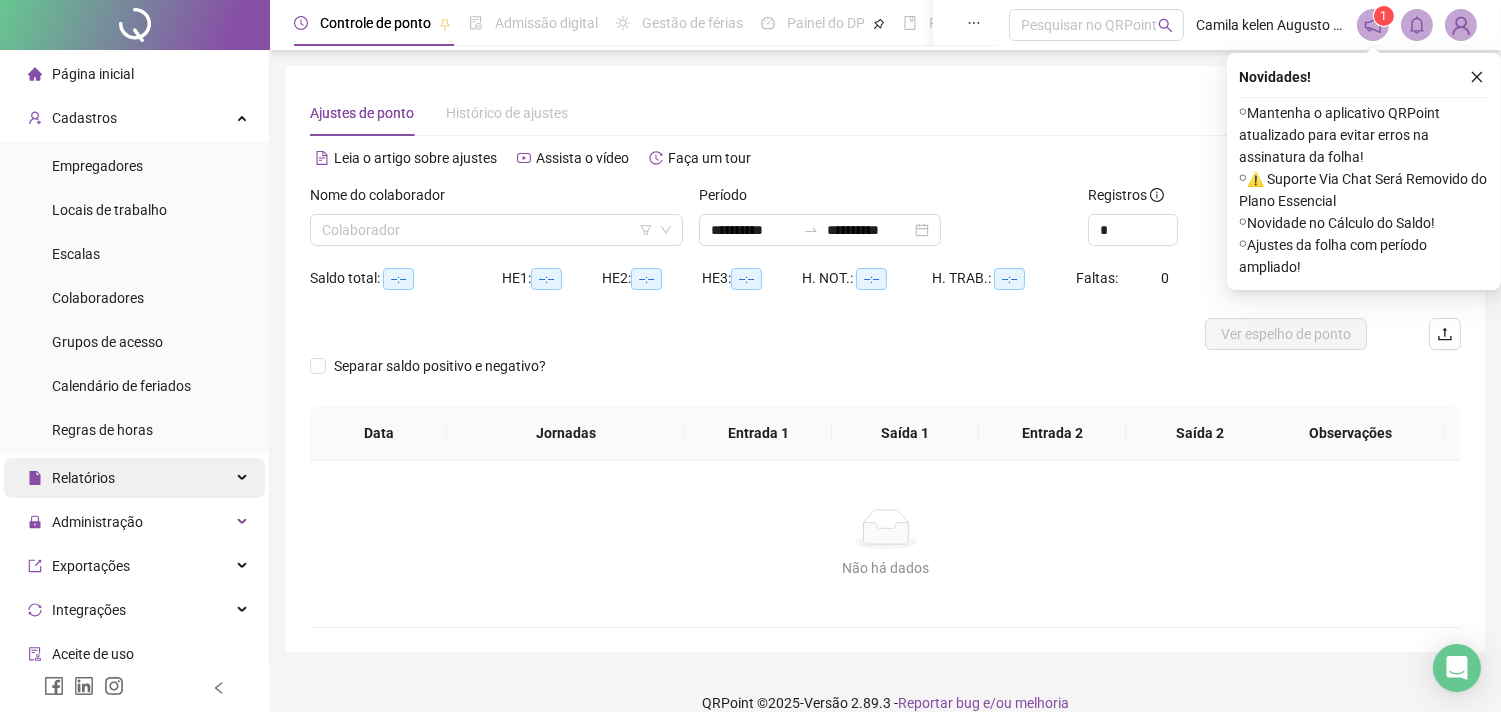 click on "Relatórios" at bounding box center [134, 478] 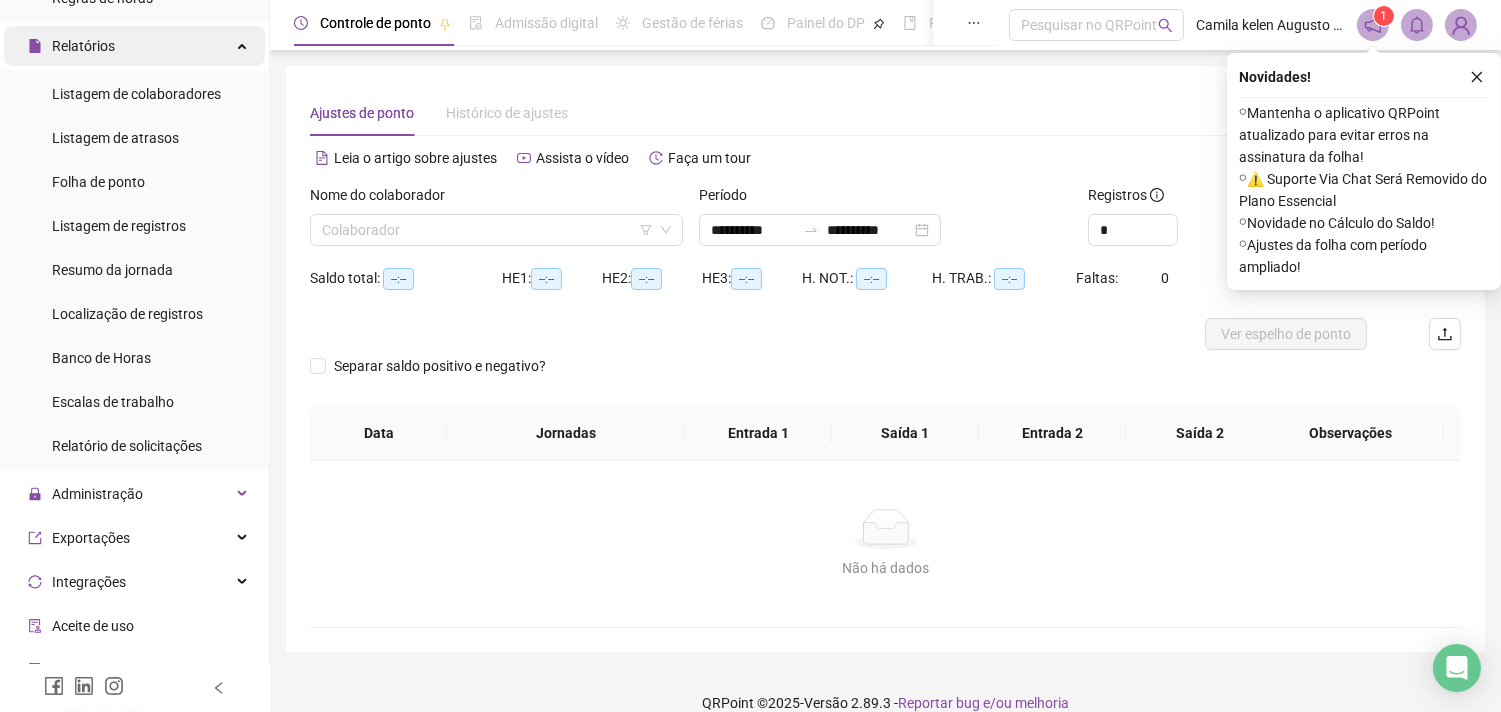 scroll, scrollTop: 444, scrollLeft: 0, axis: vertical 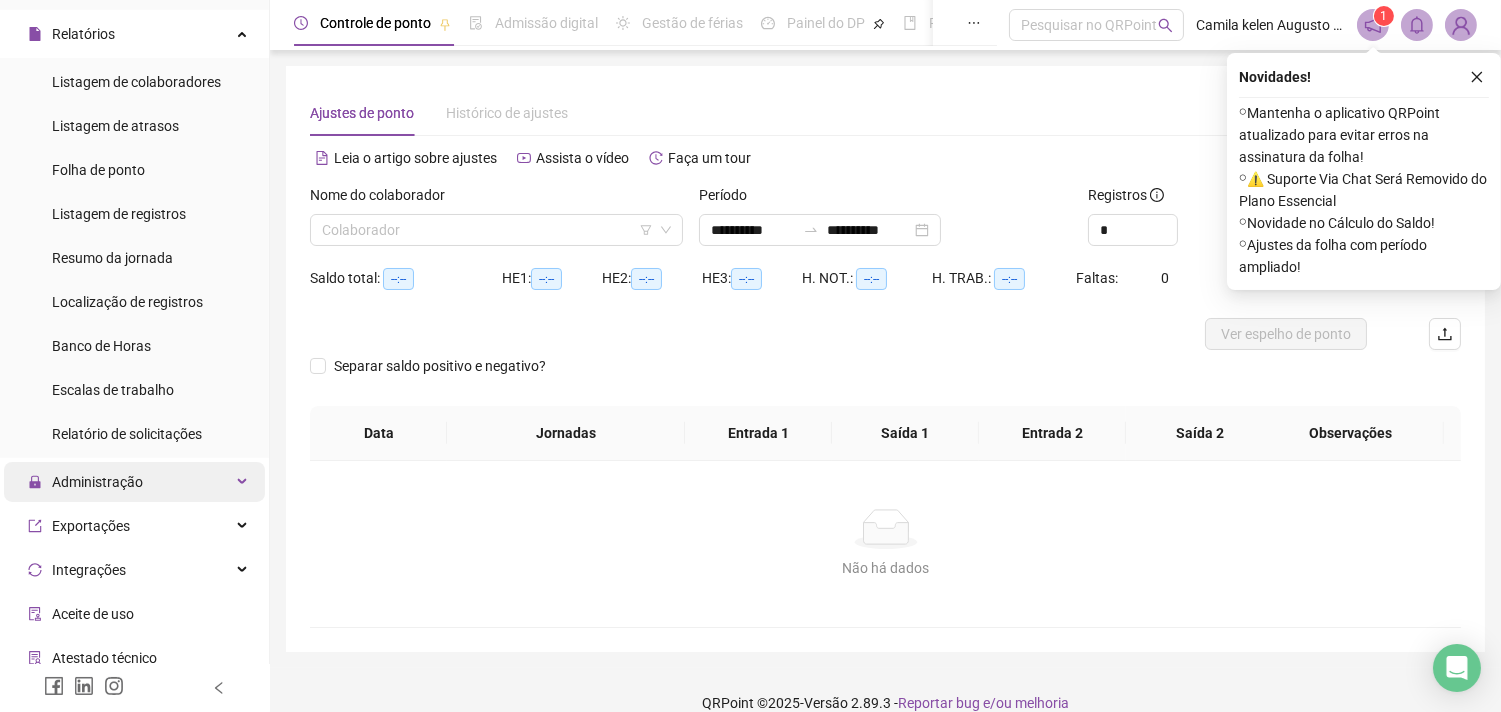 click on "Administração" at bounding box center (134, 482) 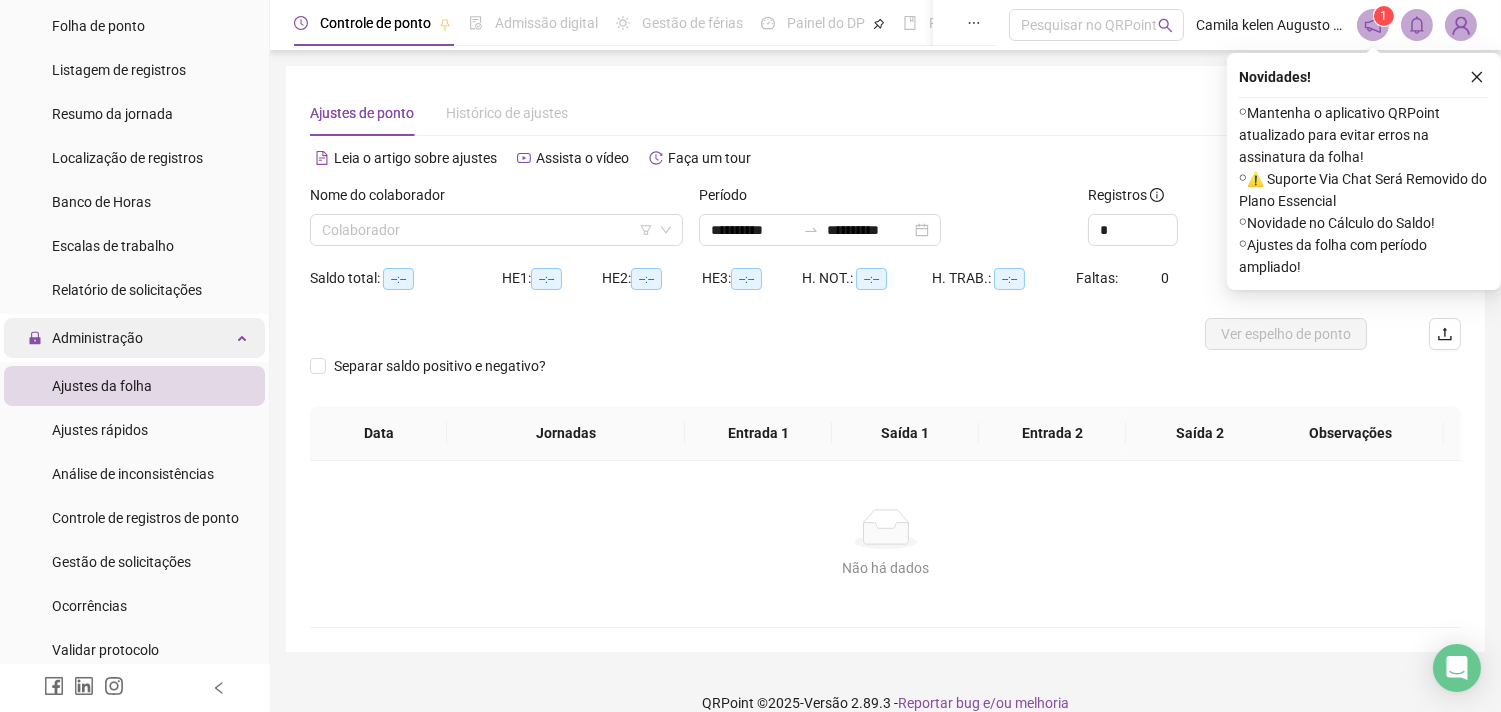 scroll, scrollTop: 777, scrollLeft: 0, axis: vertical 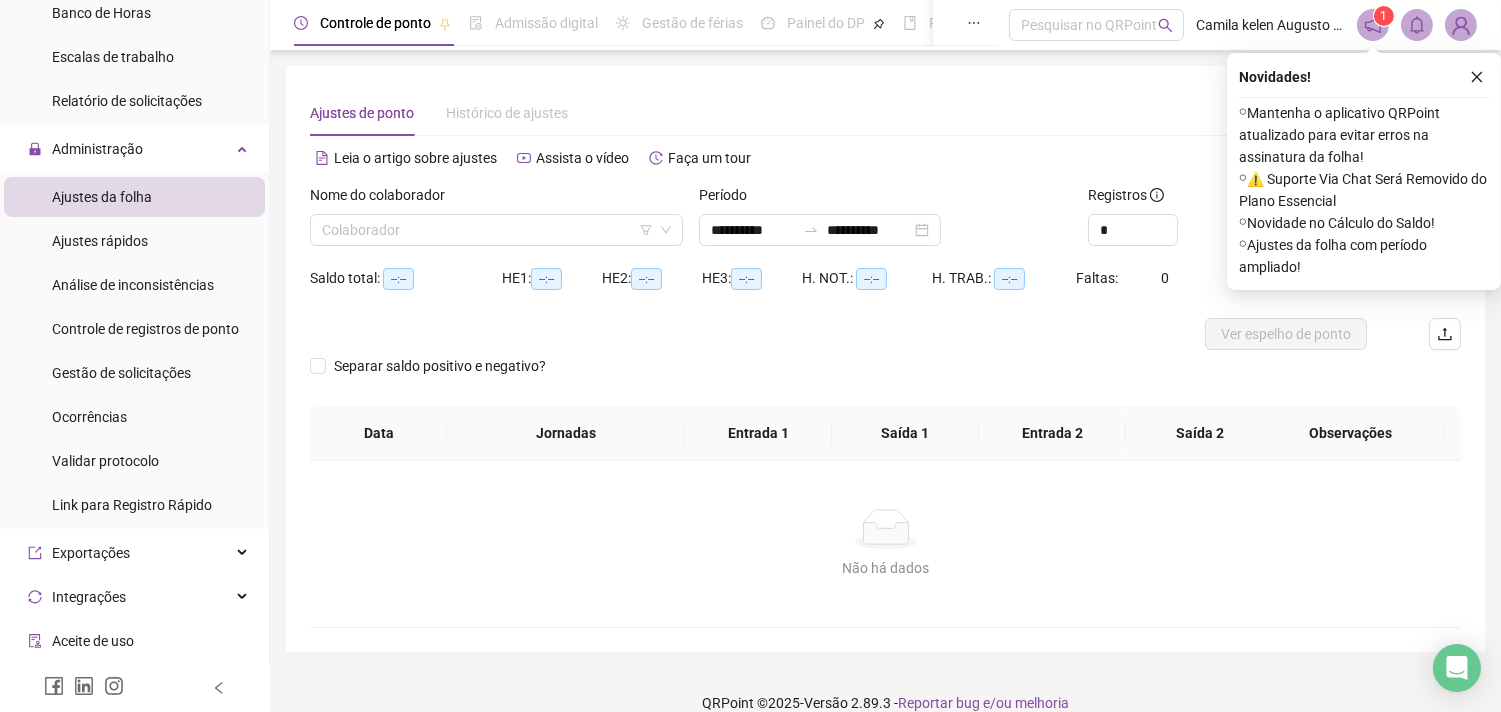 click on "Ajustes da folha" at bounding box center [134, 197] 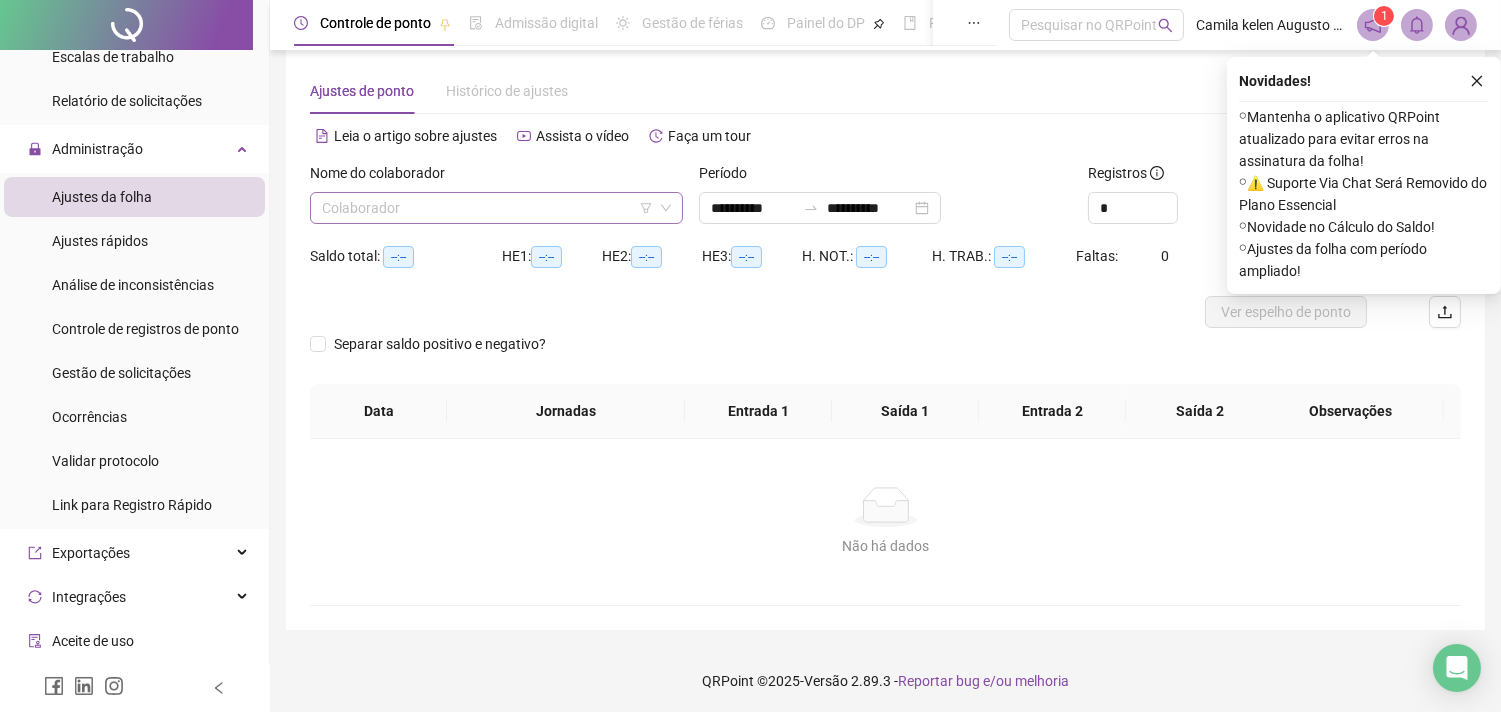 scroll, scrollTop: 25, scrollLeft: 0, axis: vertical 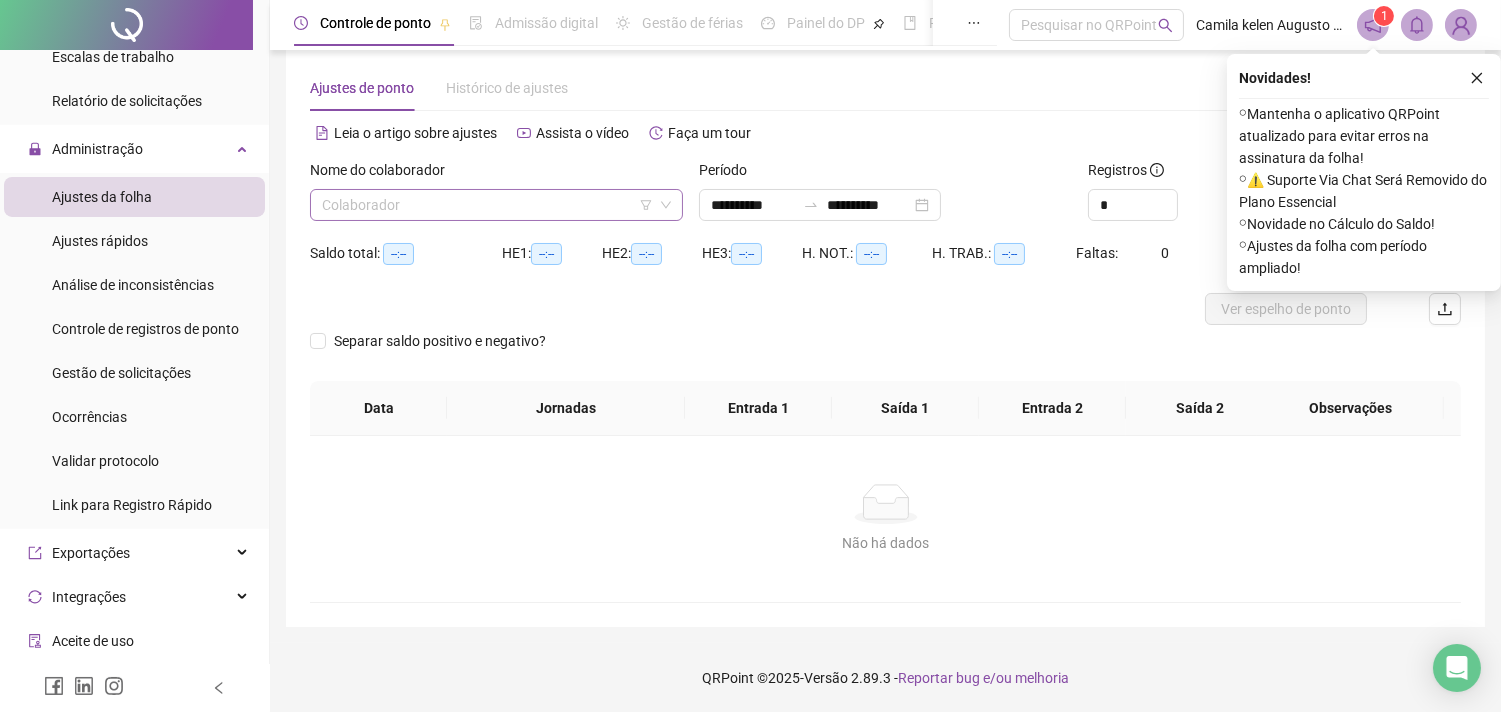 click at bounding box center [487, 205] 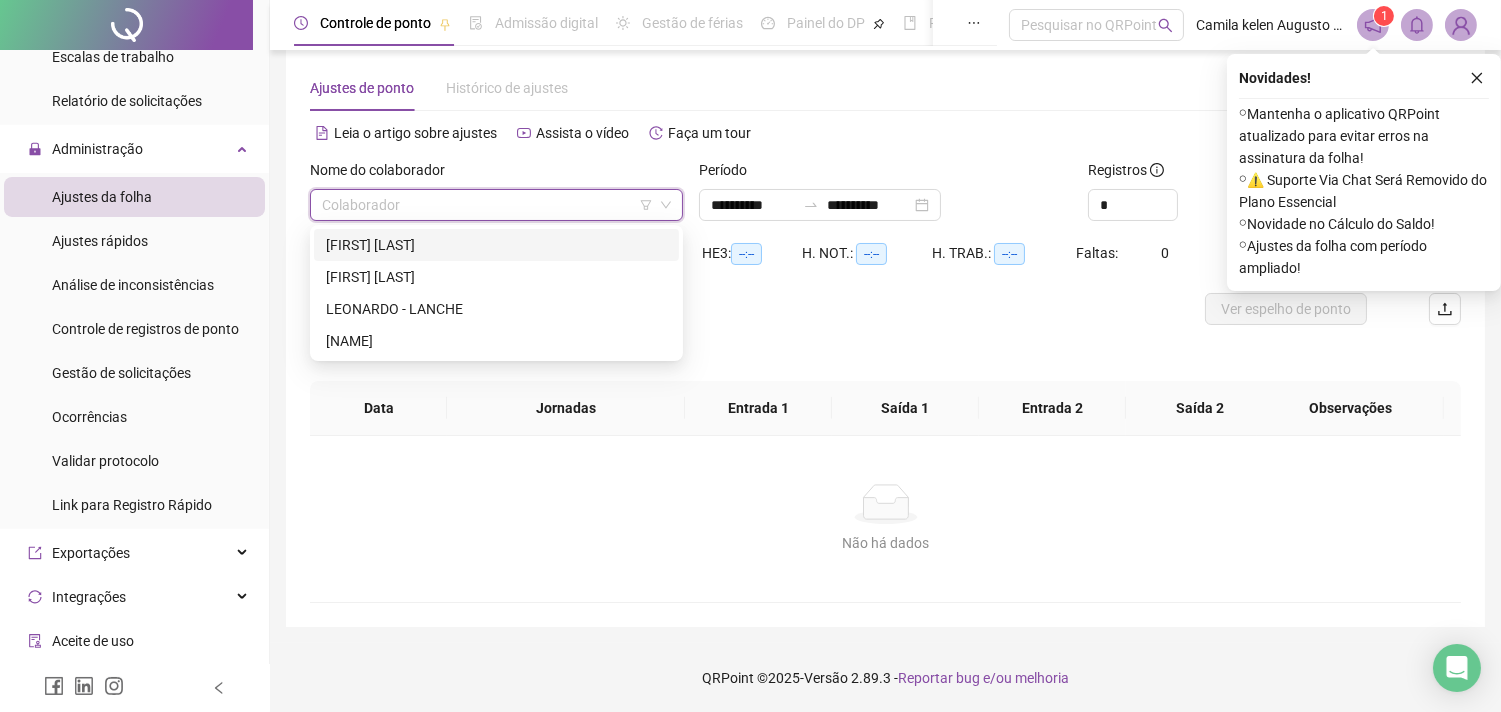 click on "[FIRST] [LAST]" at bounding box center [496, 245] 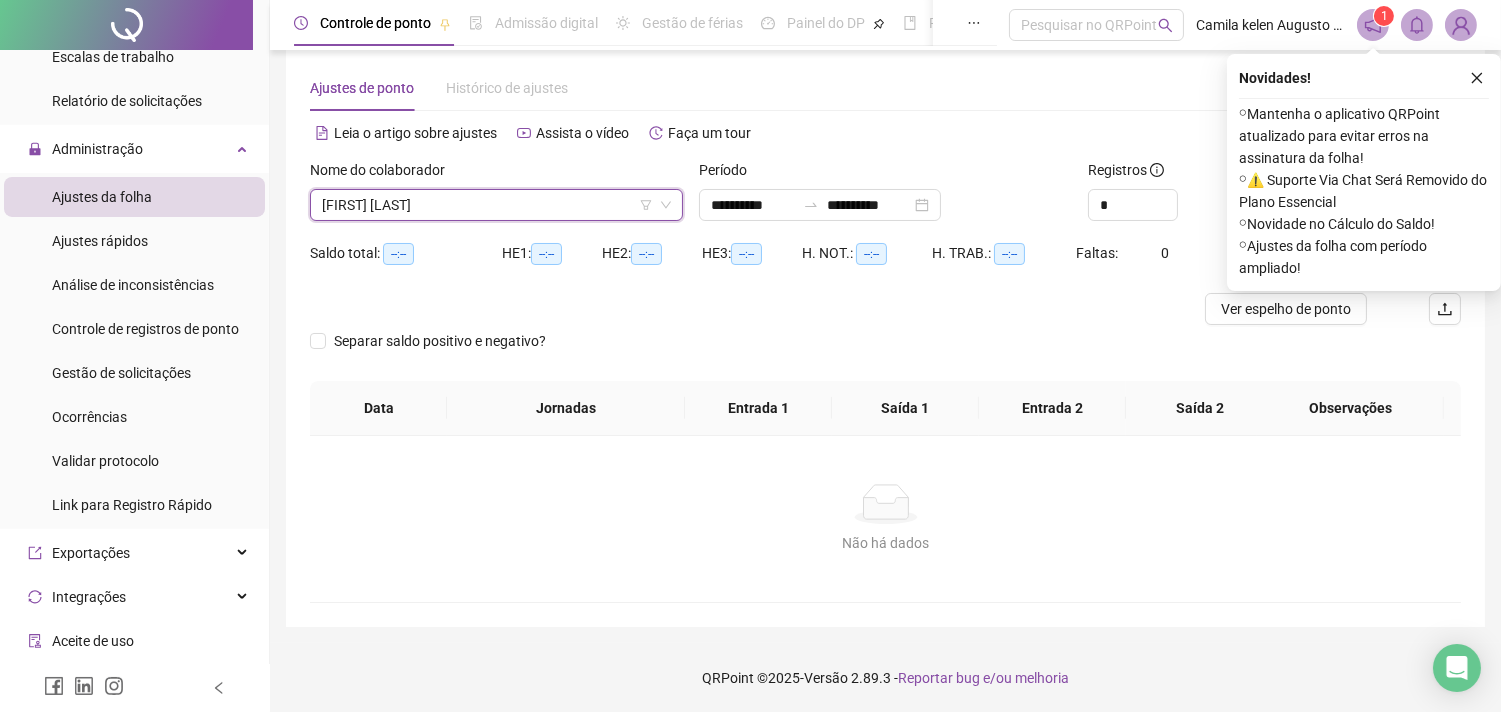 click on "Não há dados Não há dados" at bounding box center (885, 519) 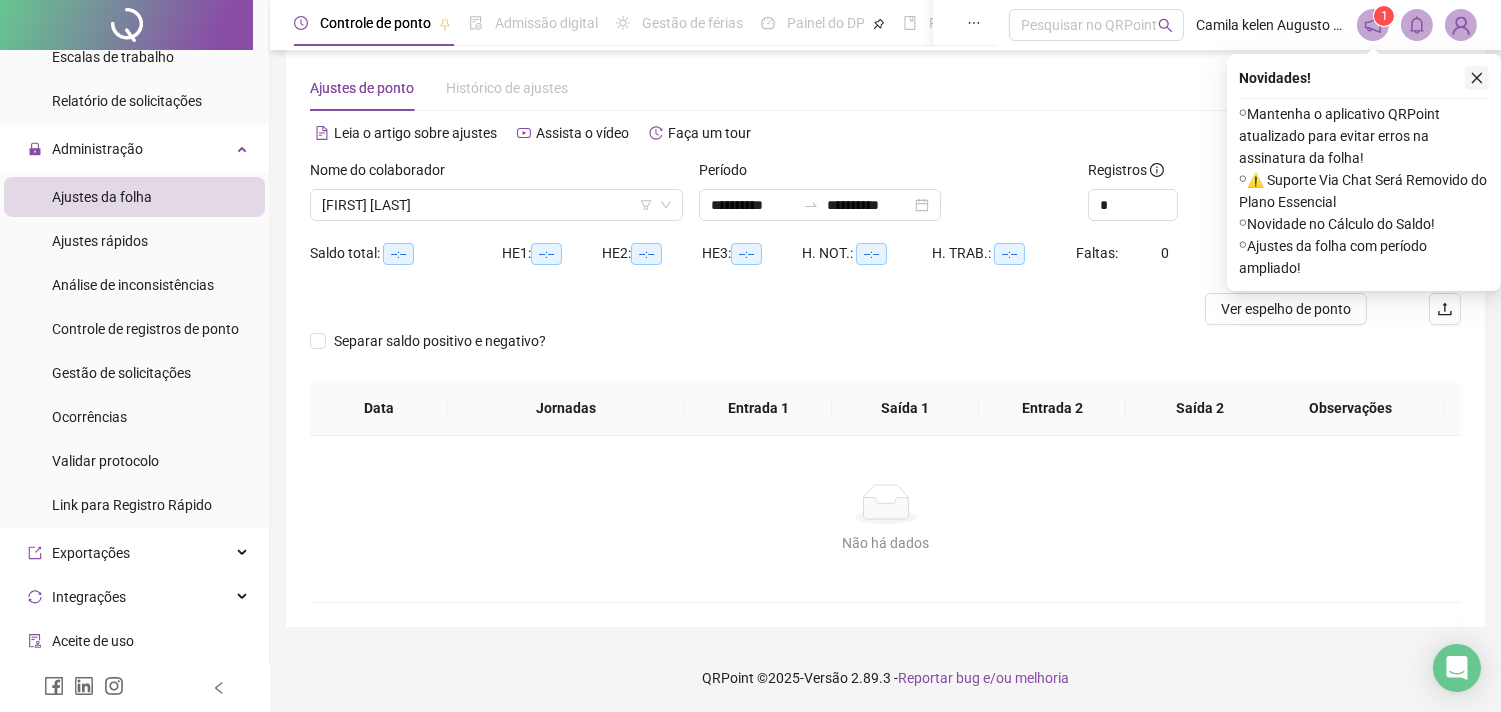 click 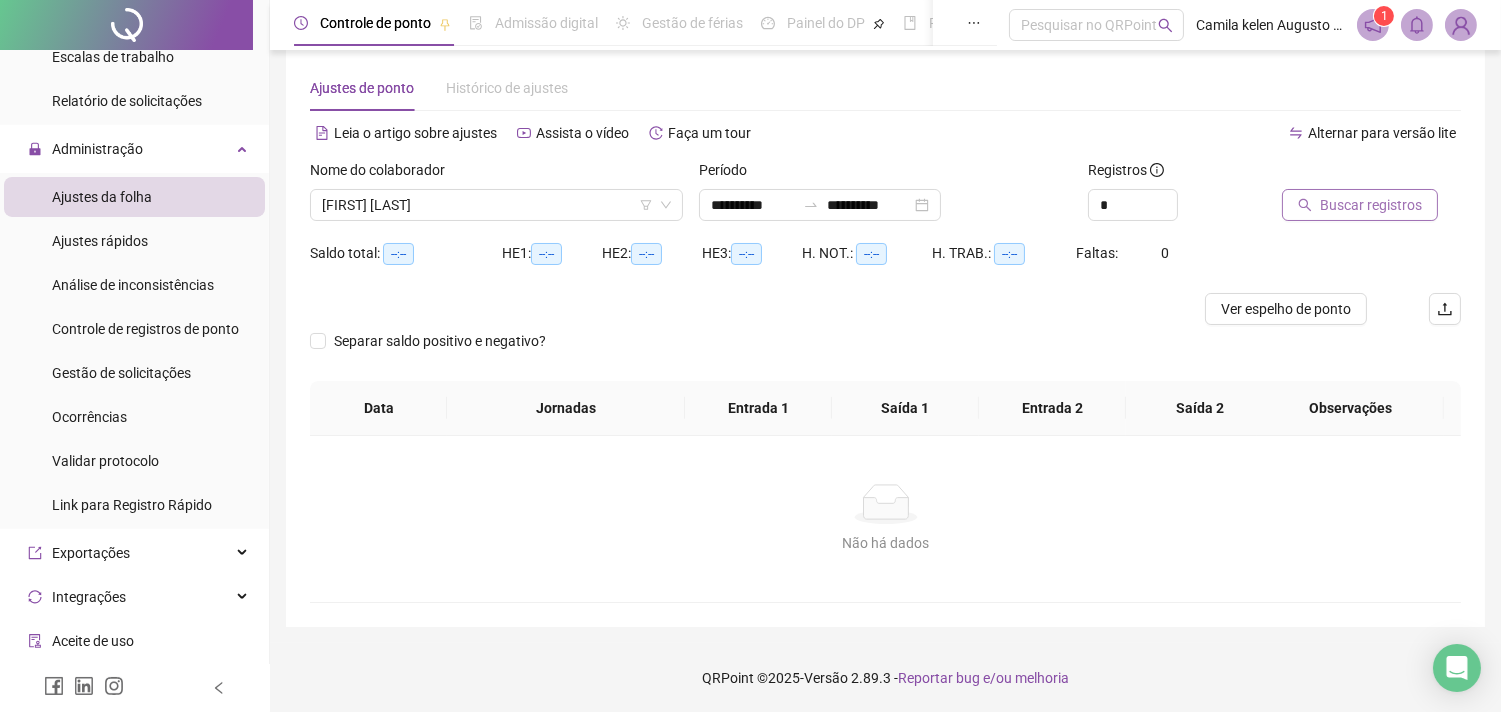 click on "Buscar registros" at bounding box center [1371, 205] 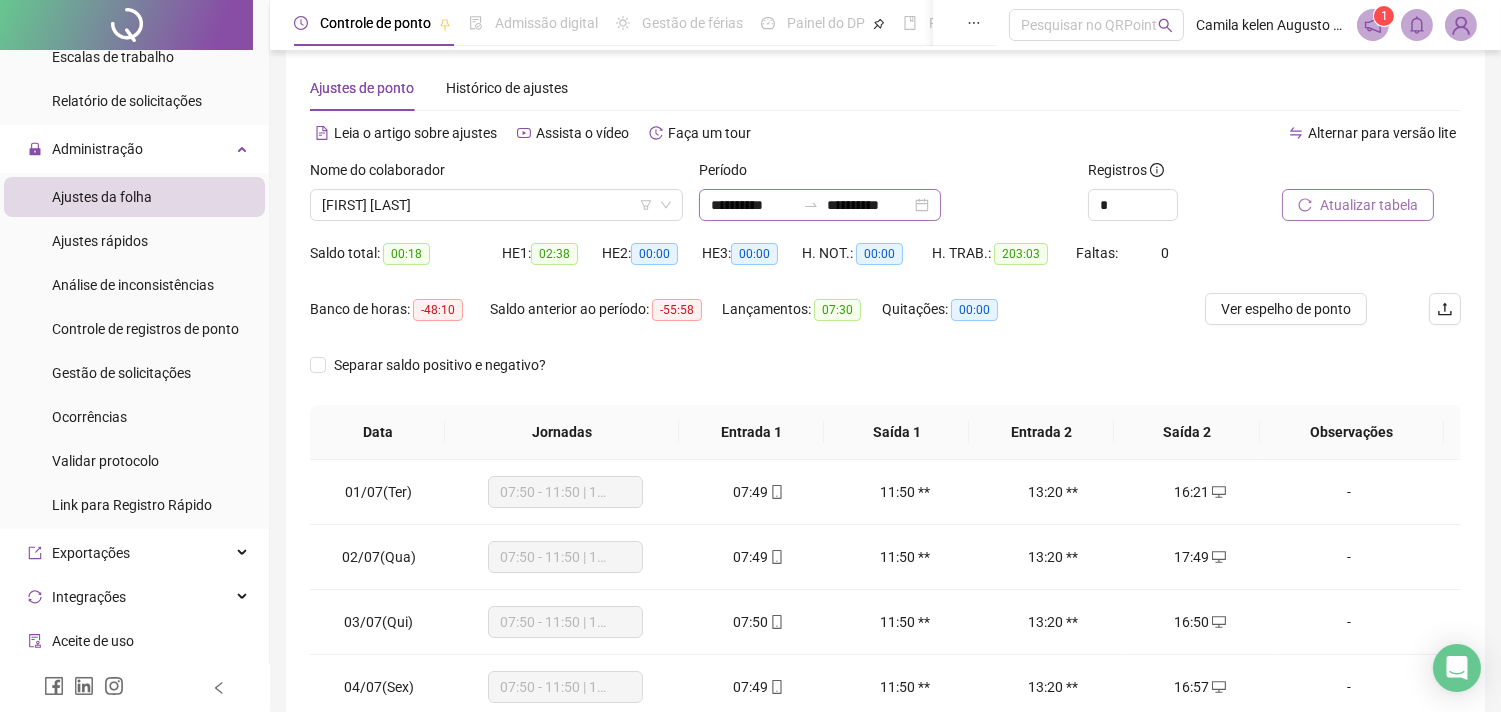 click on "**********" at bounding box center (820, 205) 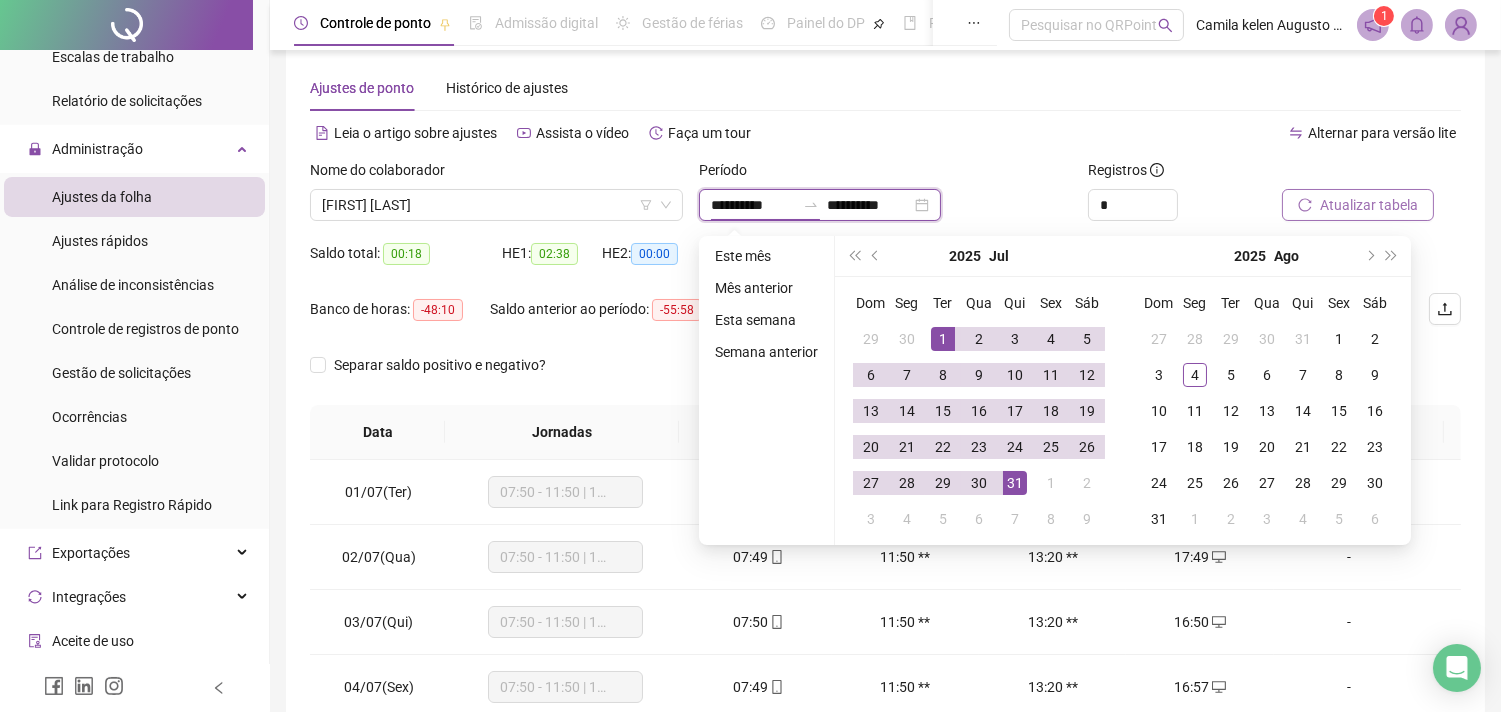 click on "**********" at bounding box center [820, 205] 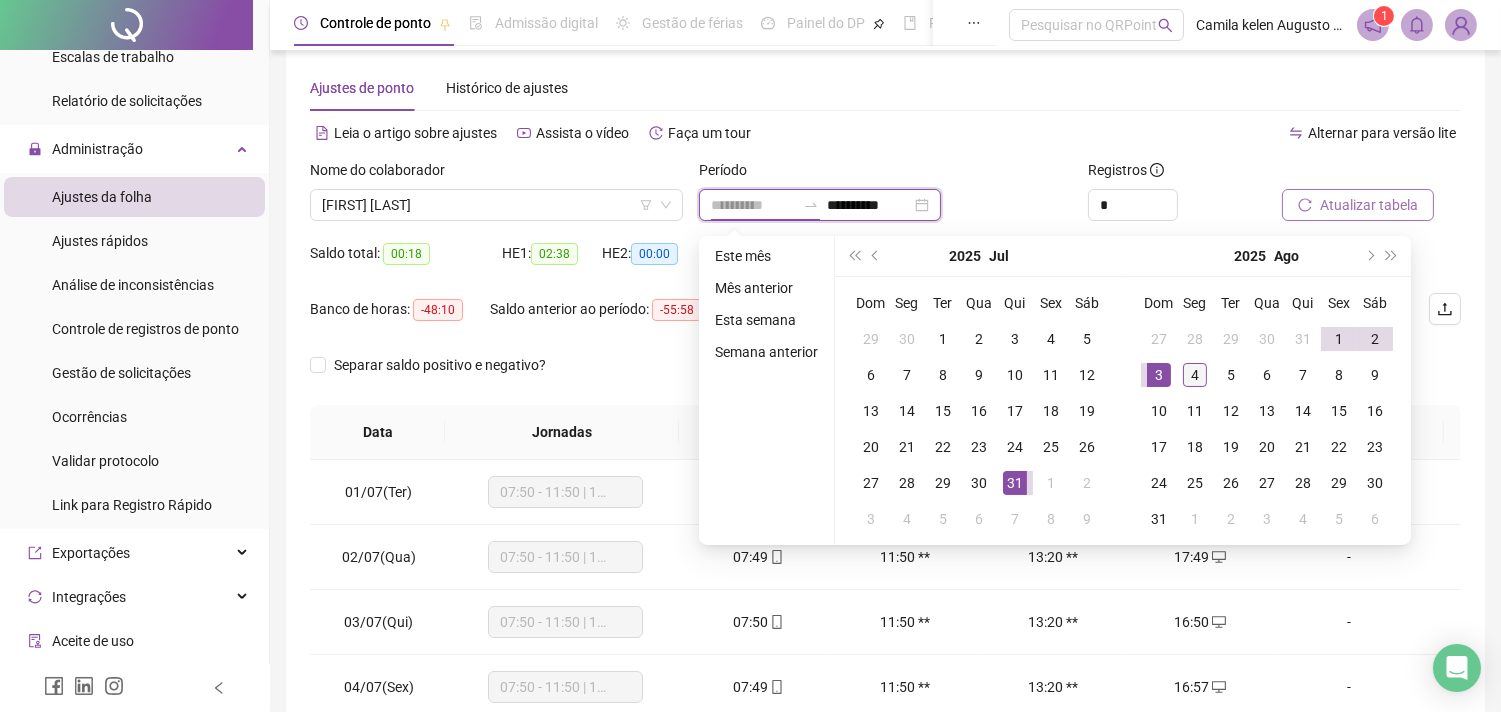 type on "**********" 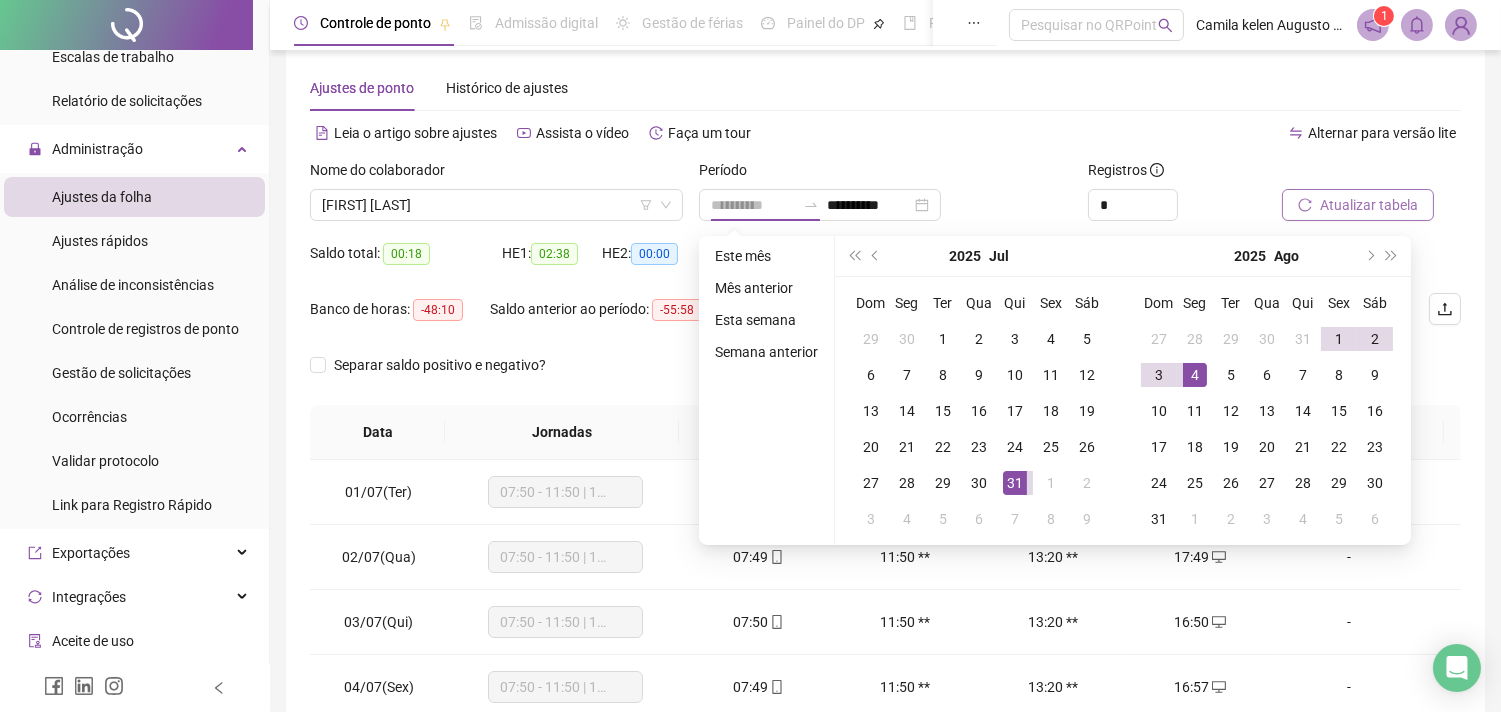 click on "4" at bounding box center (1195, 375) 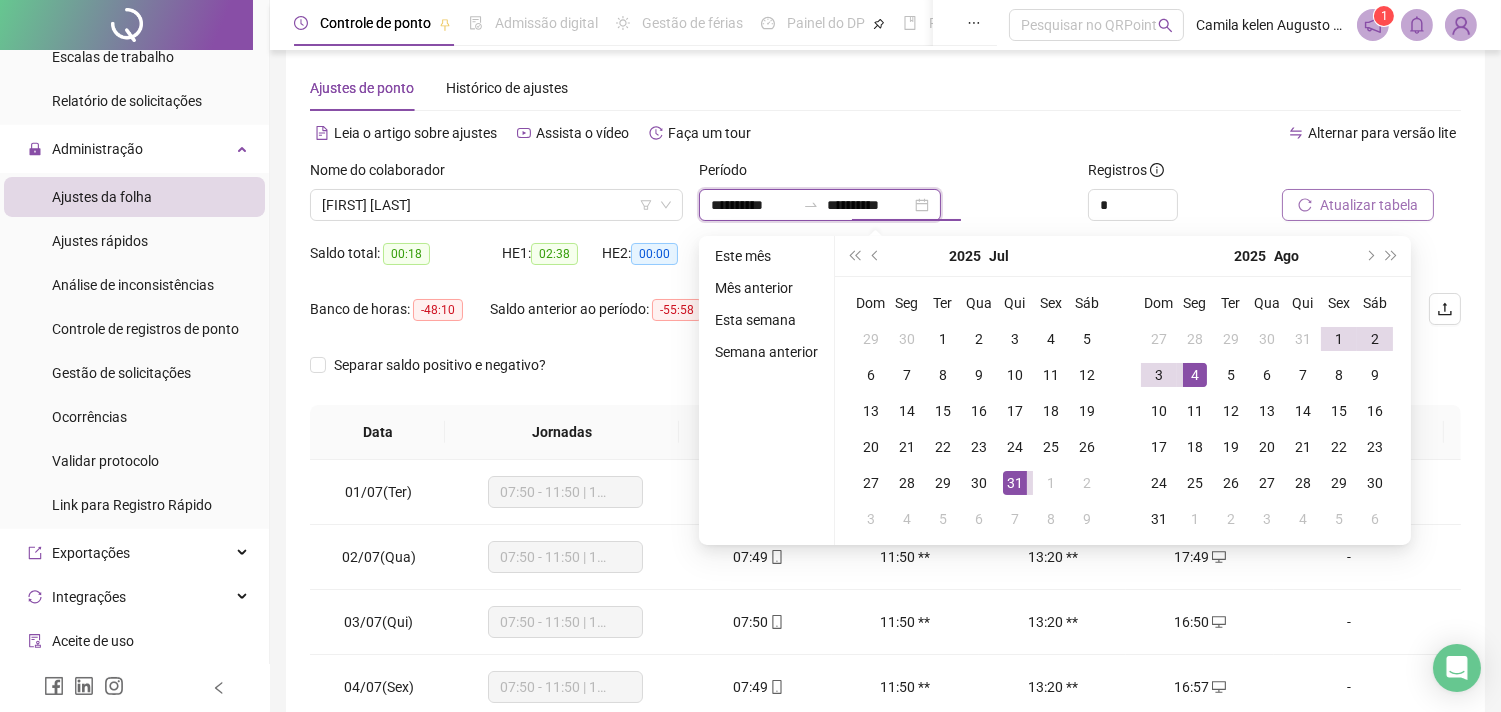 type on "**********" 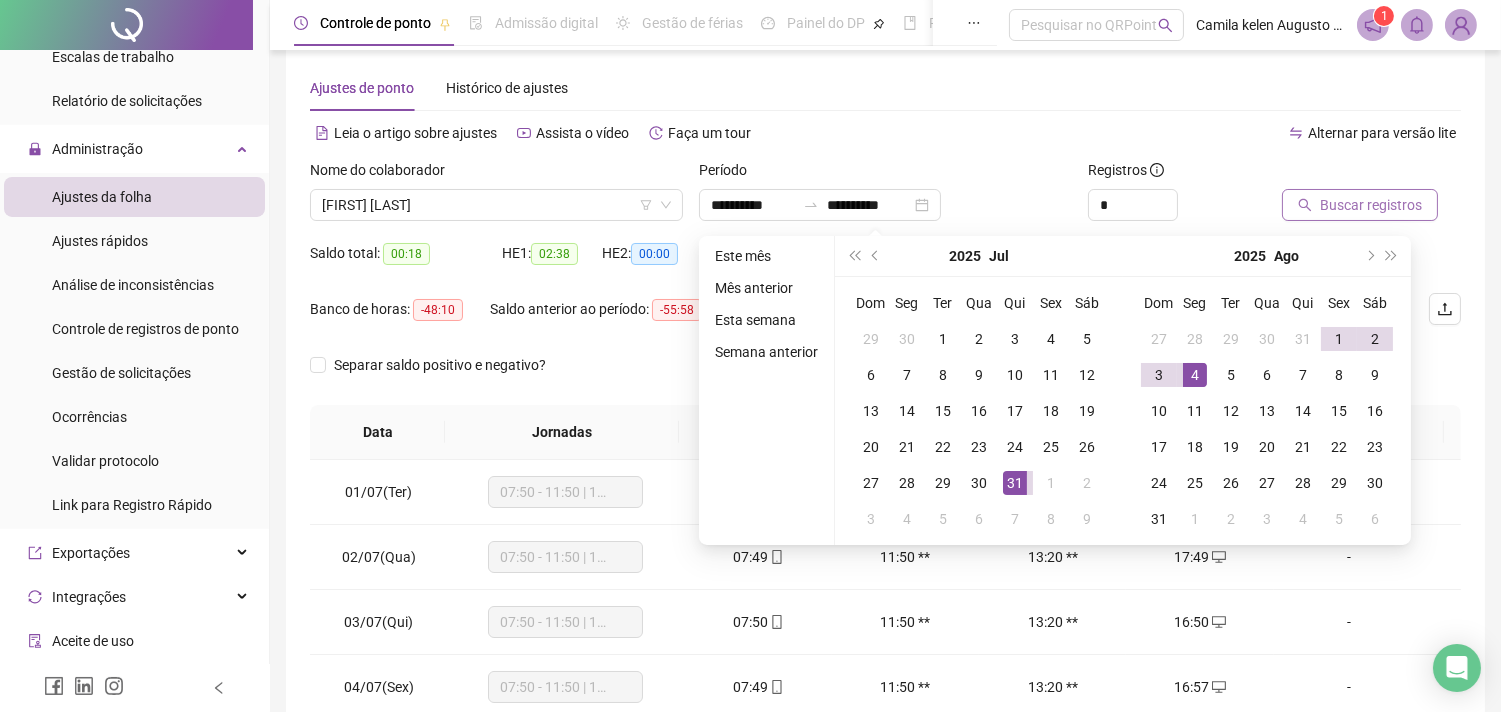 type on "**********" 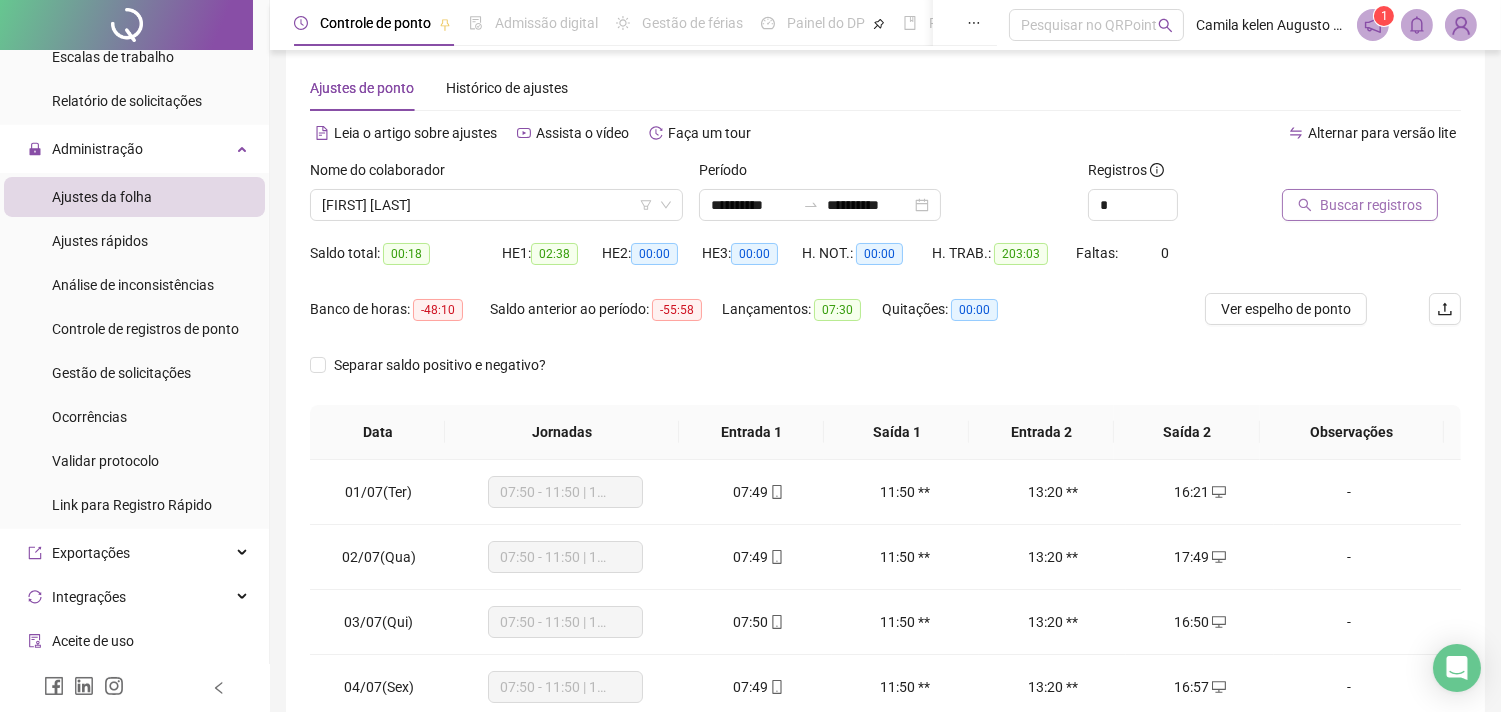 click 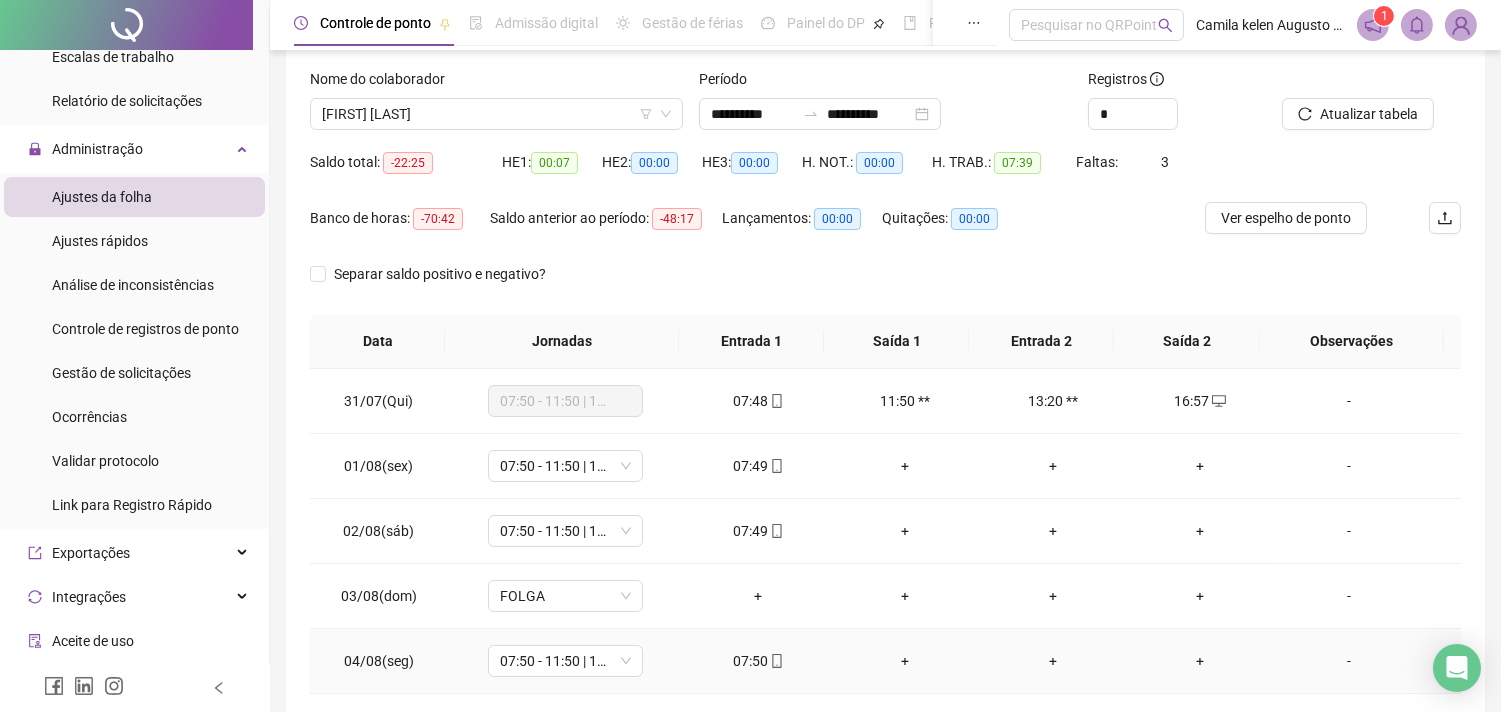scroll, scrollTop: 207, scrollLeft: 0, axis: vertical 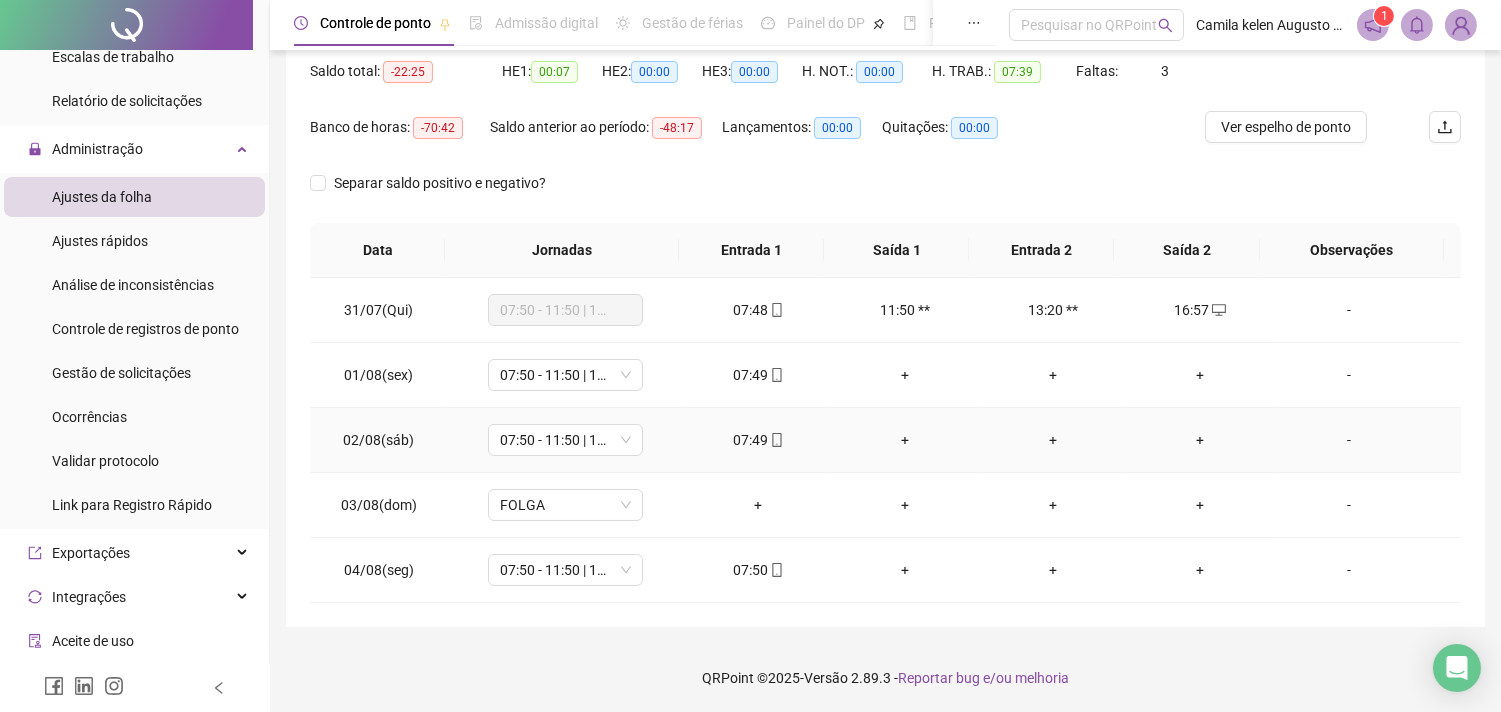 click on "+" at bounding box center (1199, 440) 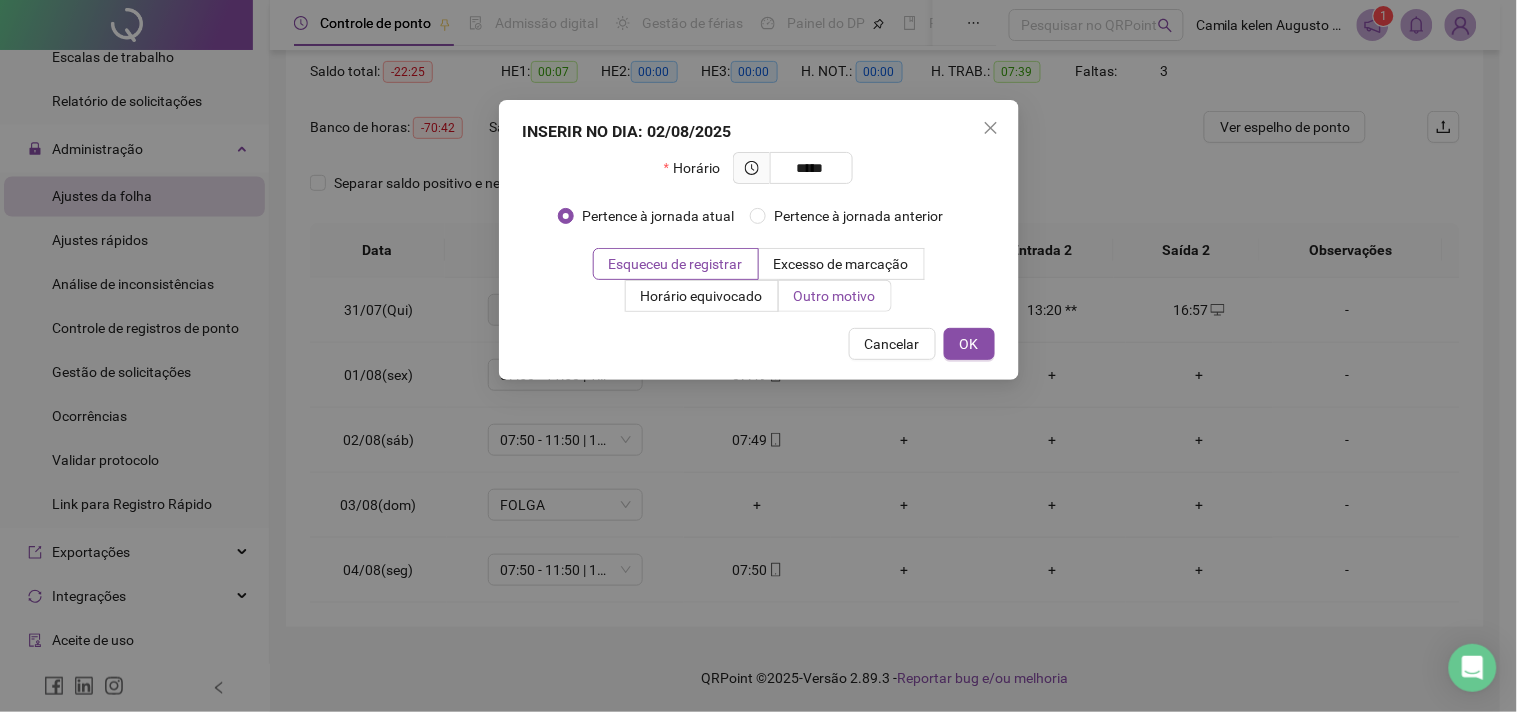 type on "*****" 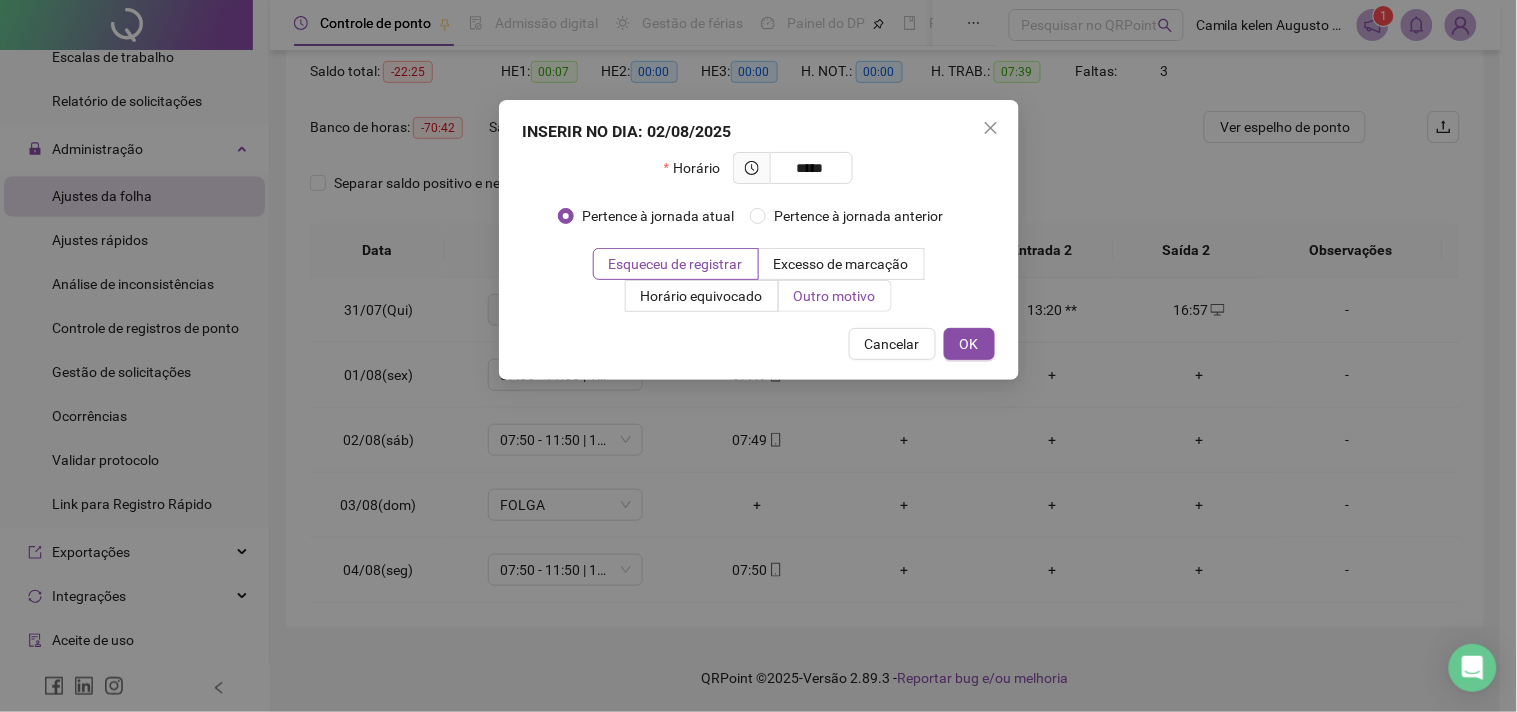 click on "Outro motivo" at bounding box center [835, 296] 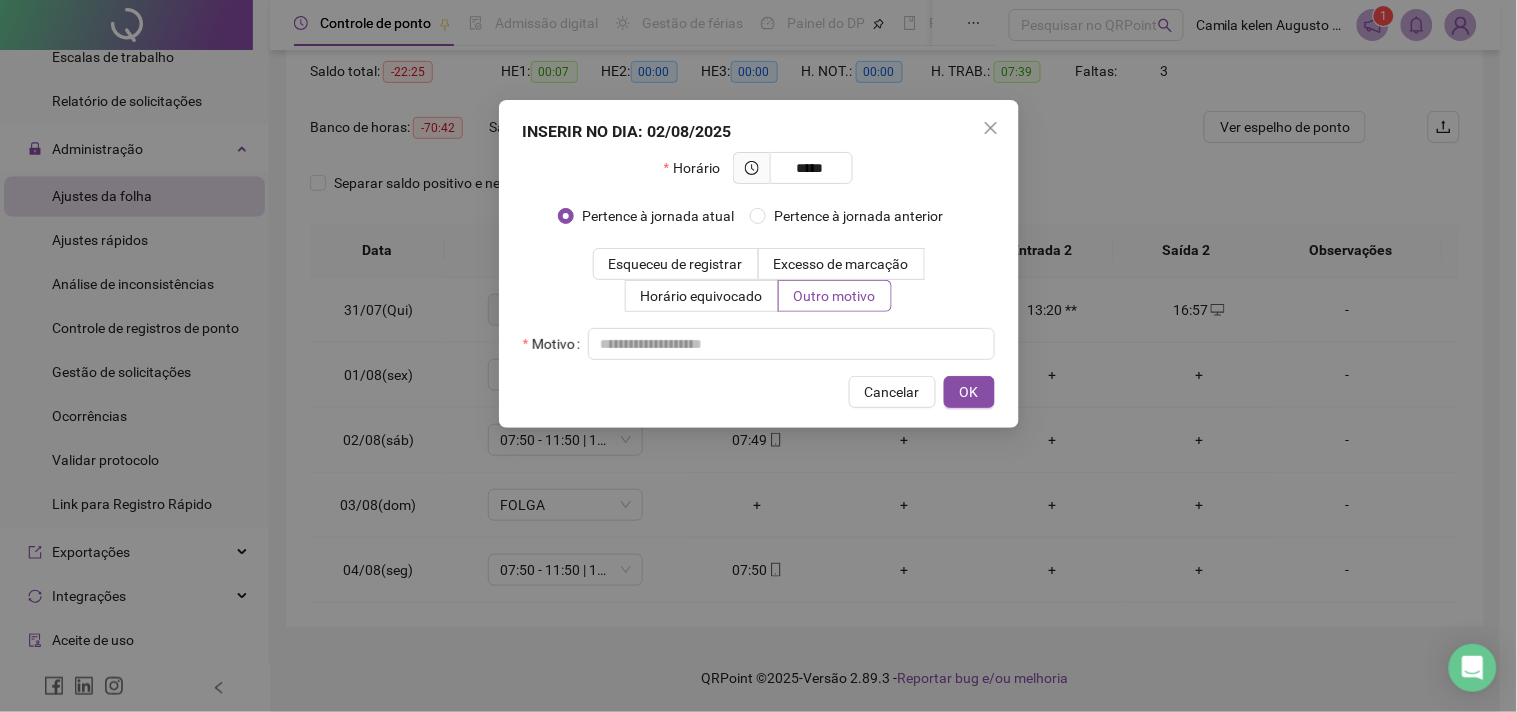 click on "Horário ***** Pertence à jornada atual Pertence à jornada anterior Esqueceu de registrar Excesso de marcação Horário equivocado Outro motivo Motivo" at bounding box center (759, 256) 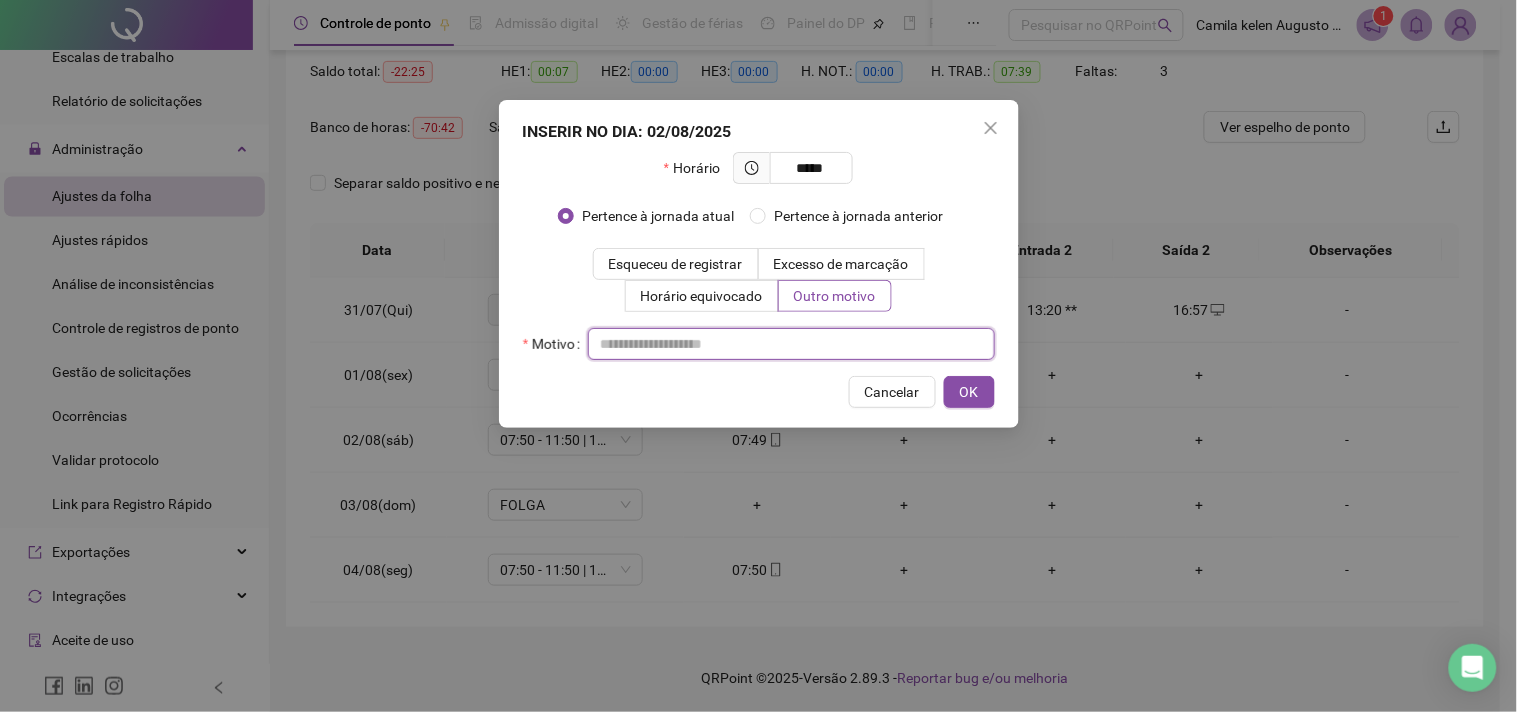 click at bounding box center (791, 344) 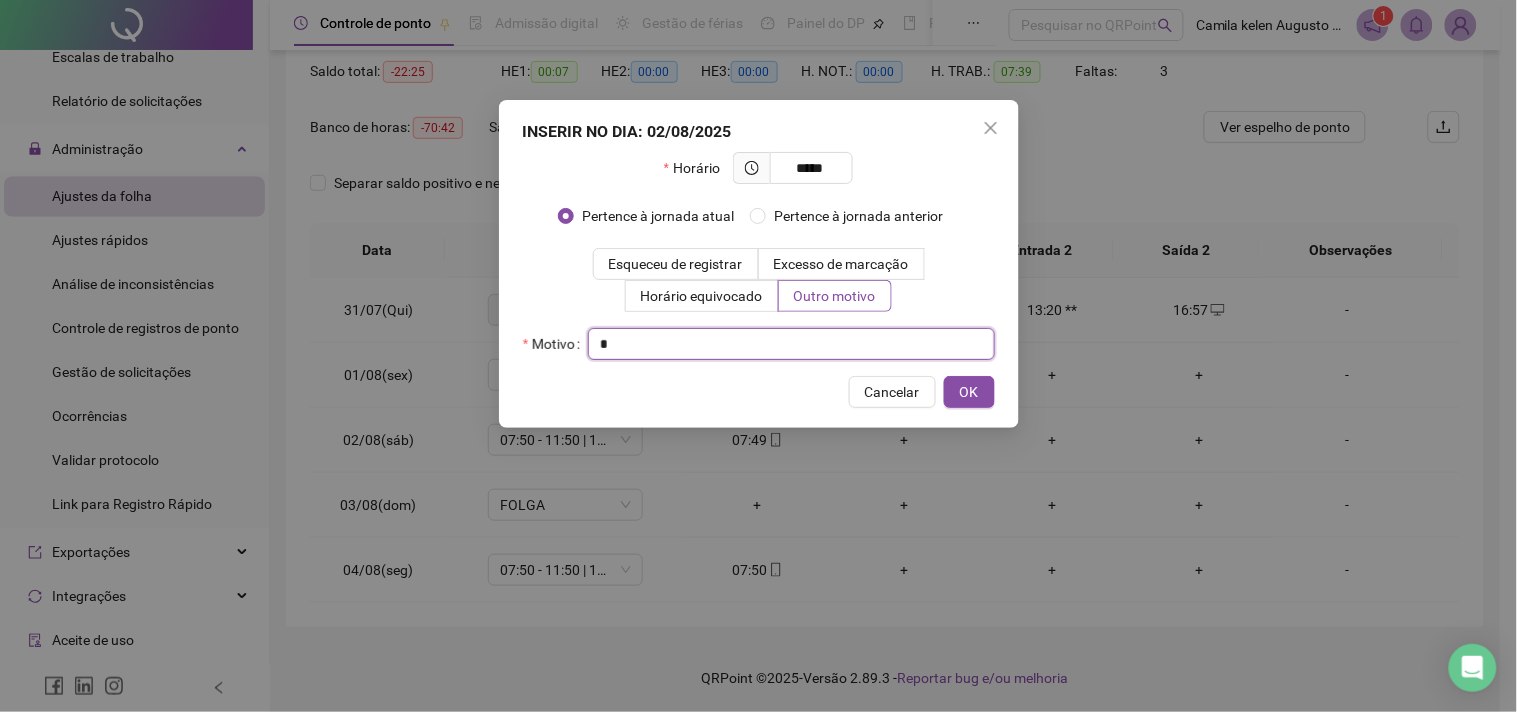 type on "*" 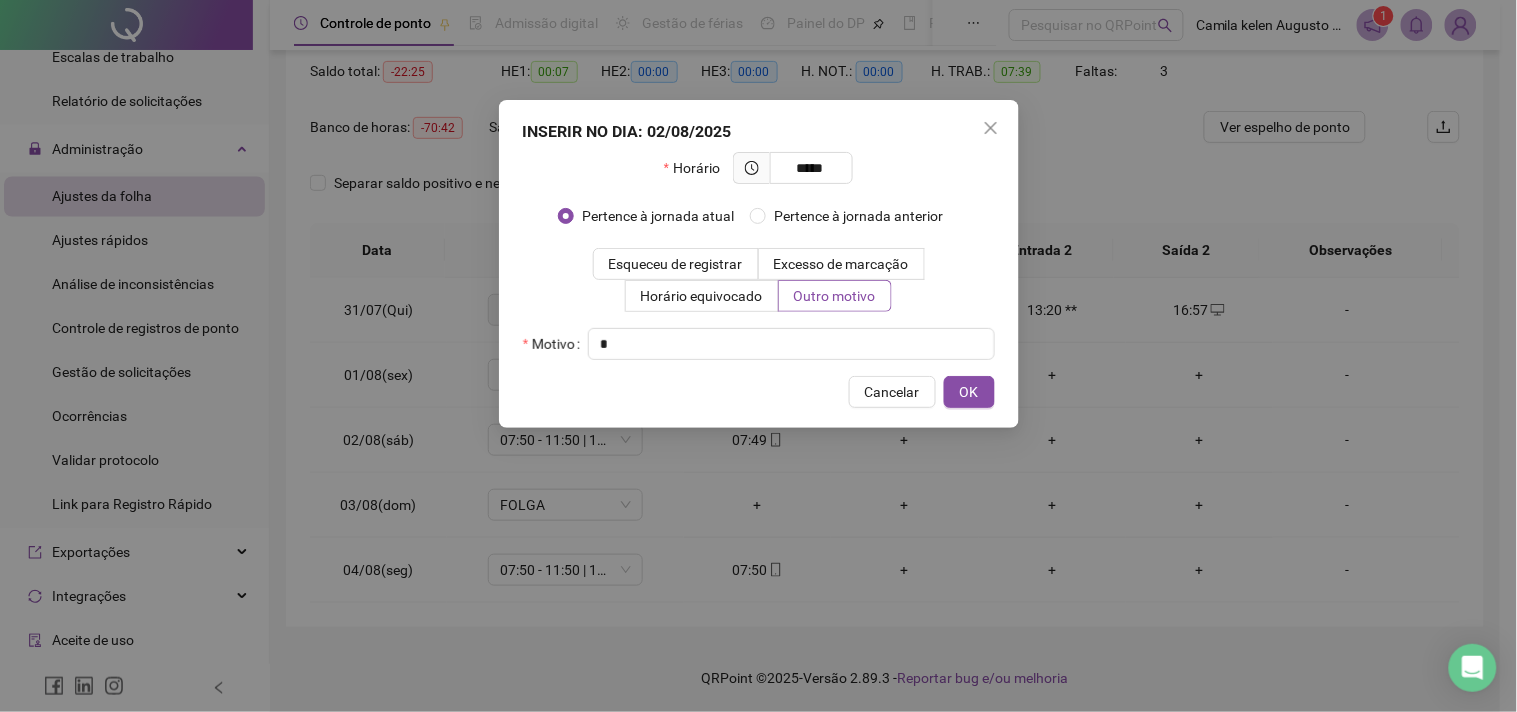 drag, startPoint x: 981, startPoint y: 378, endPoint x: 1305, endPoint y: 181, distance: 379.1899 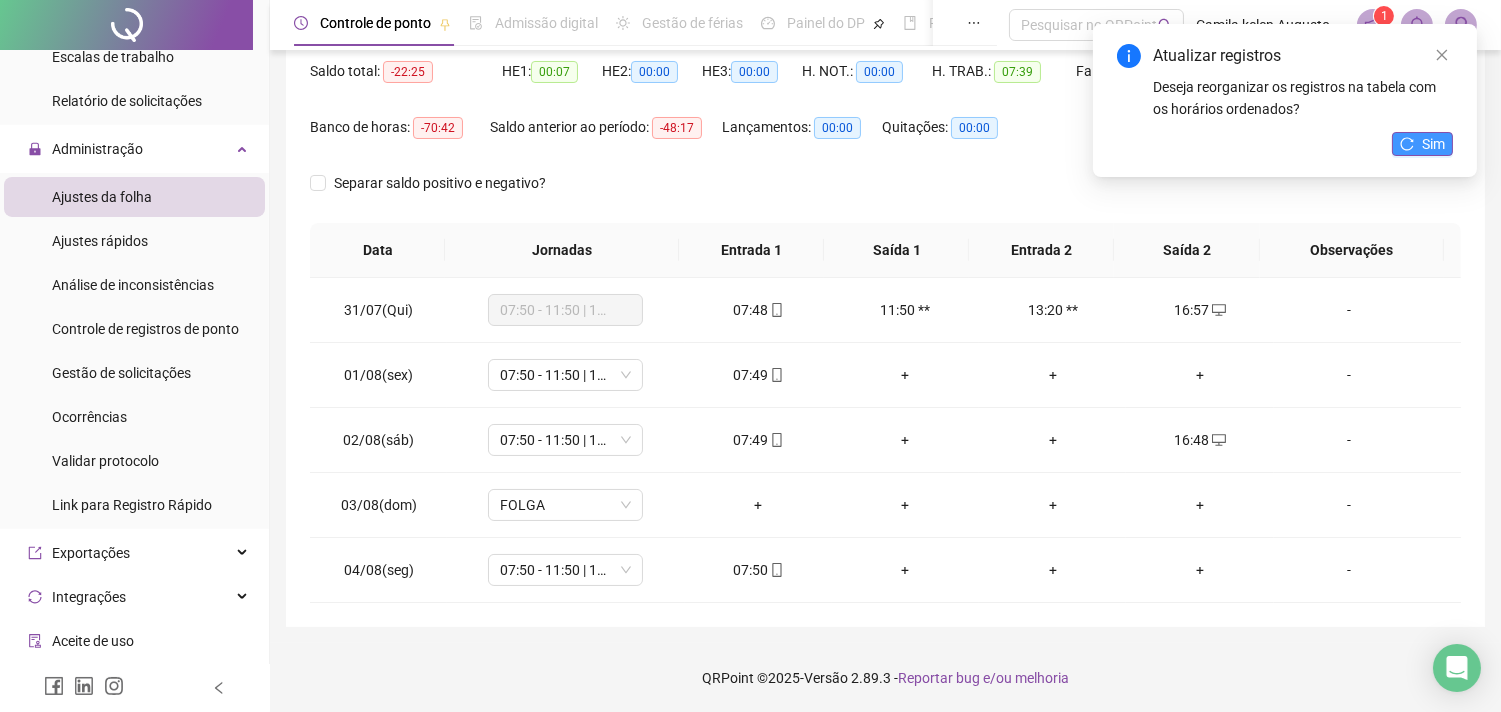click on "Sim" at bounding box center (1422, 144) 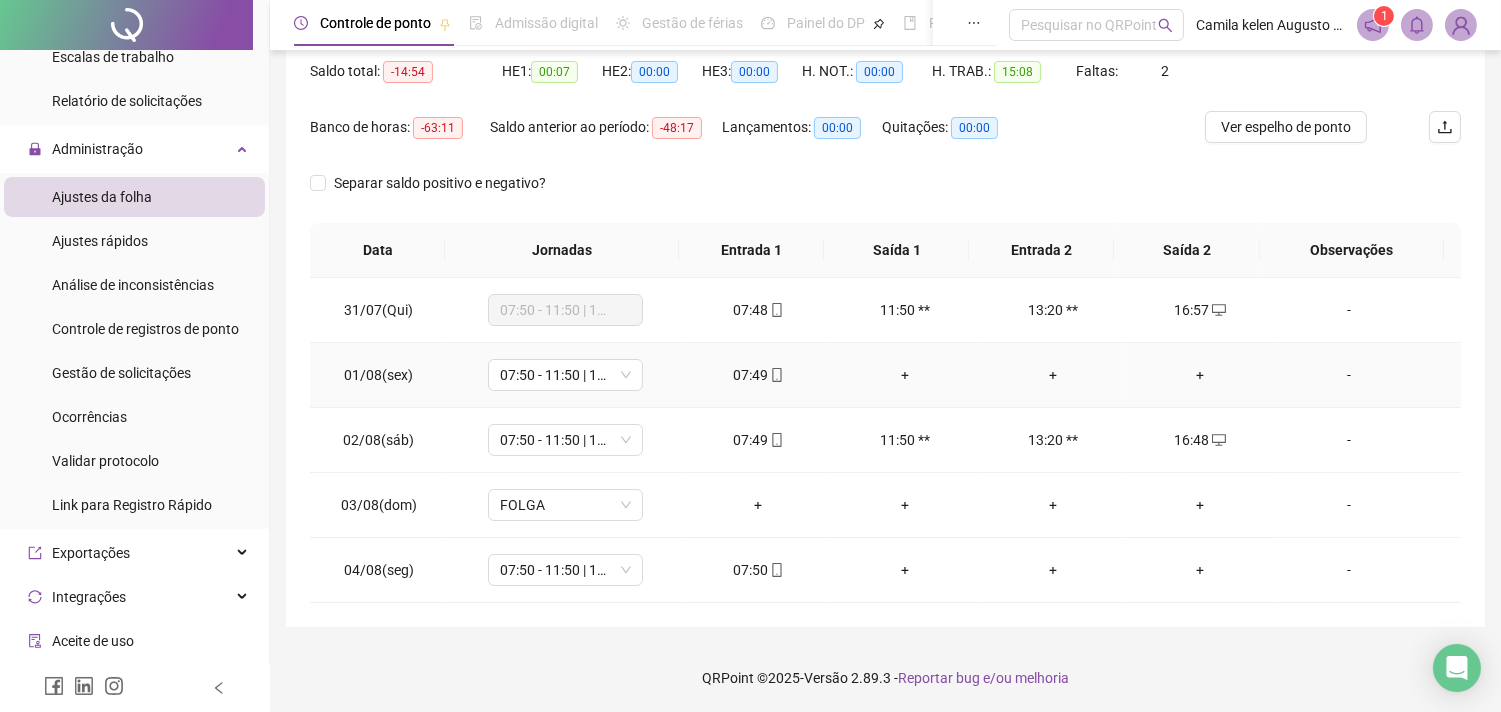 click on "+" at bounding box center [1199, 375] 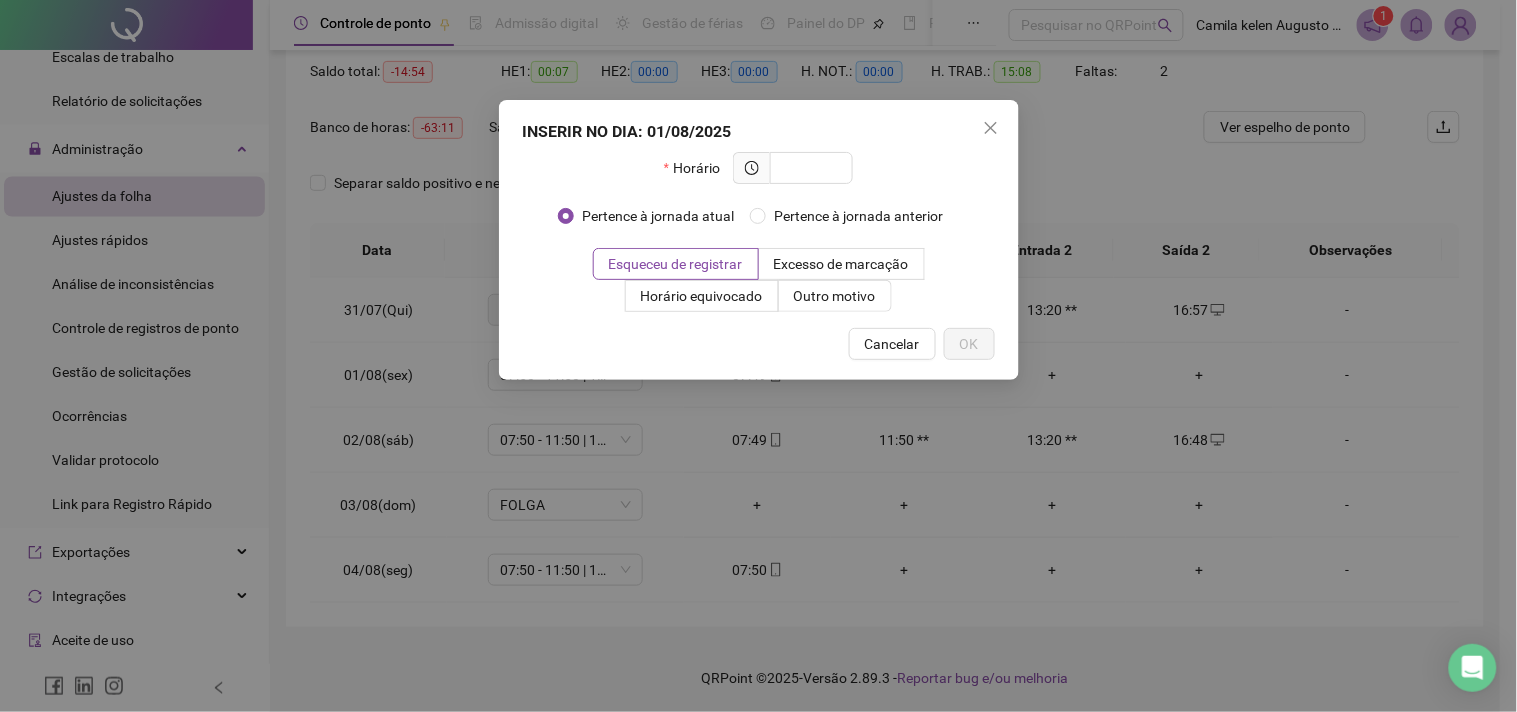 drag, startPoint x: 987, startPoint y: 125, endPoint x: 997, endPoint y: 144, distance: 21.470911 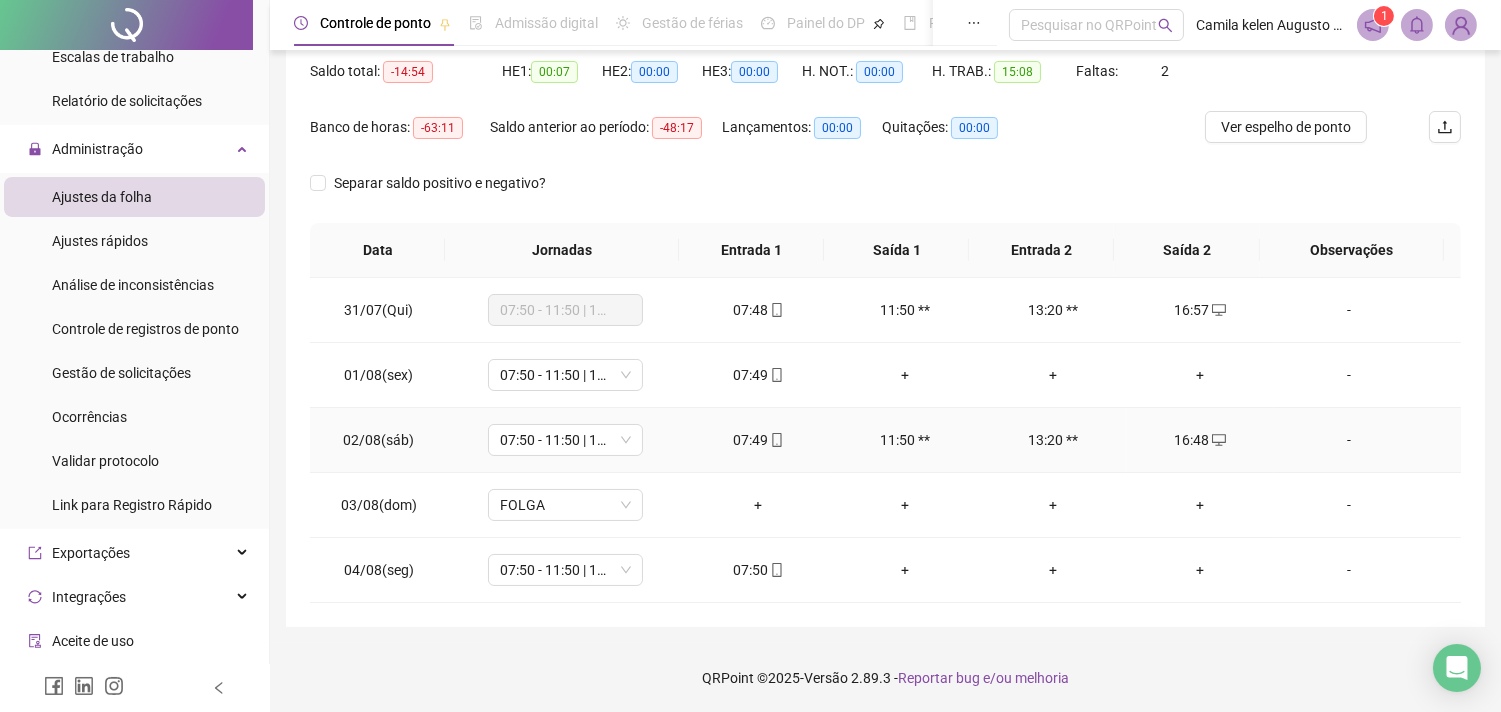 click 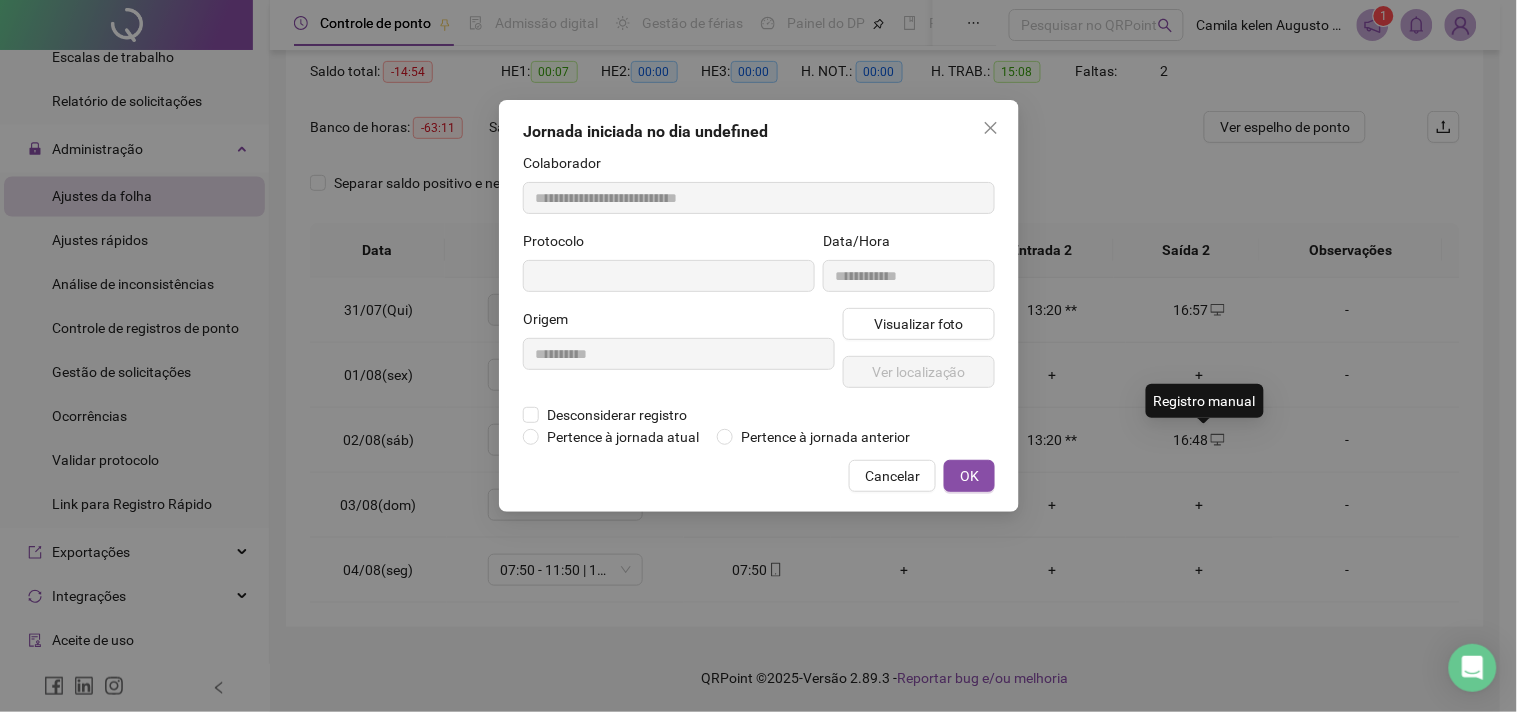 type on "**********" 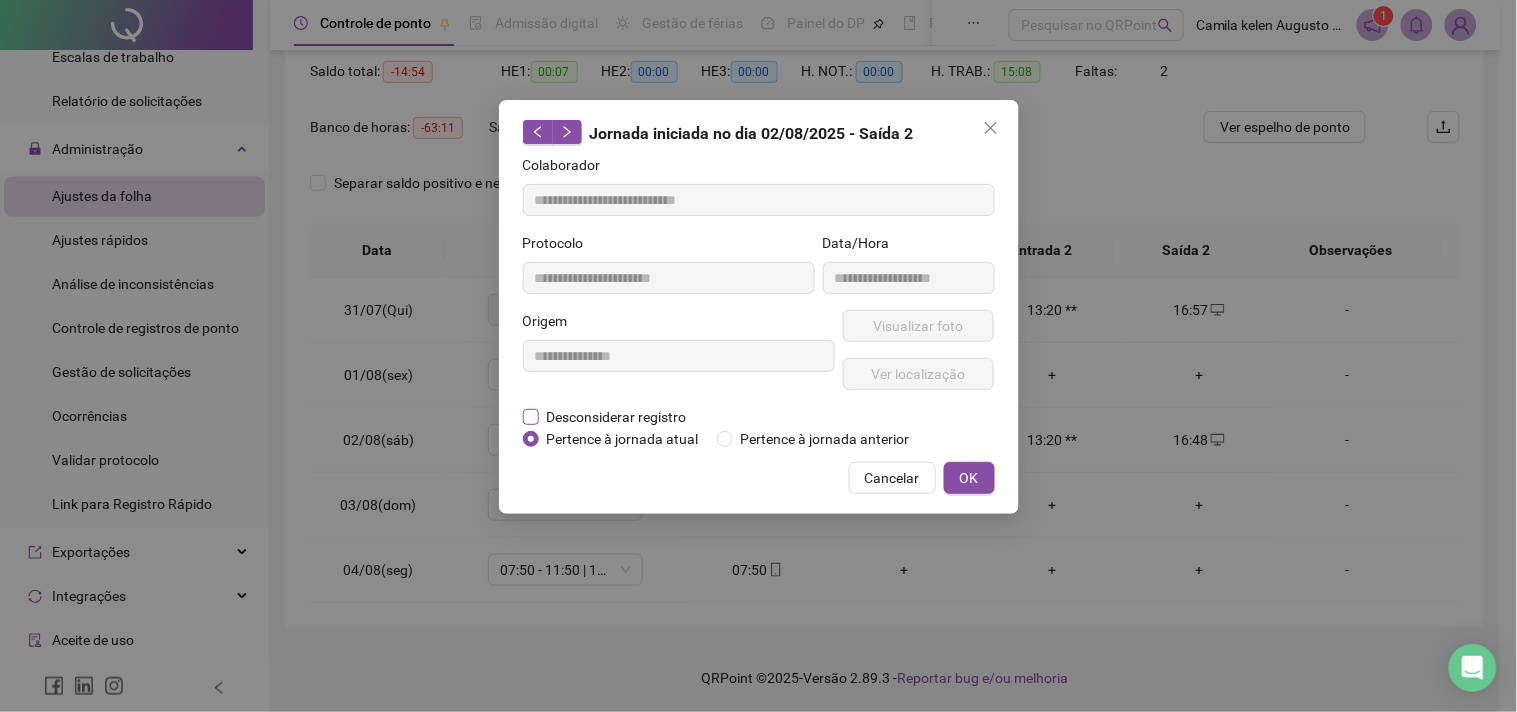 click on "Desconsiderar registro" at bounding box center (617, 417) 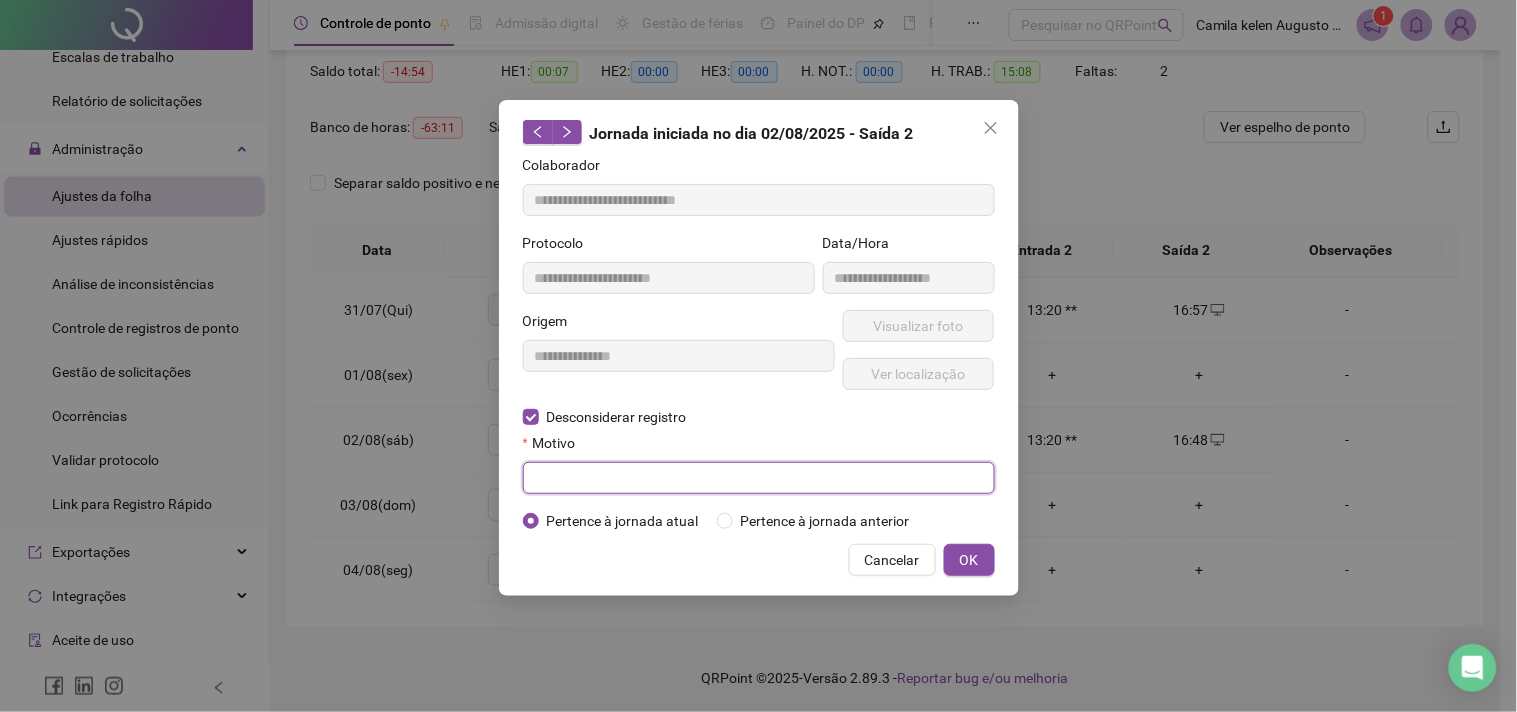 click at bounding box center (759, 478) 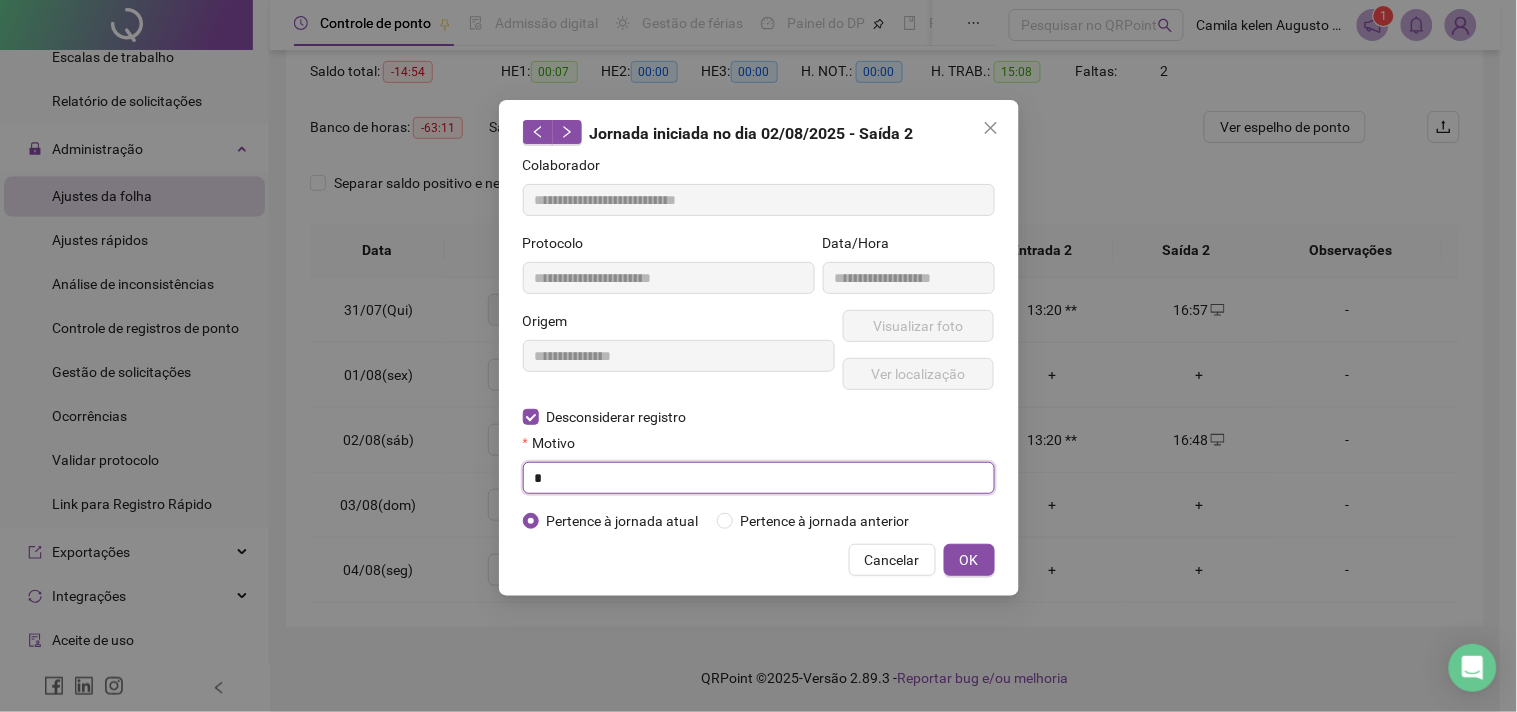 type on "*" 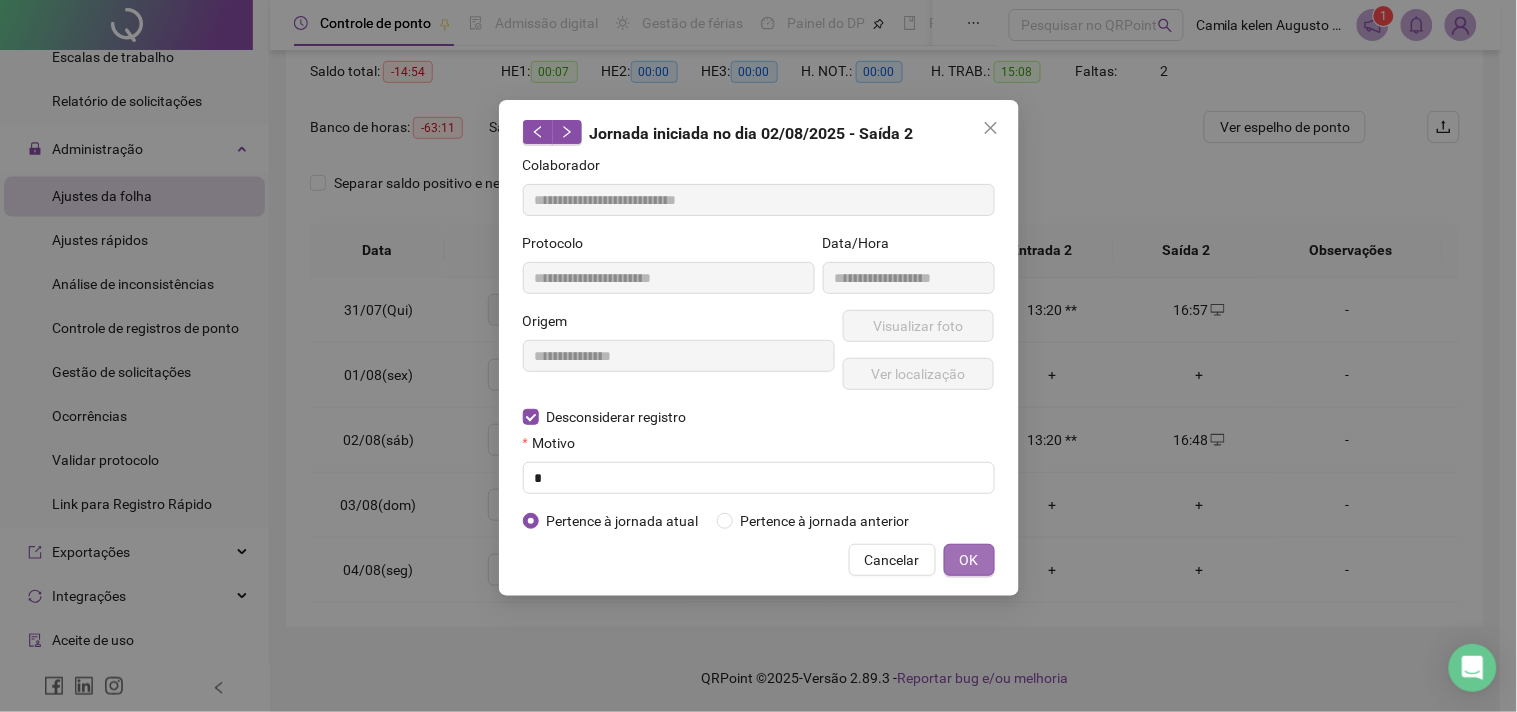 click on "OK" at bounding box center [969, 560] 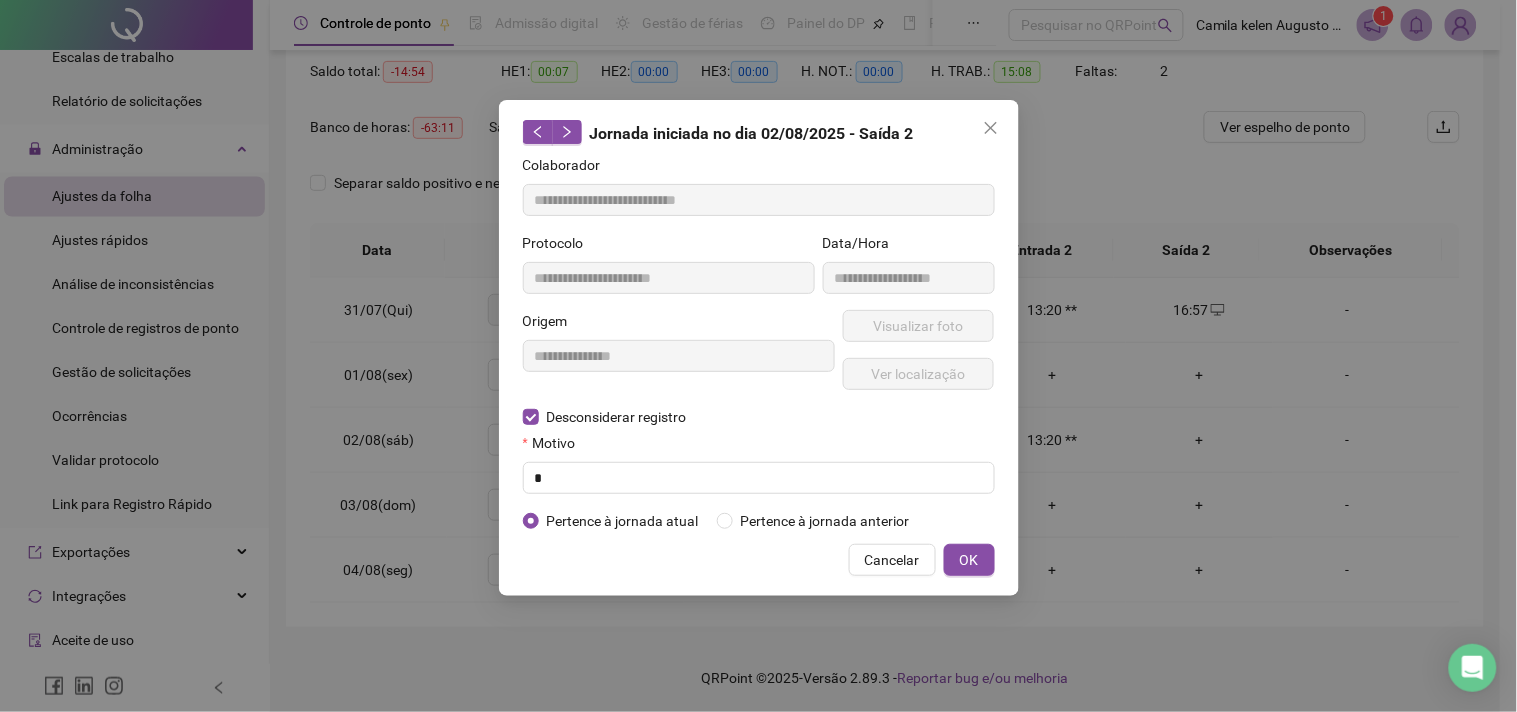 click on "**********" at bounding box center (758, 356) 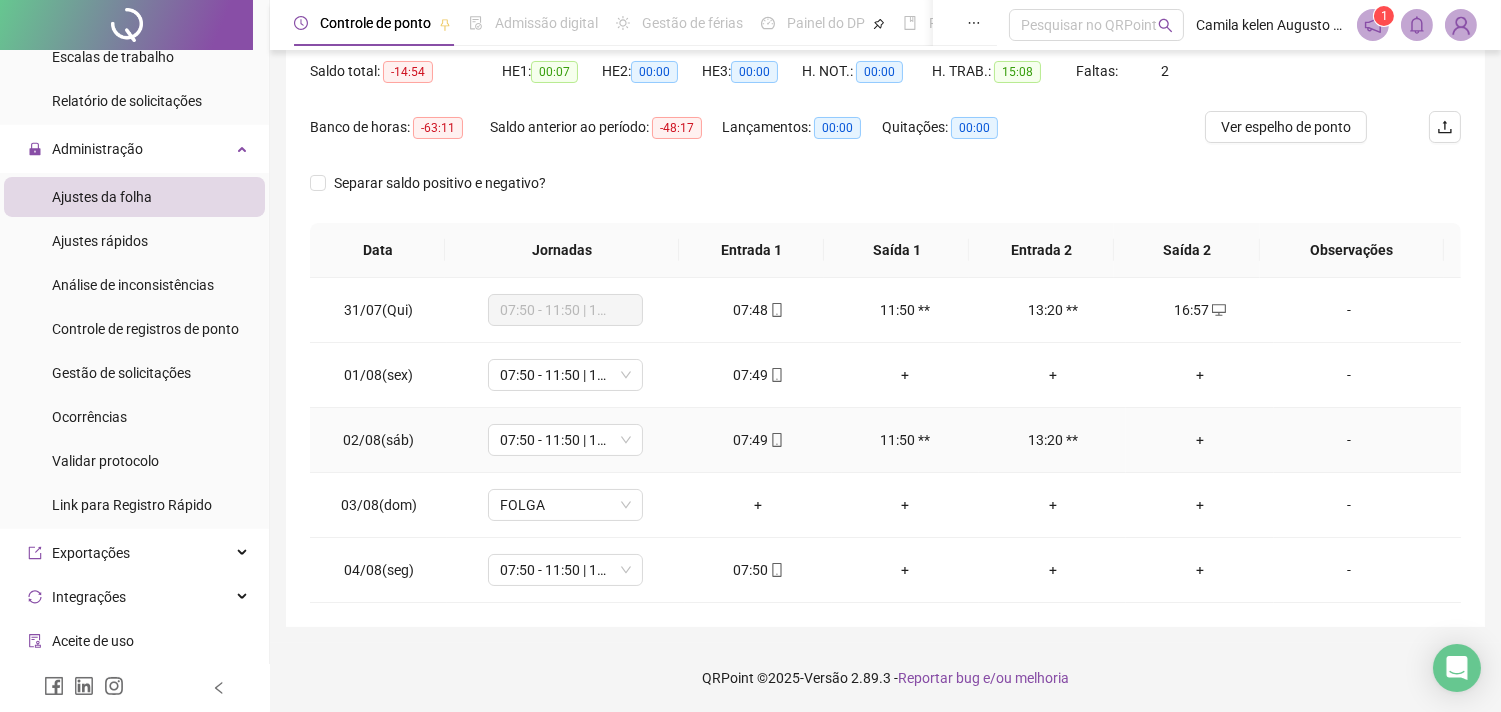 click on "+" at bounding box center (1199, 440) 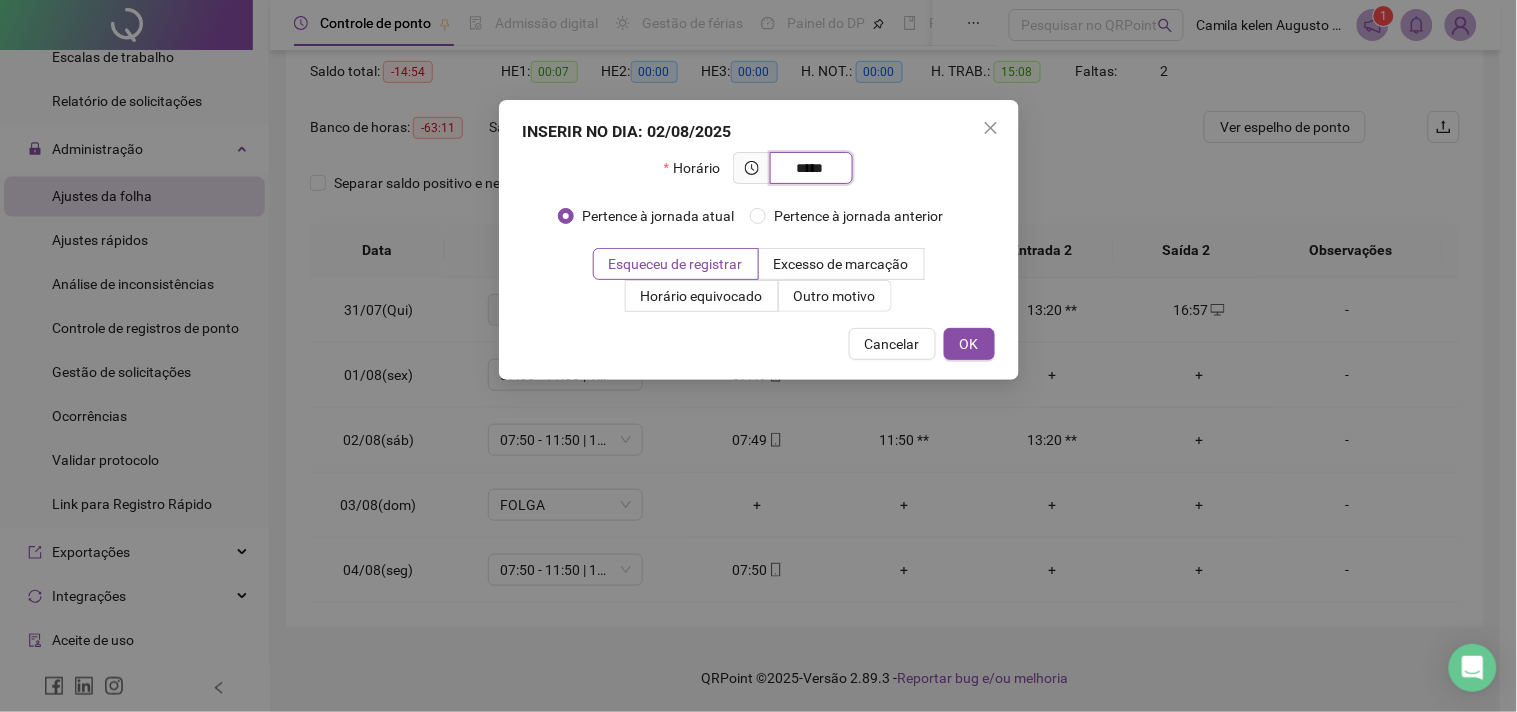 type on "*****" 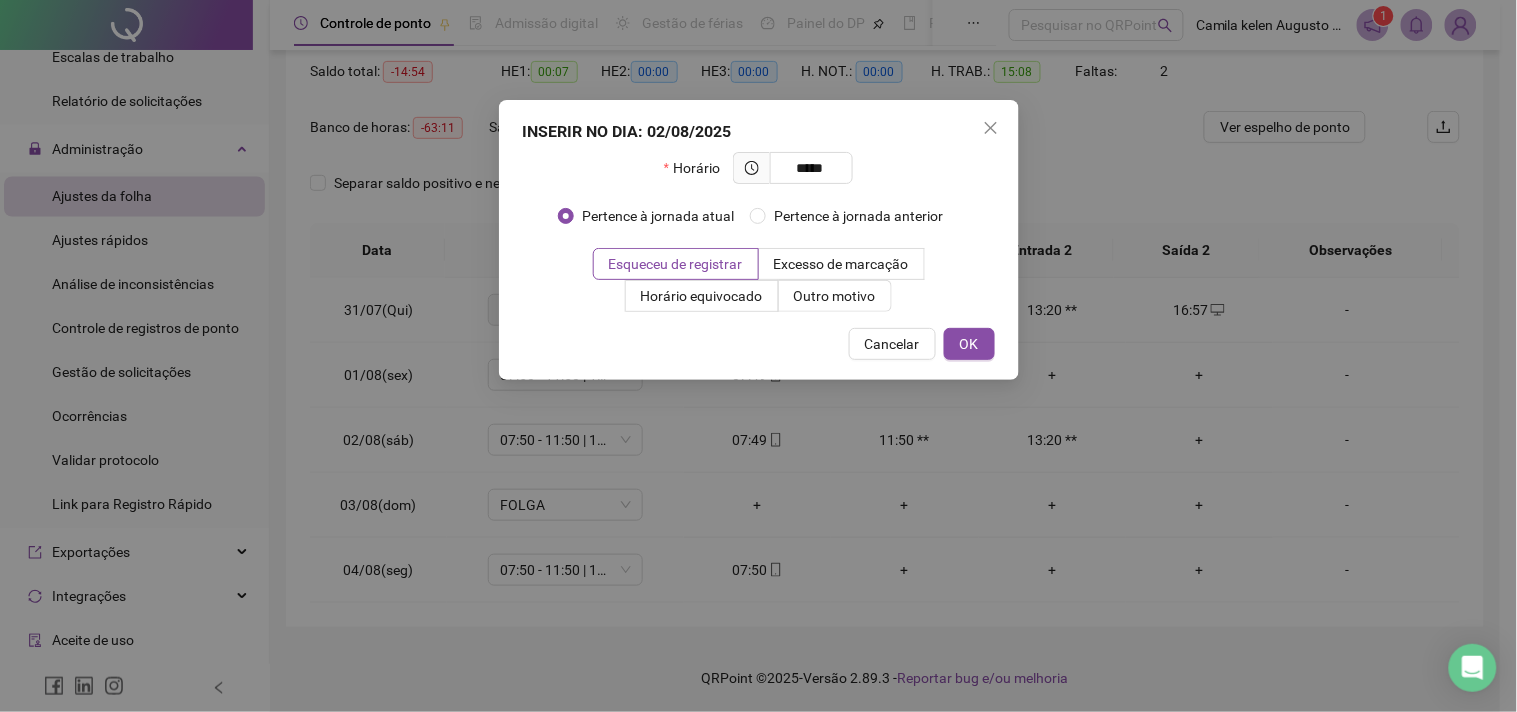 click on "Esqueceu de registrar Excesso de marcação Horário equivocado Outro motivo" at bounding box center [759, 280] 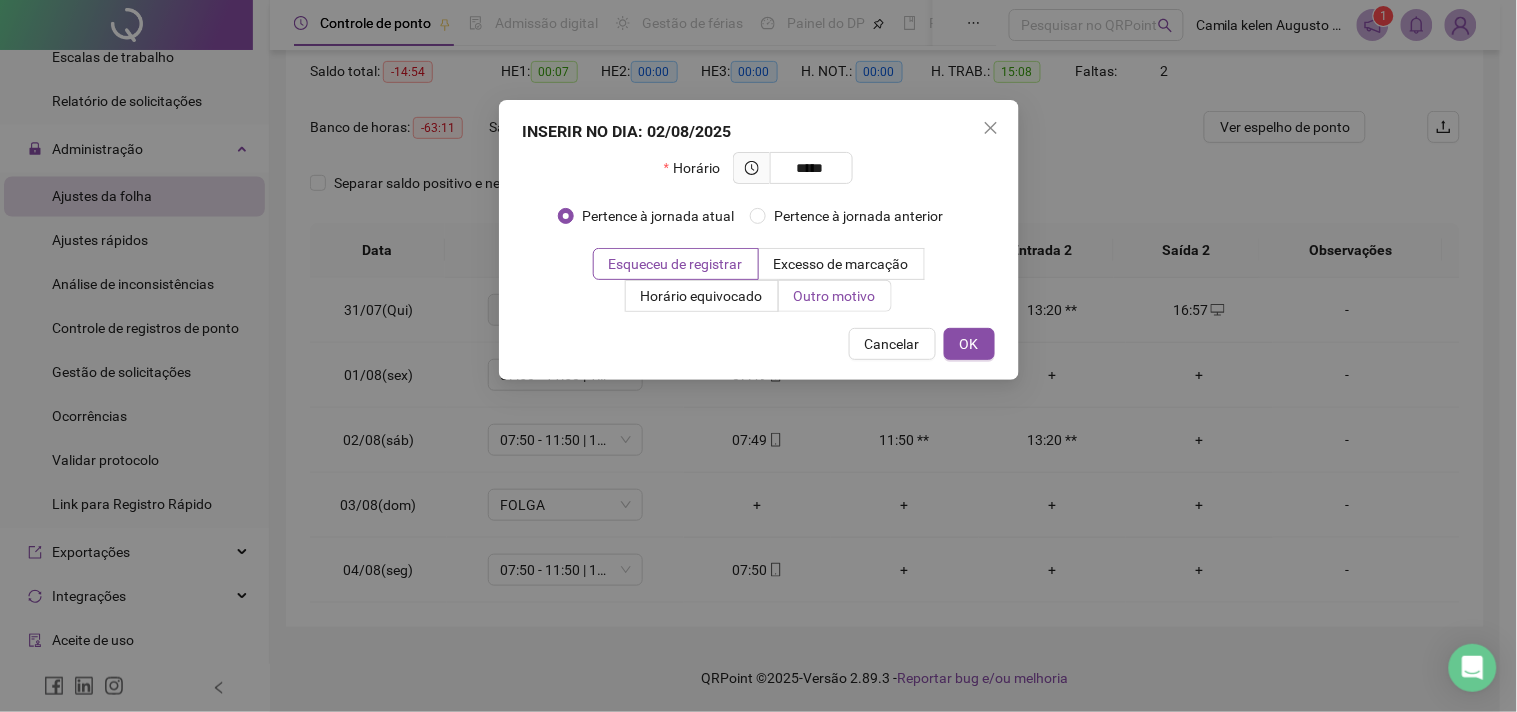 click on "Outro motivo" at bounding box center [835, 296] 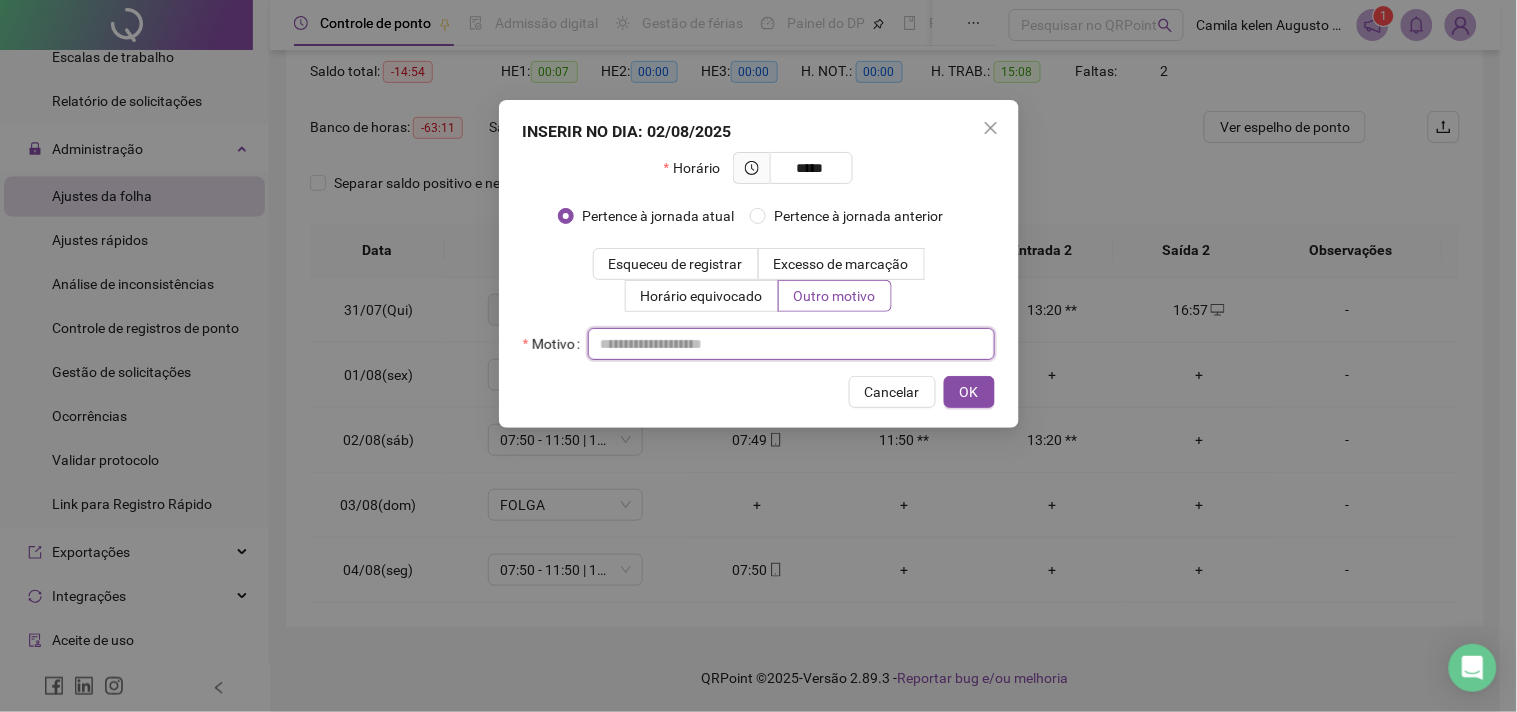 click at bounding box center (791, 344) 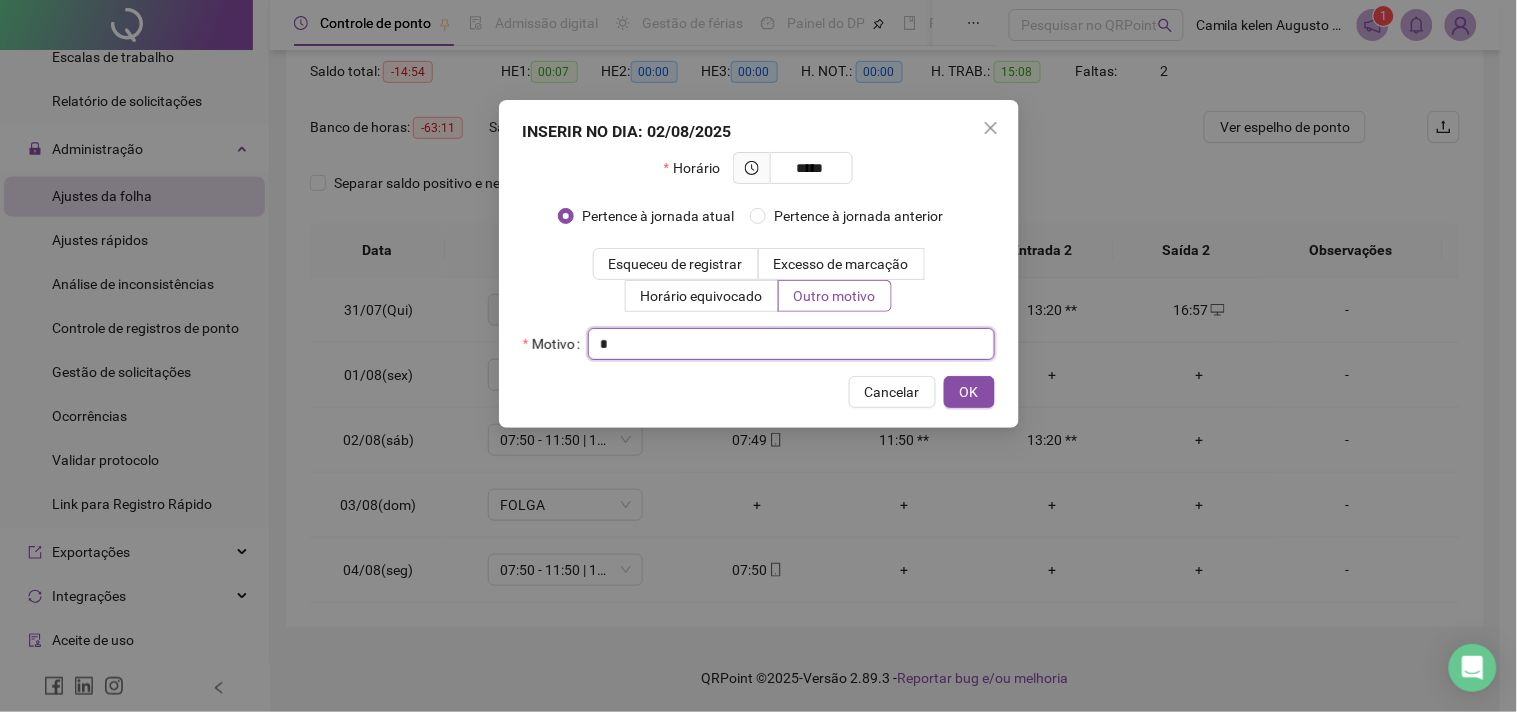 type on "*" 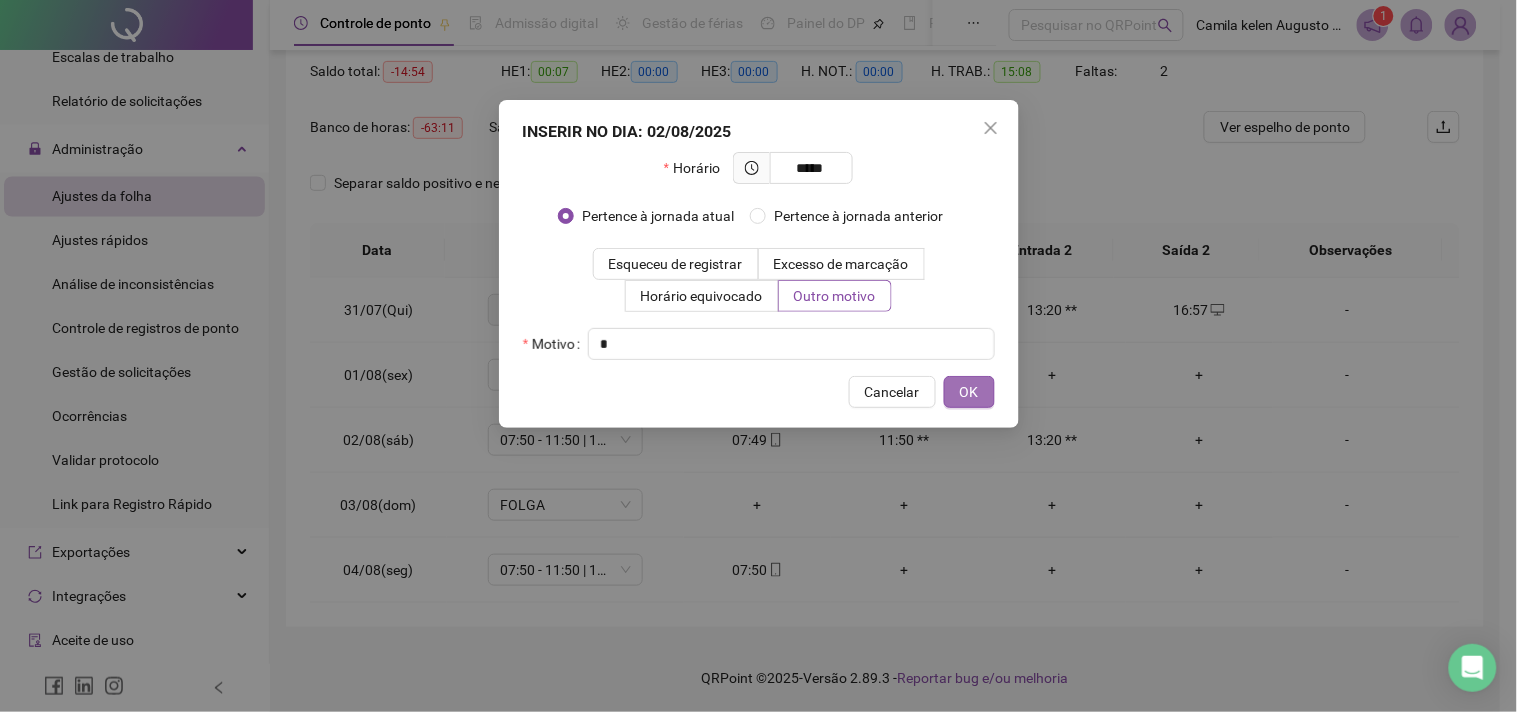 click on "OK" at bounding box center (969, 392) 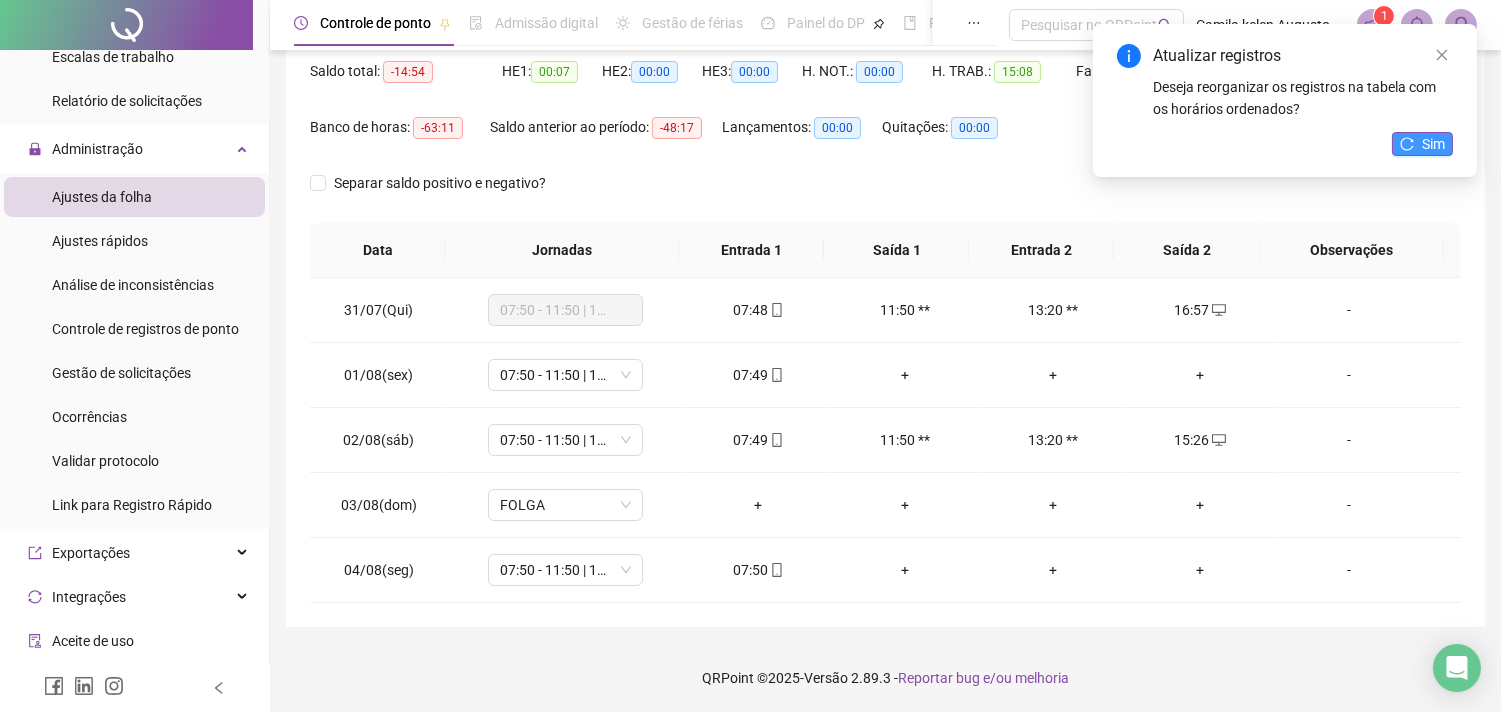 click on "Sim" at bounding box center (1422, 144) 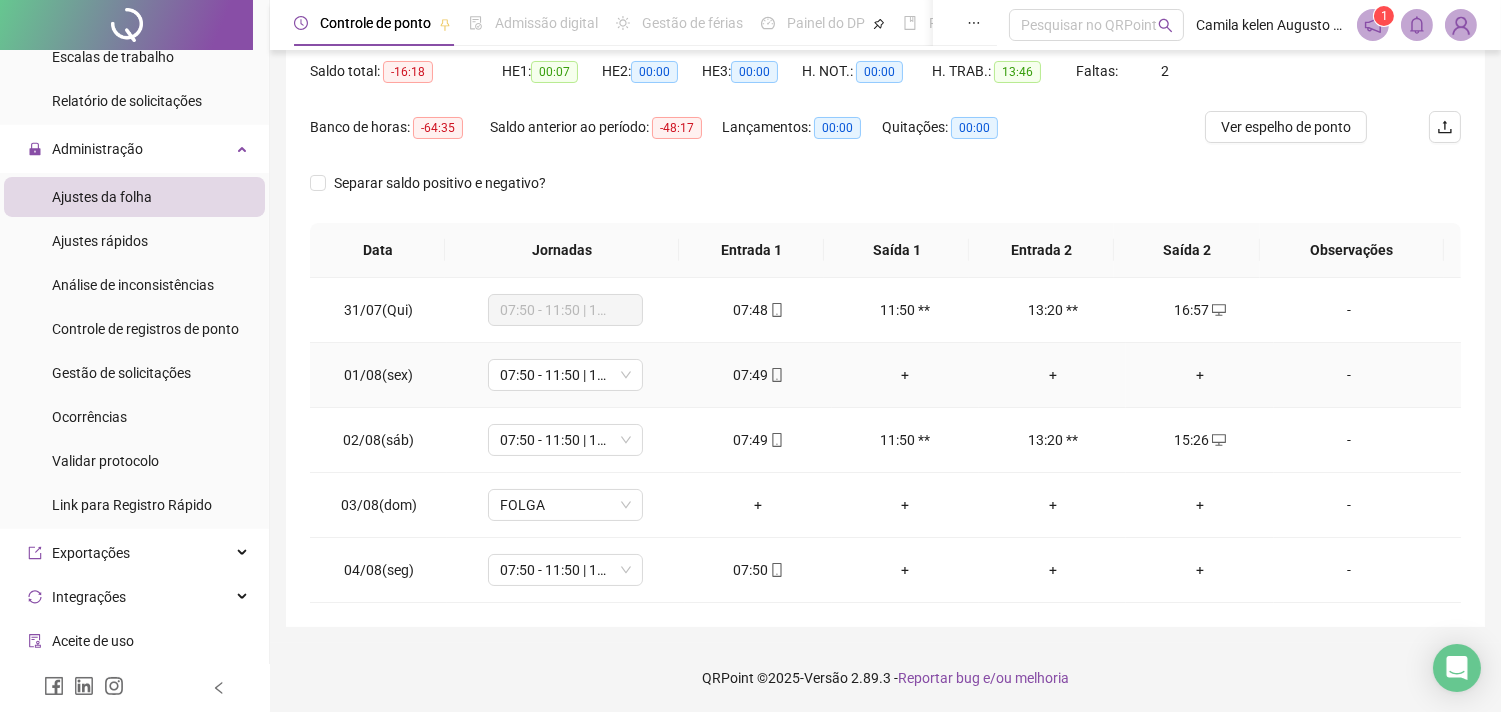 click on "+" at bounding box center [1199, 375] 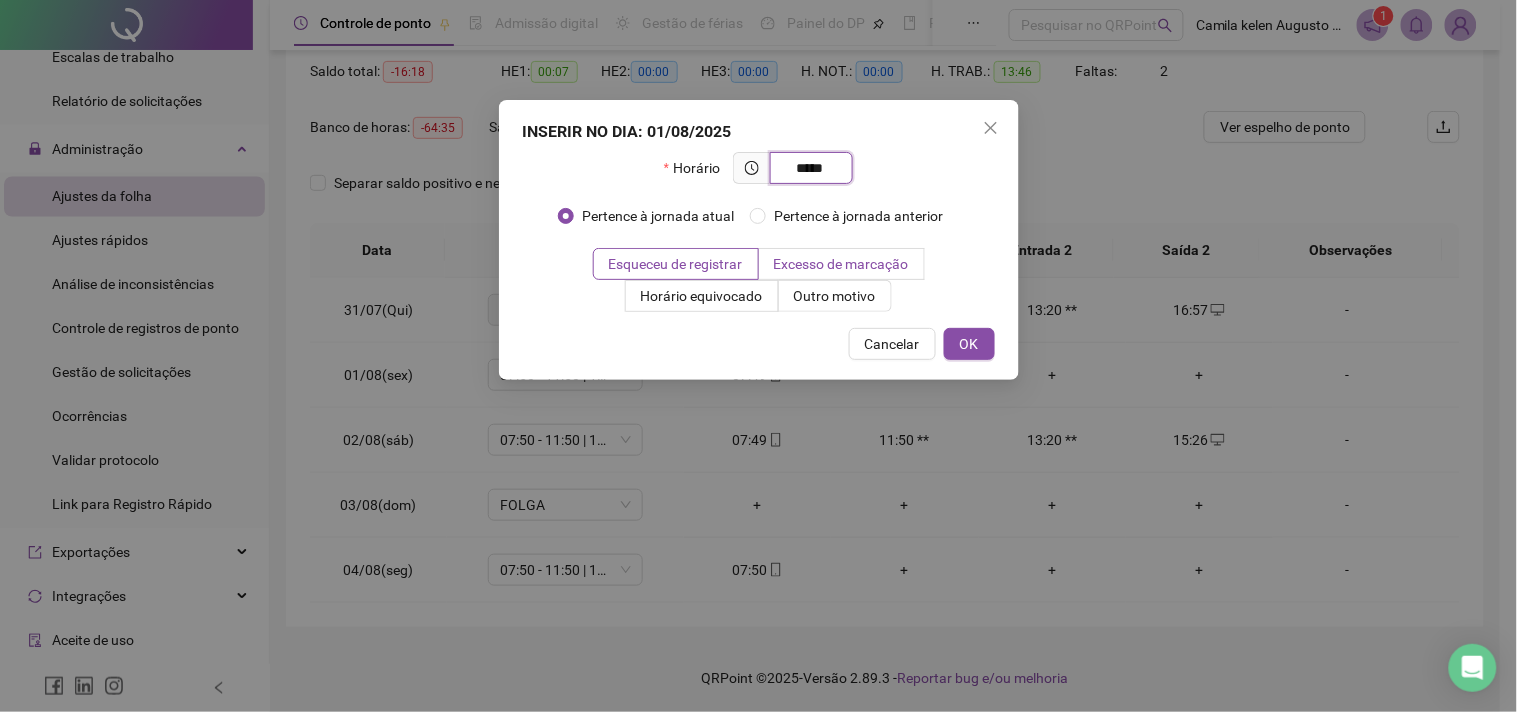 type on "*****" 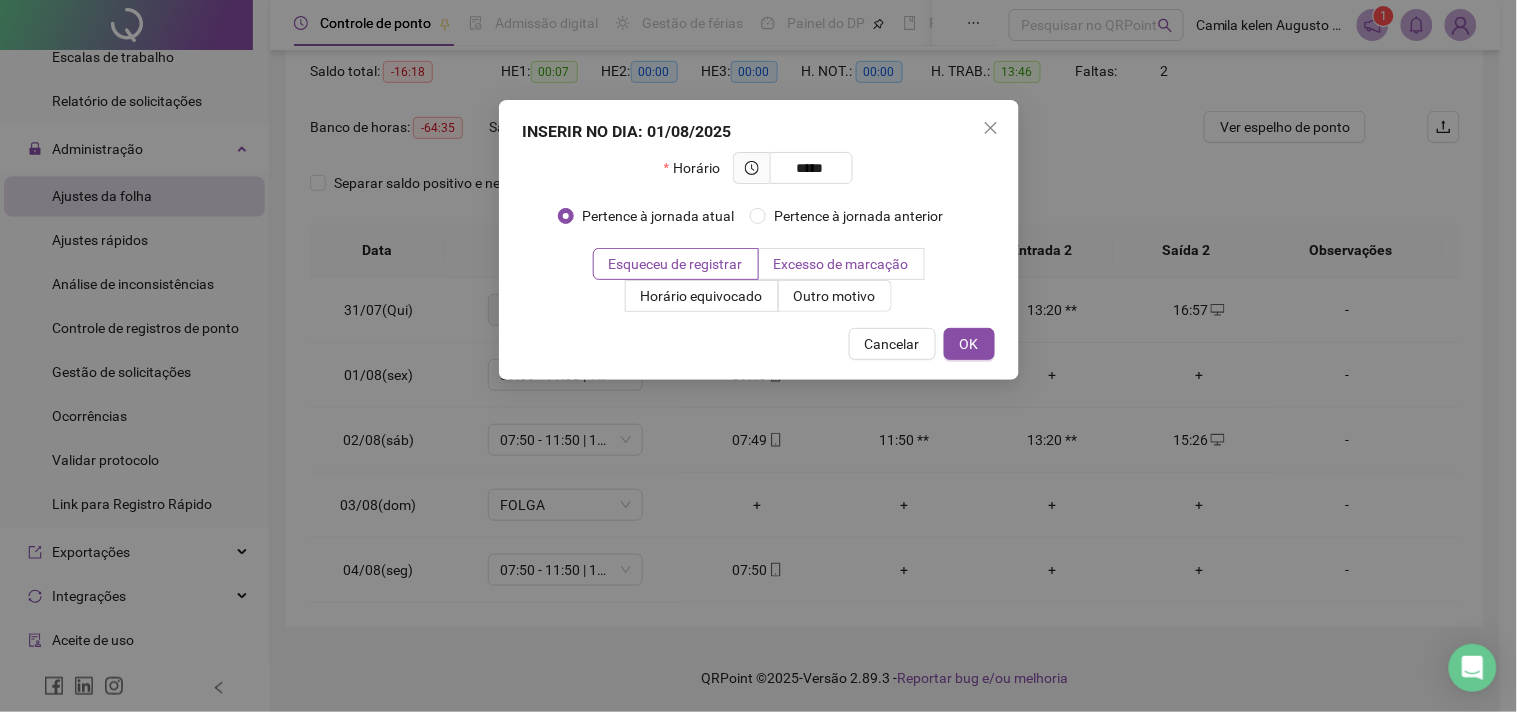click on "Excesso de marcação" at bounding box center [841, 264] 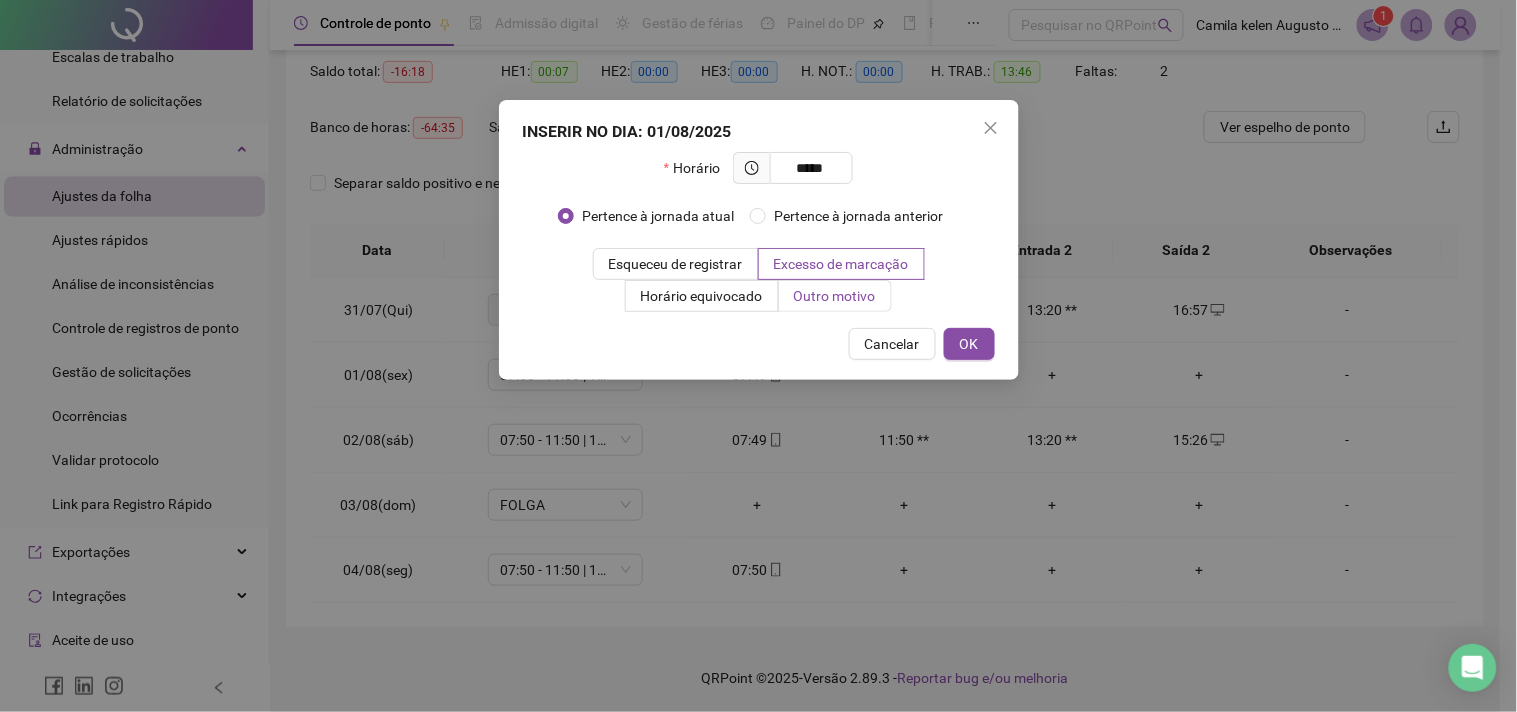 click on "Outro motivo" at bounding box center [835, 296] 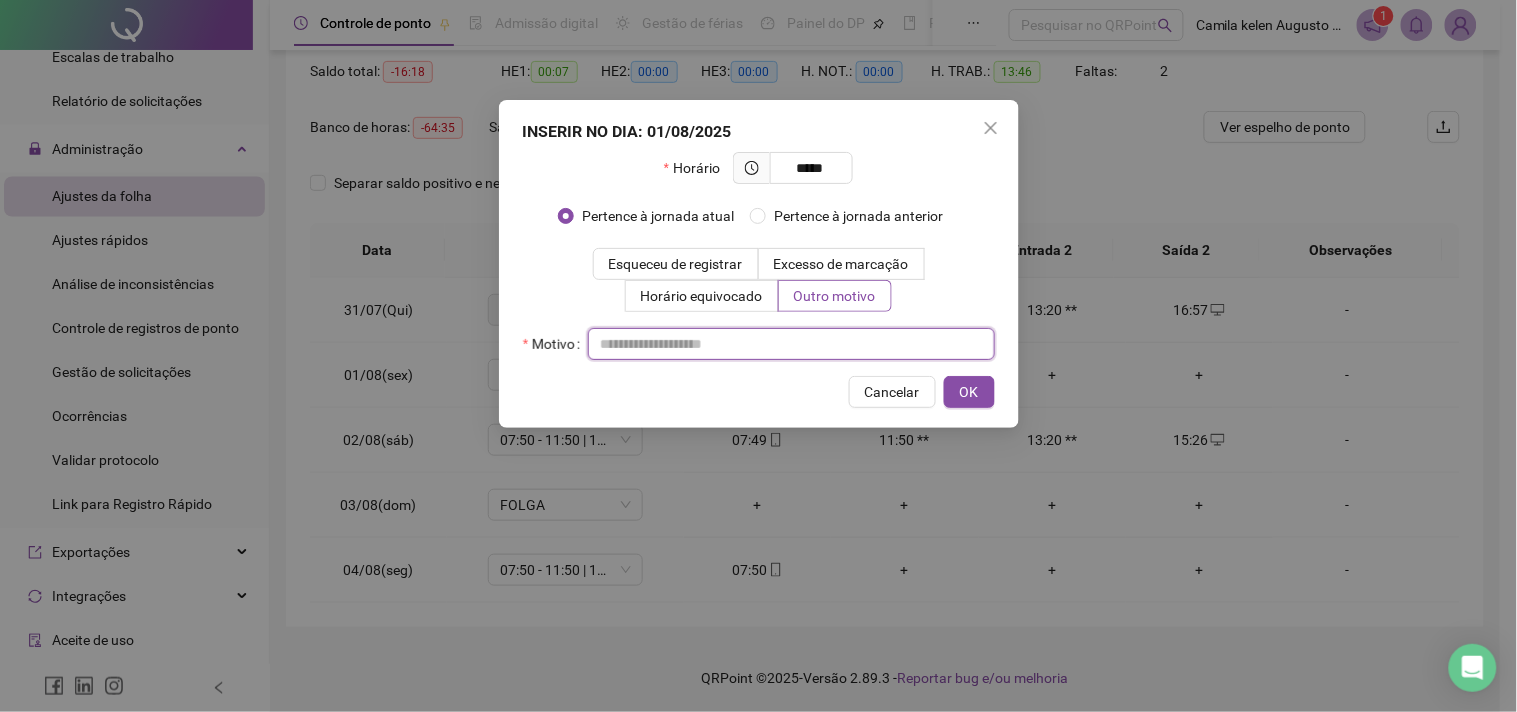 click at bounding box center (791, 344) 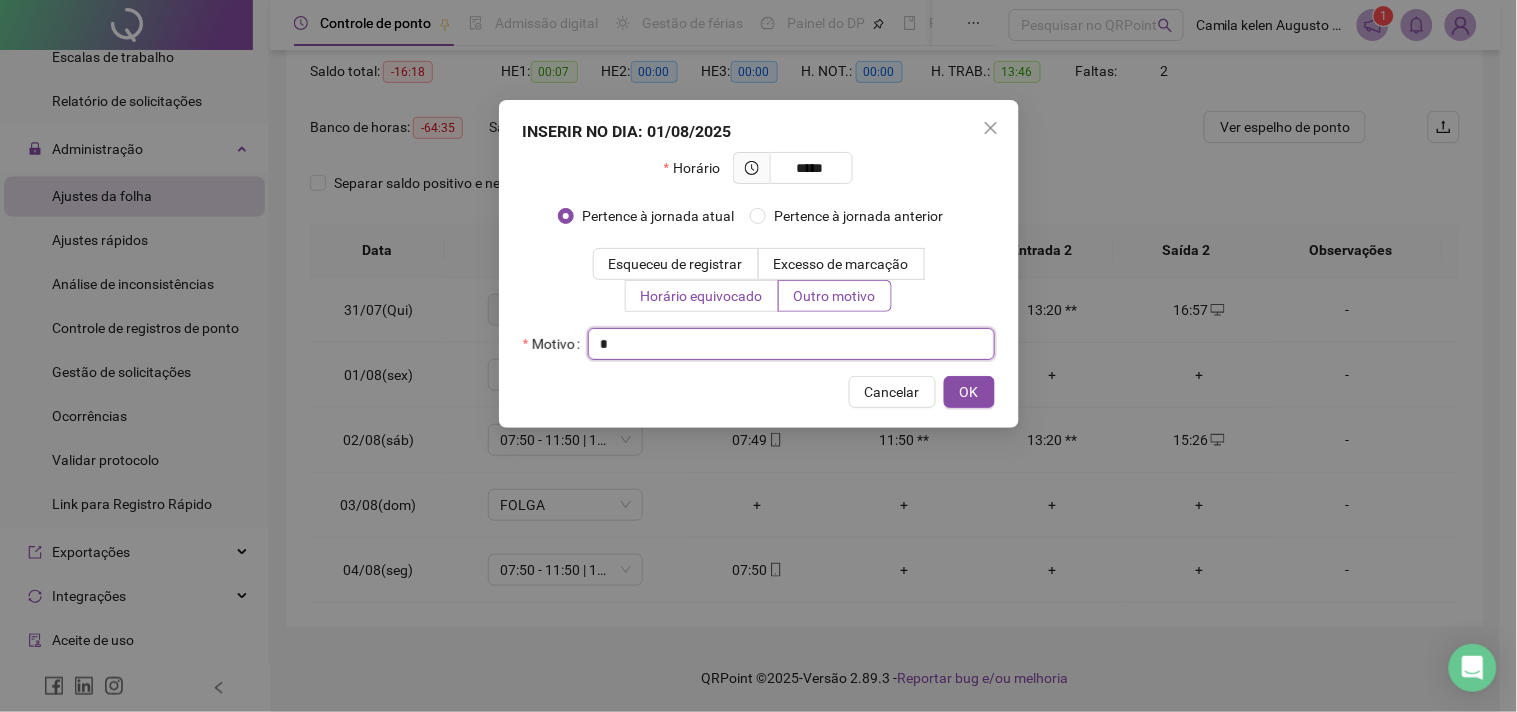 type on "*" 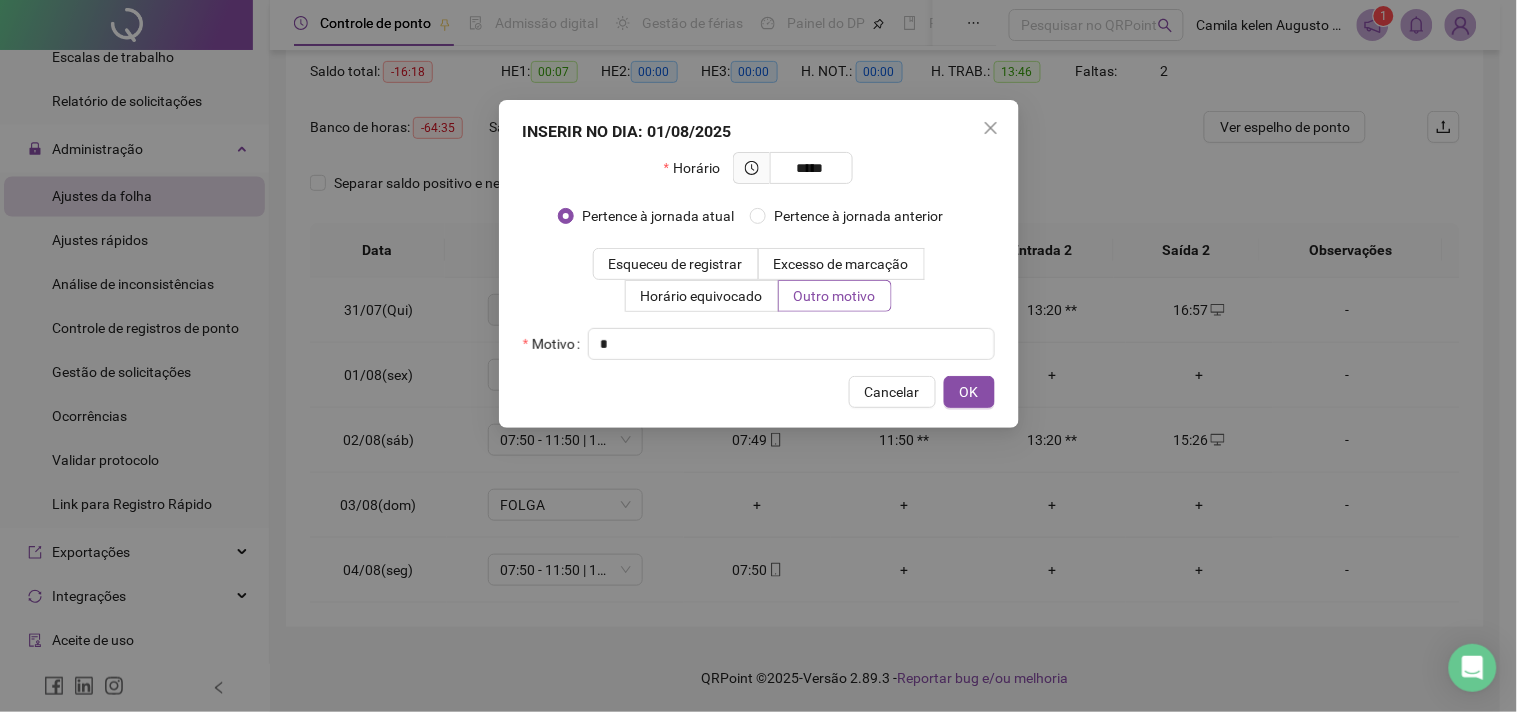 click on "INSERIR NO DIA : 01/08/2025 Horário ***** Pertence à jornada atual Pertence à jornada anterior Esqueceu de registrar Excesso de marcação Horário equivocado Outro motivo Motivo * Cancelar OK" at bounding box center [759, 264] 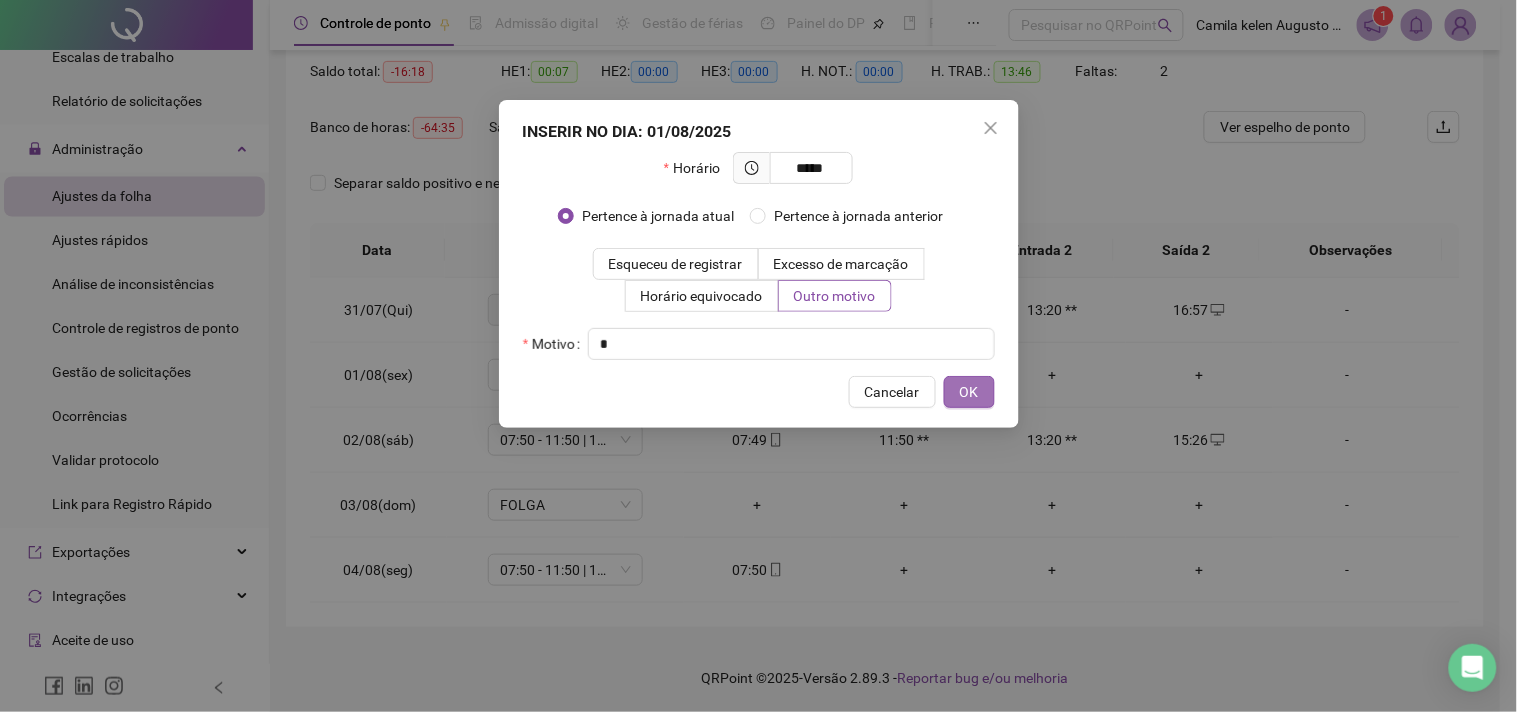 click on "OK" at bounding box center (969, 392) 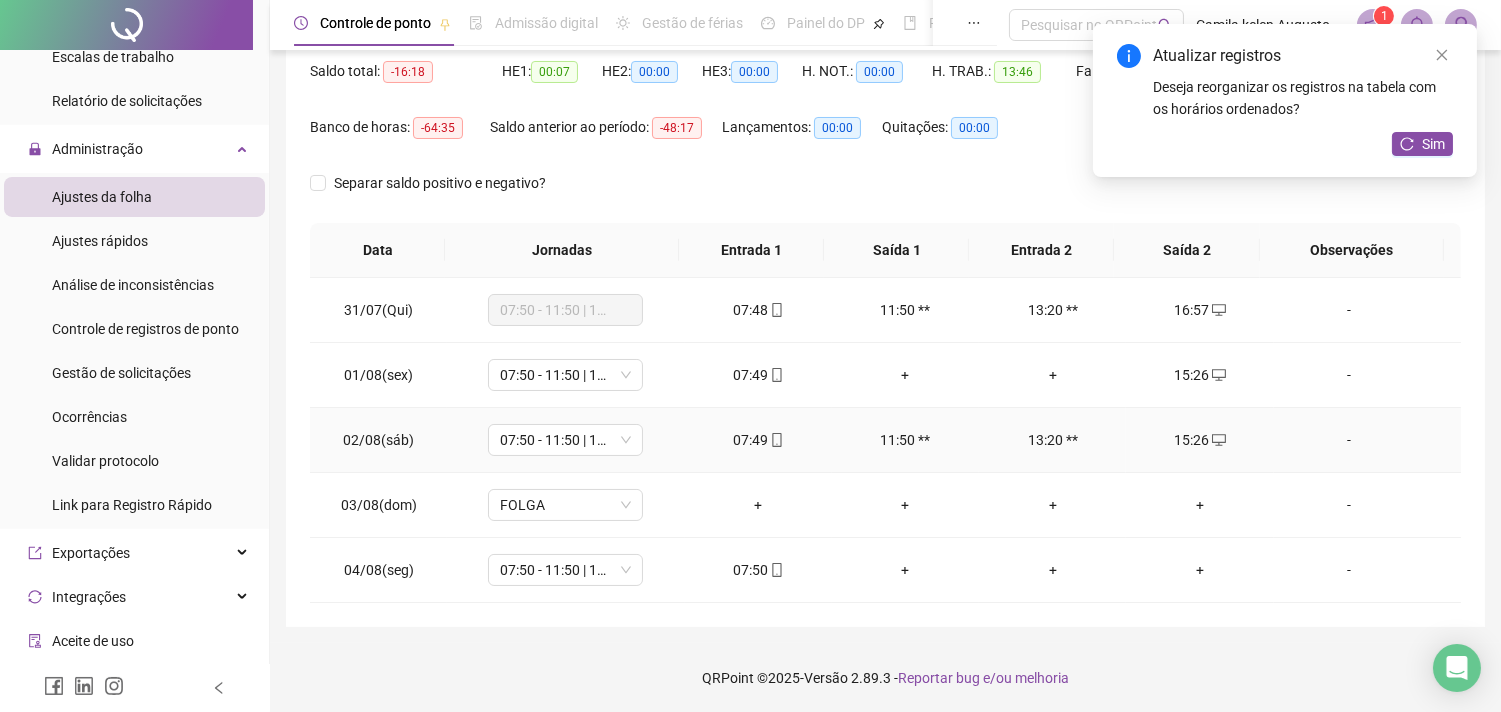 click 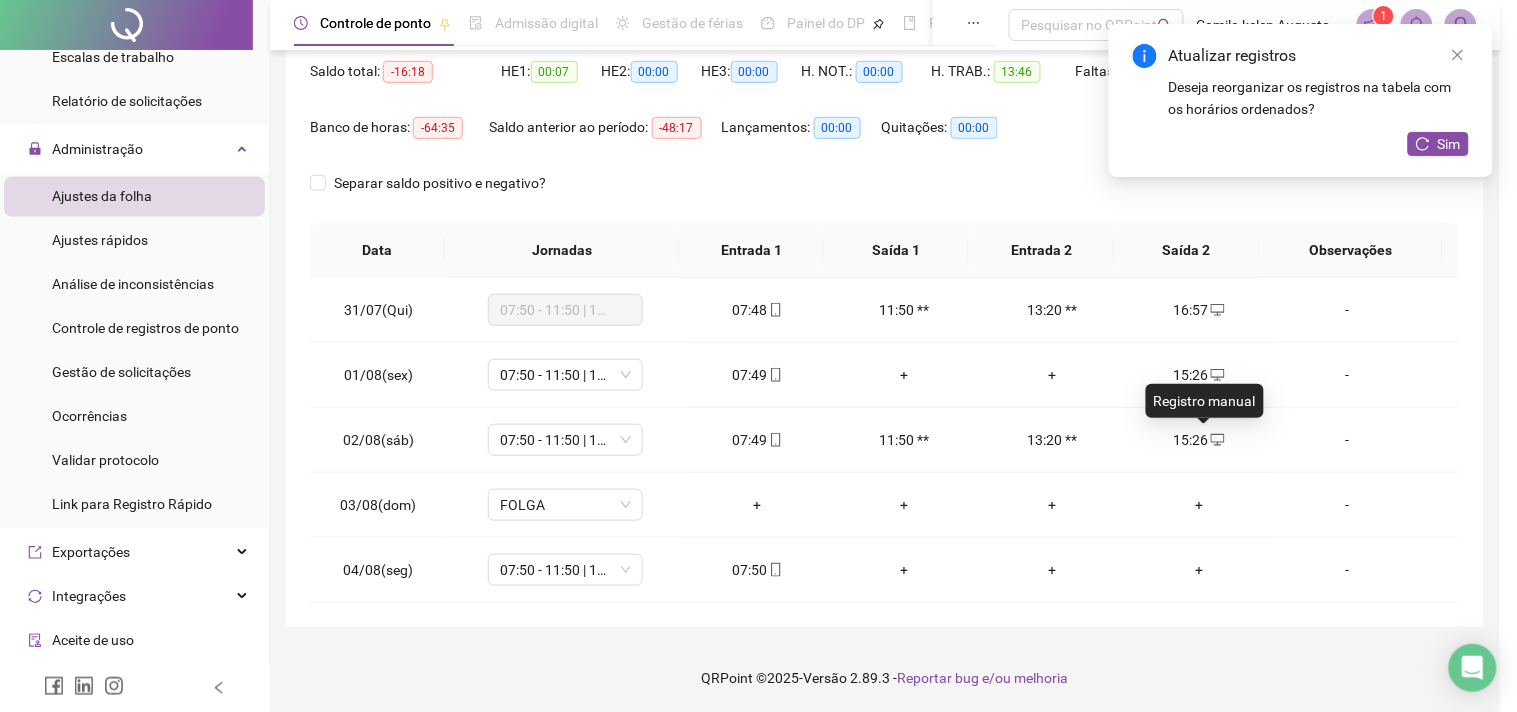type on "**********" 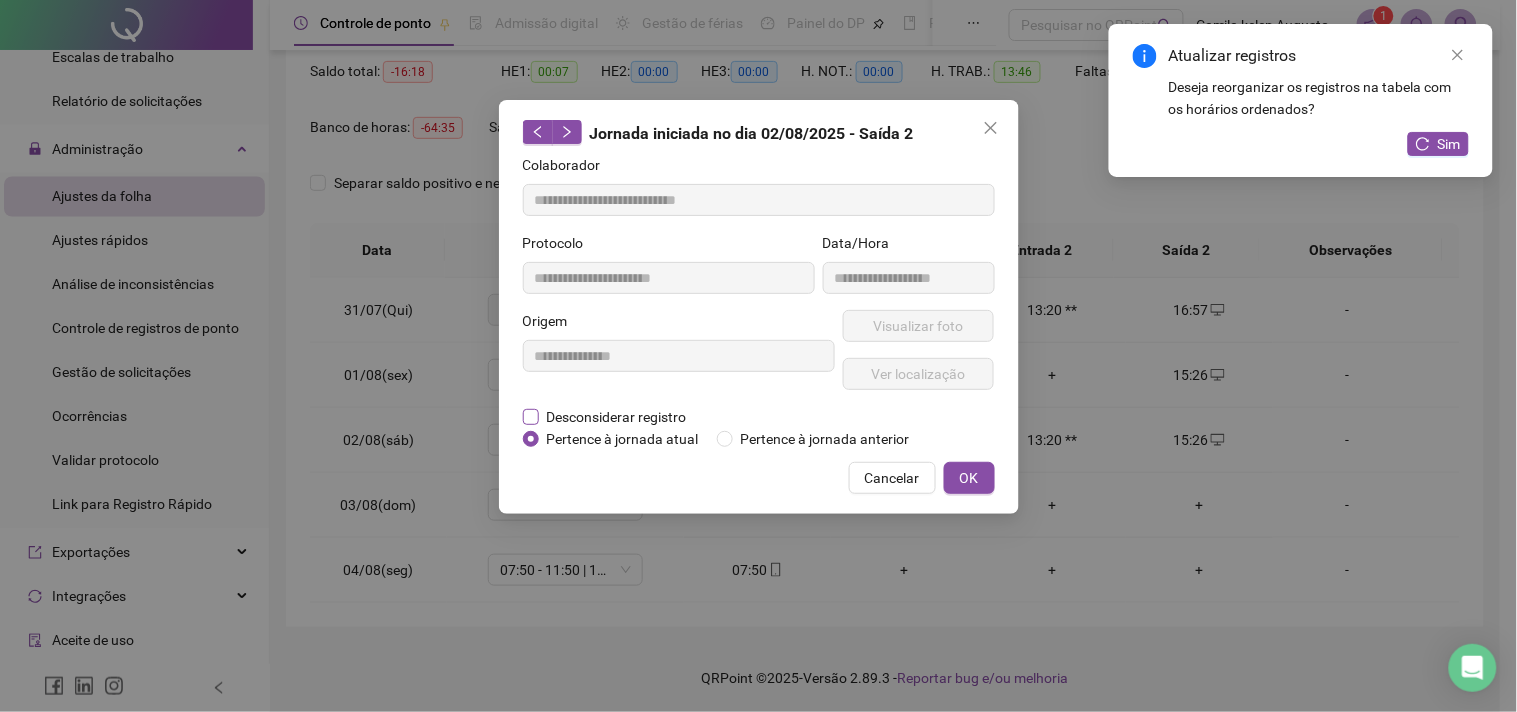 click on "Desconsiderar registro" at bounding box center (617, 417) 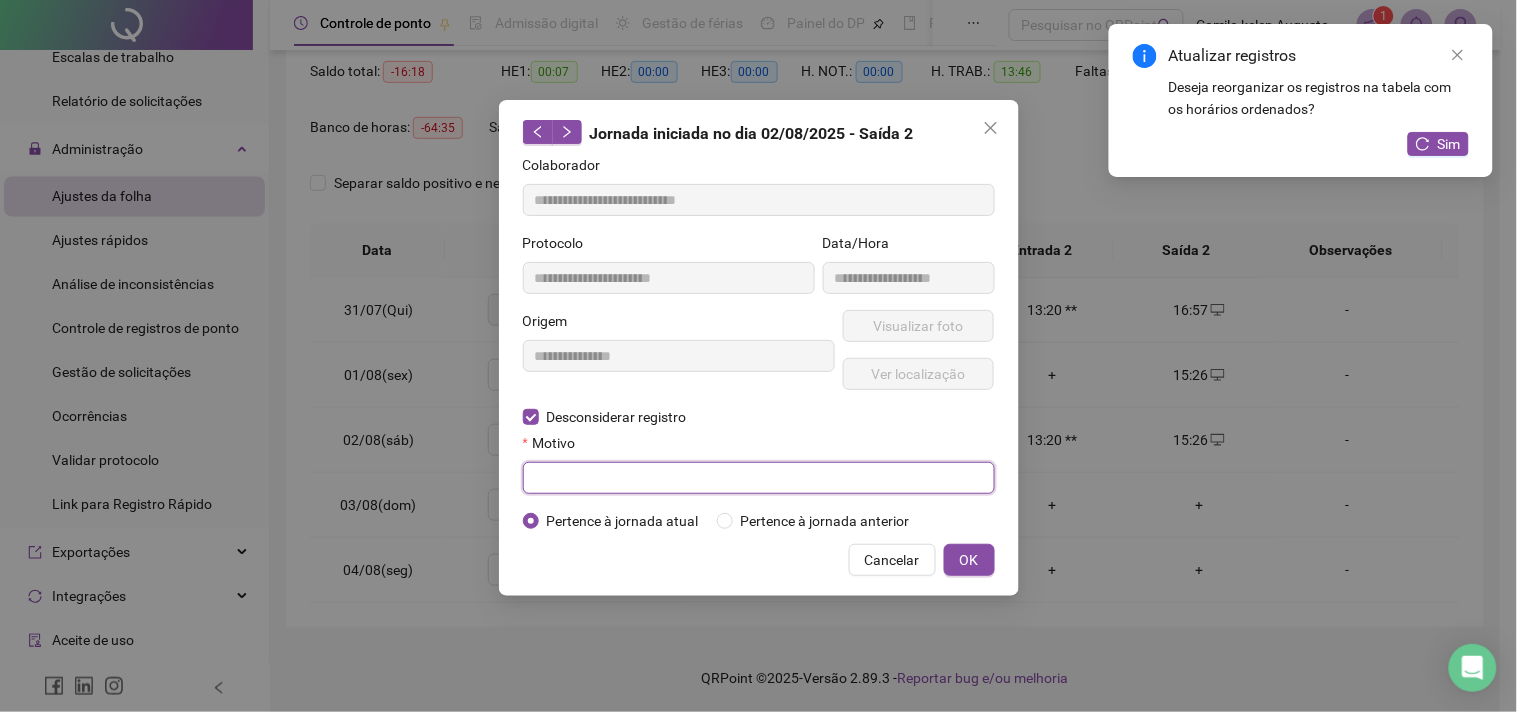 click at bounding box center (759, 478) 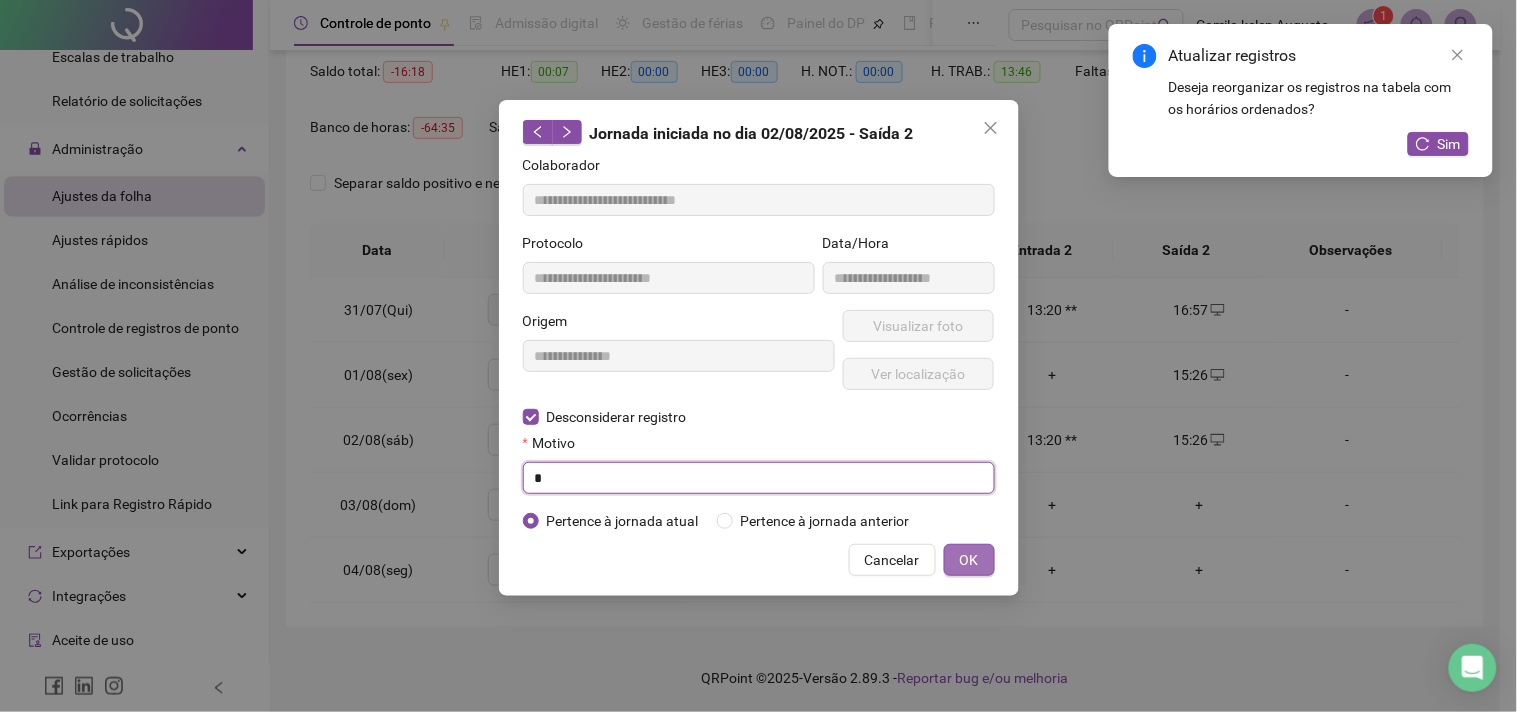 type on "*" 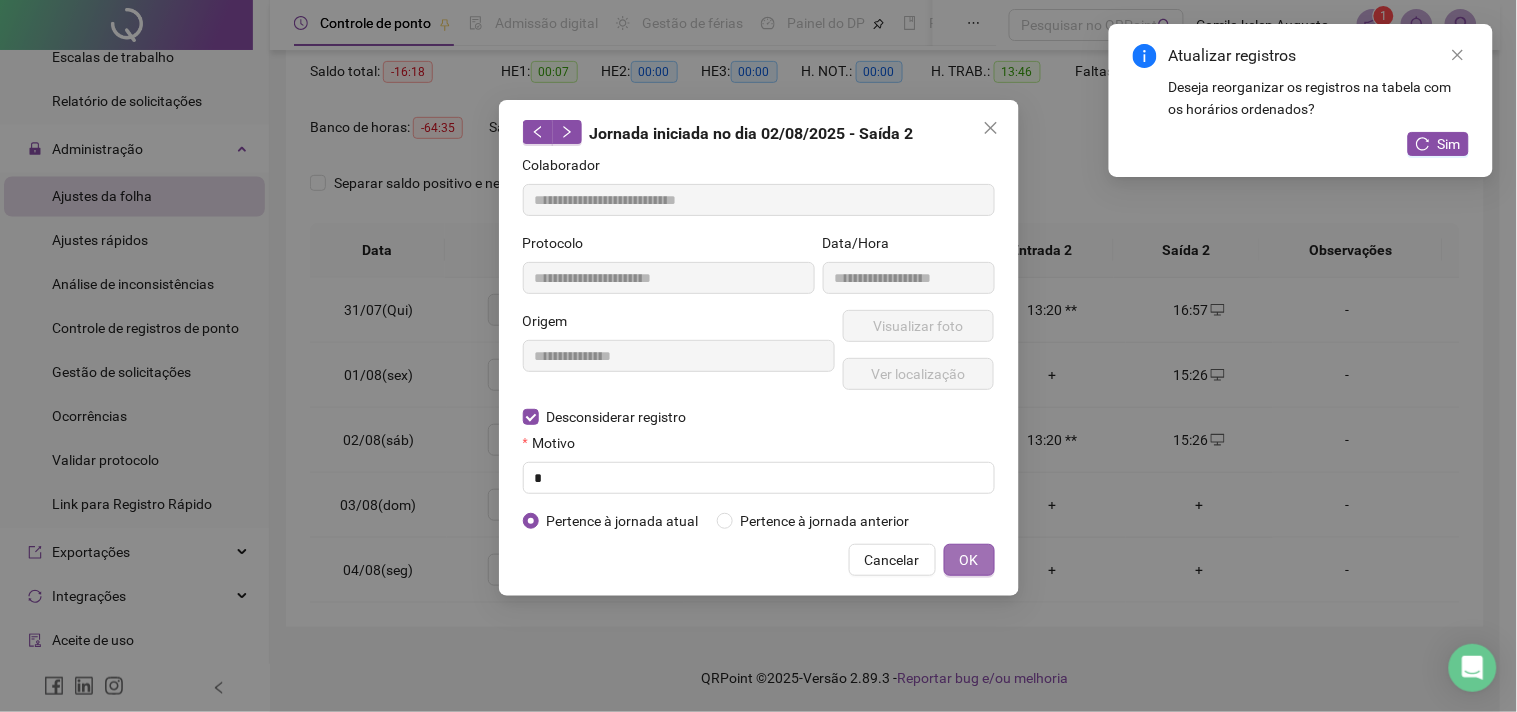 click on "OK" at bounding box center [969, 560] 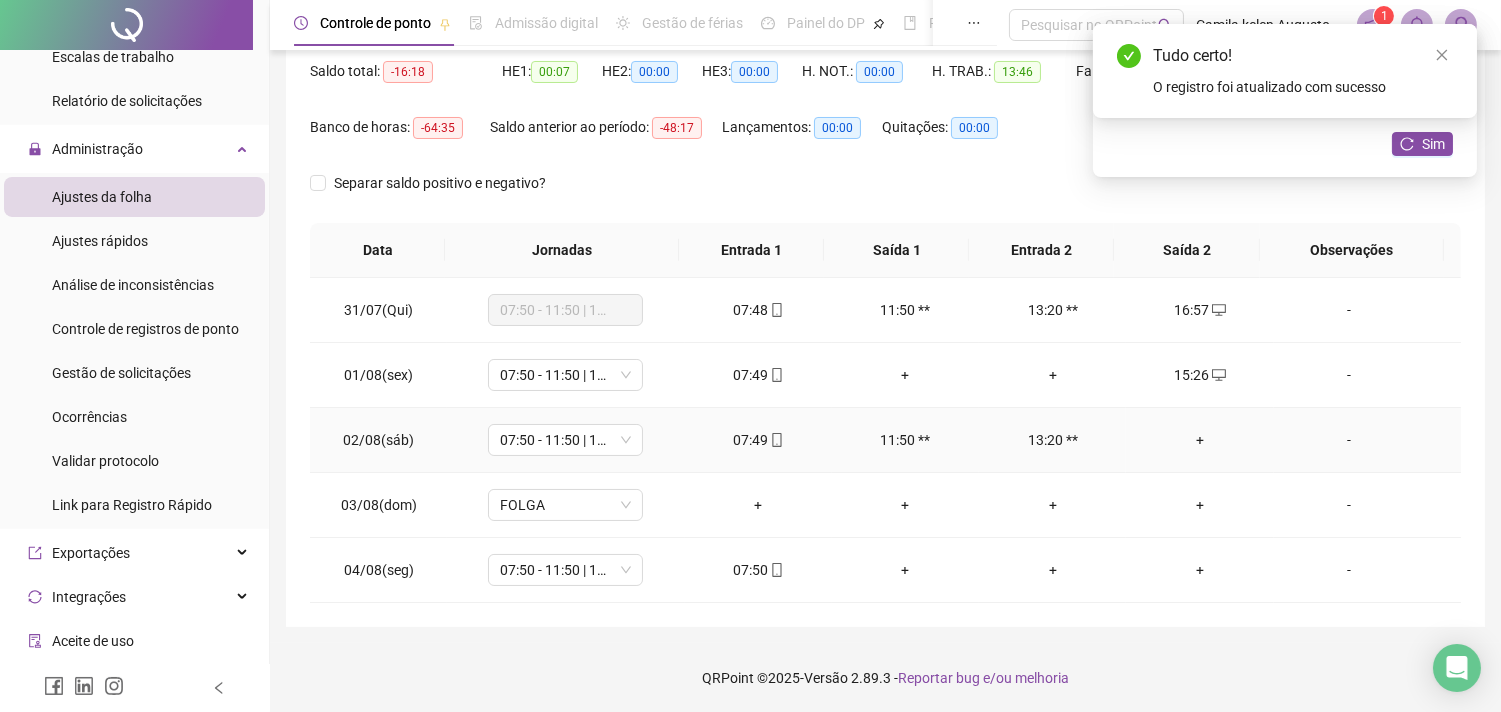 click on "+" at bounding box center [1199, 440] 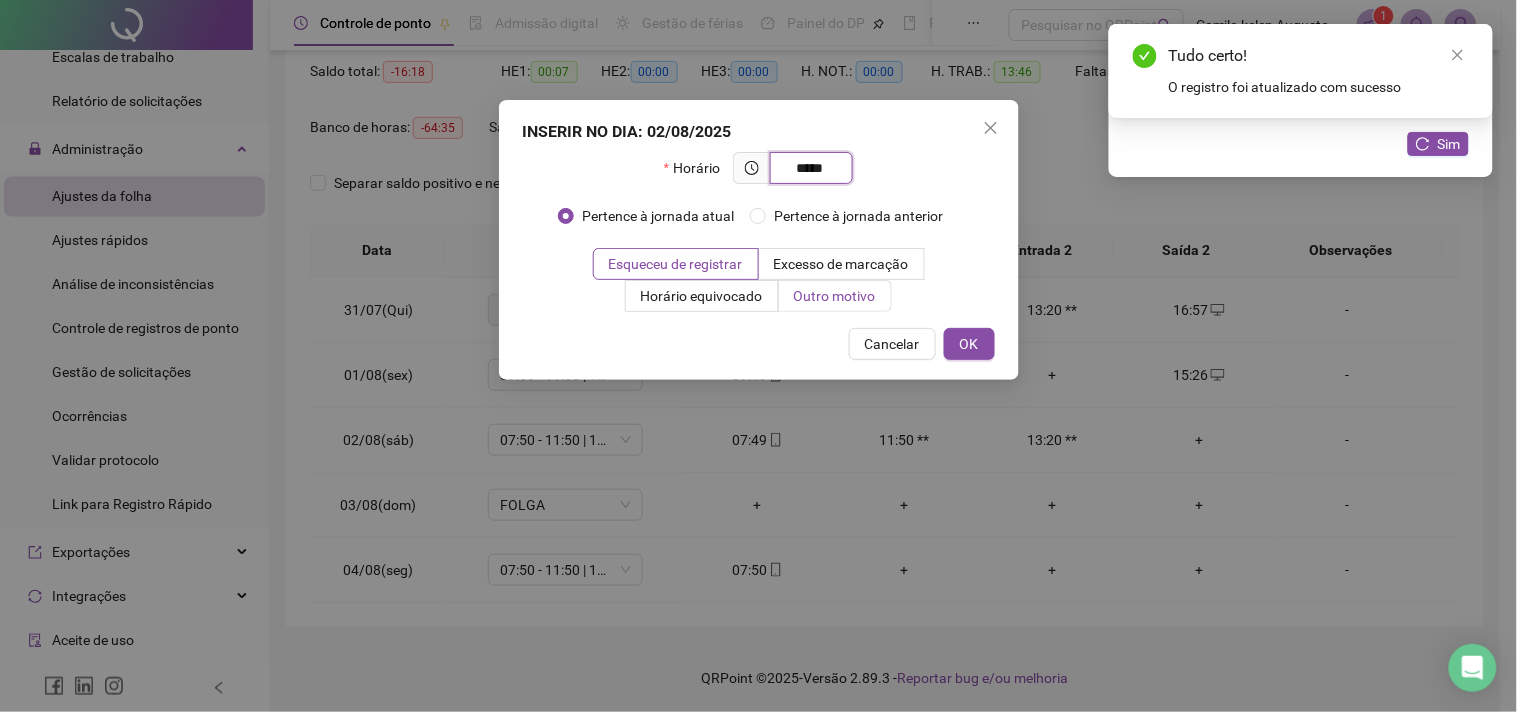 type on "*****" 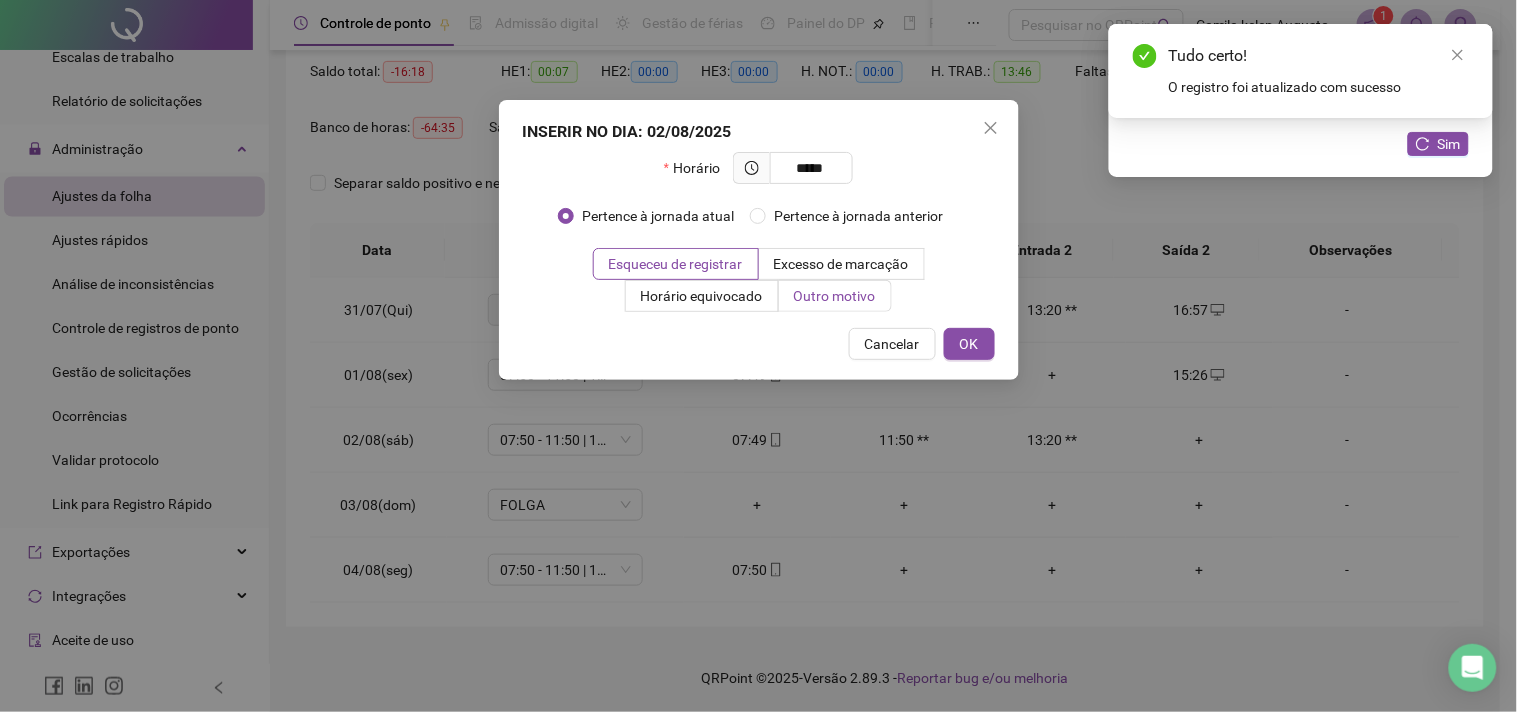 click on "Outro motivo" at bounding box center (835, 296) 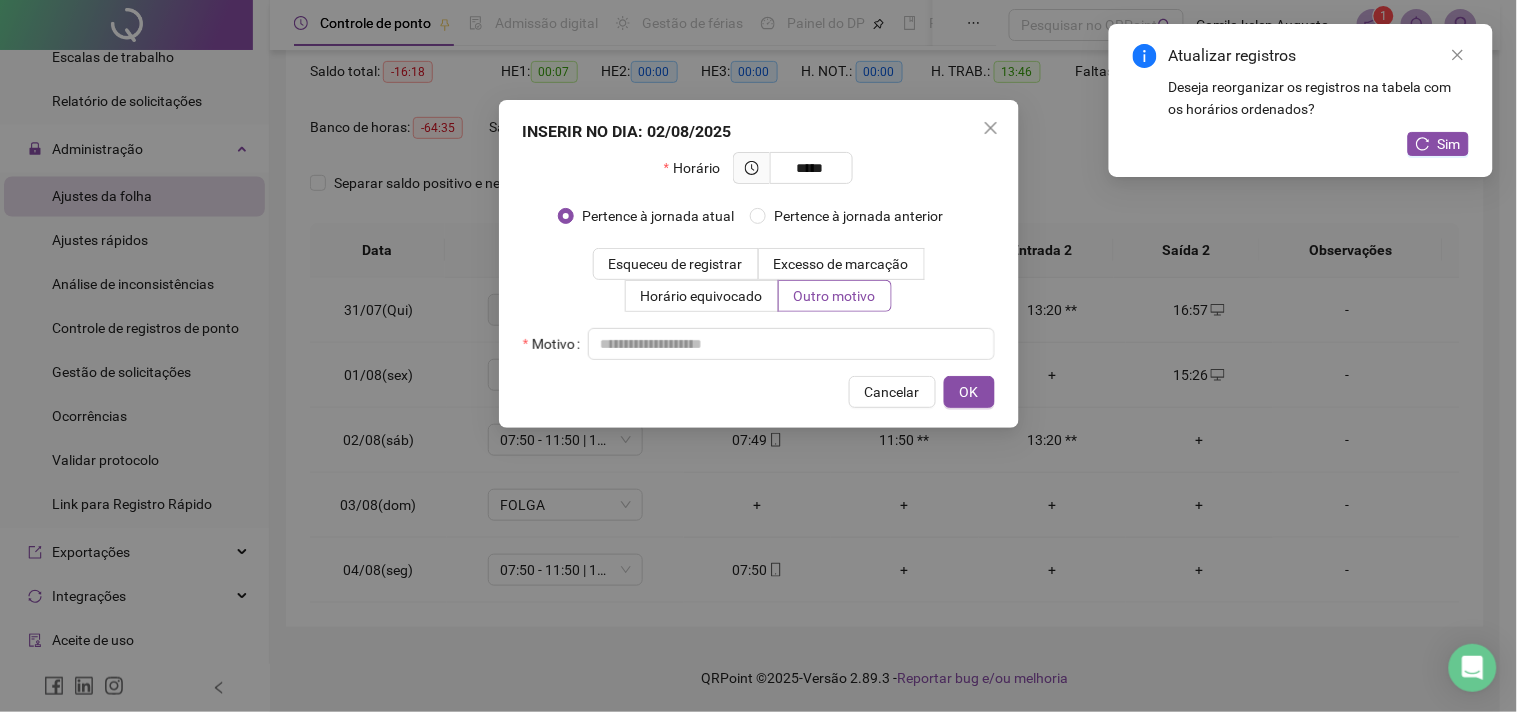 click on "Horário ***** Pertence à jornada atual Pertence à jornada anterior Esqueceu de registrar Excesso de marcação Horário equivocado Outro motivo Motivo" at bounding box center [759, 256] 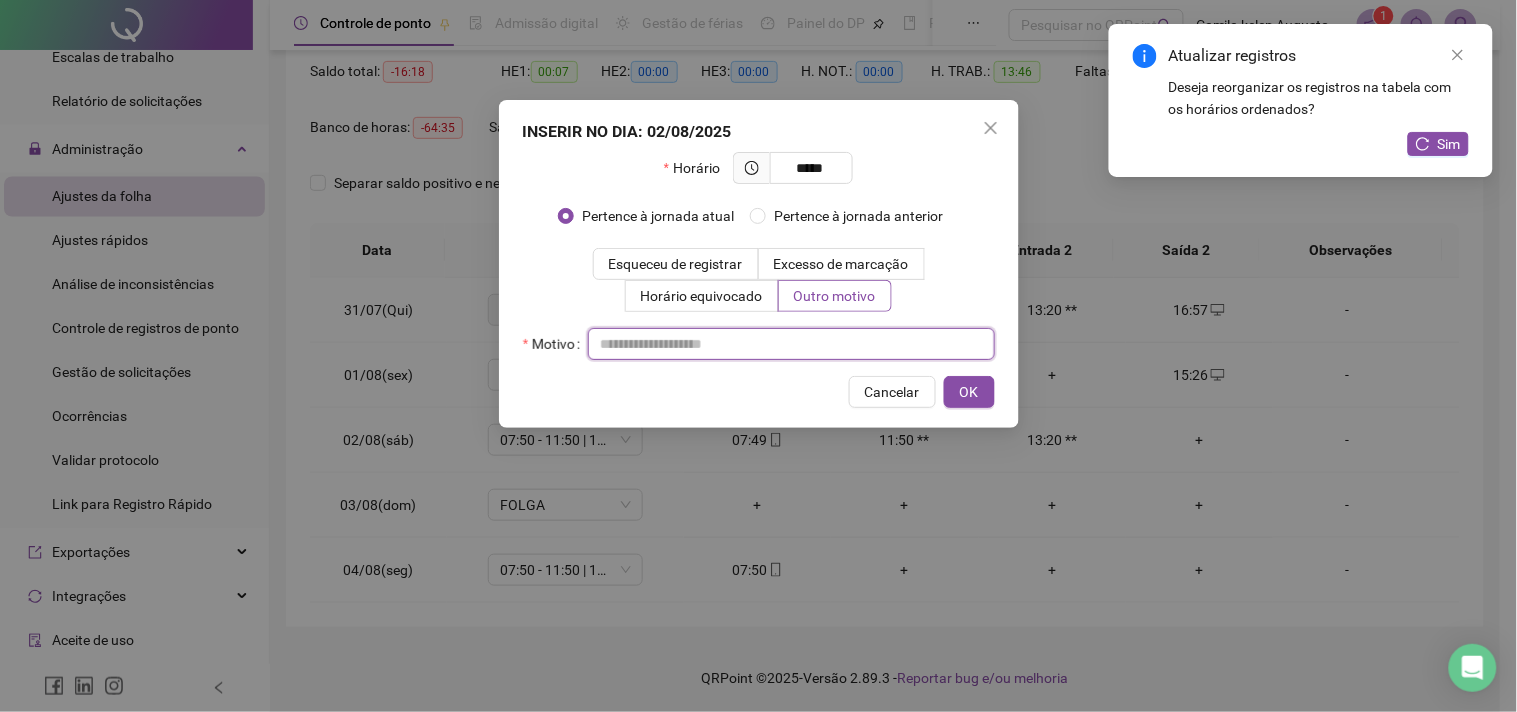 click at bounding box center (791, 344) 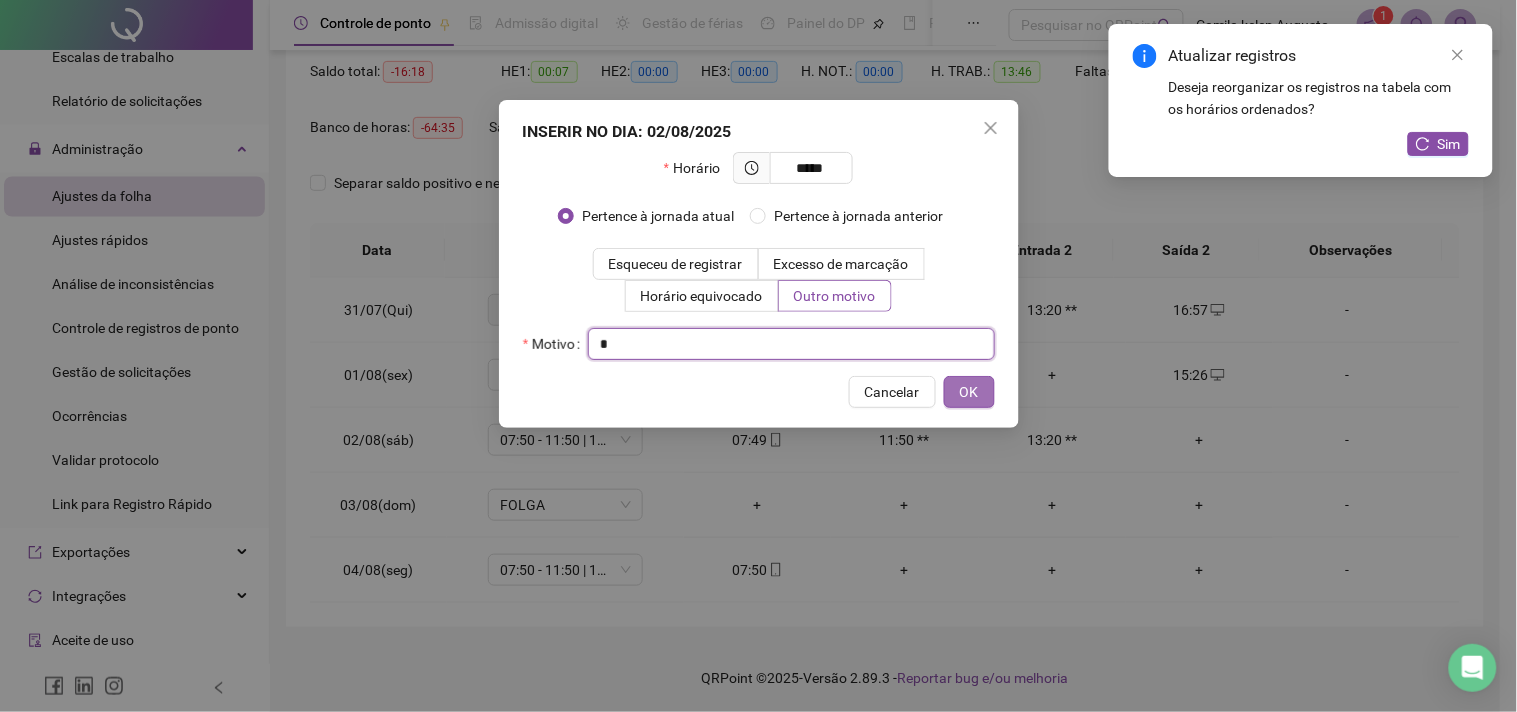 type on "*" 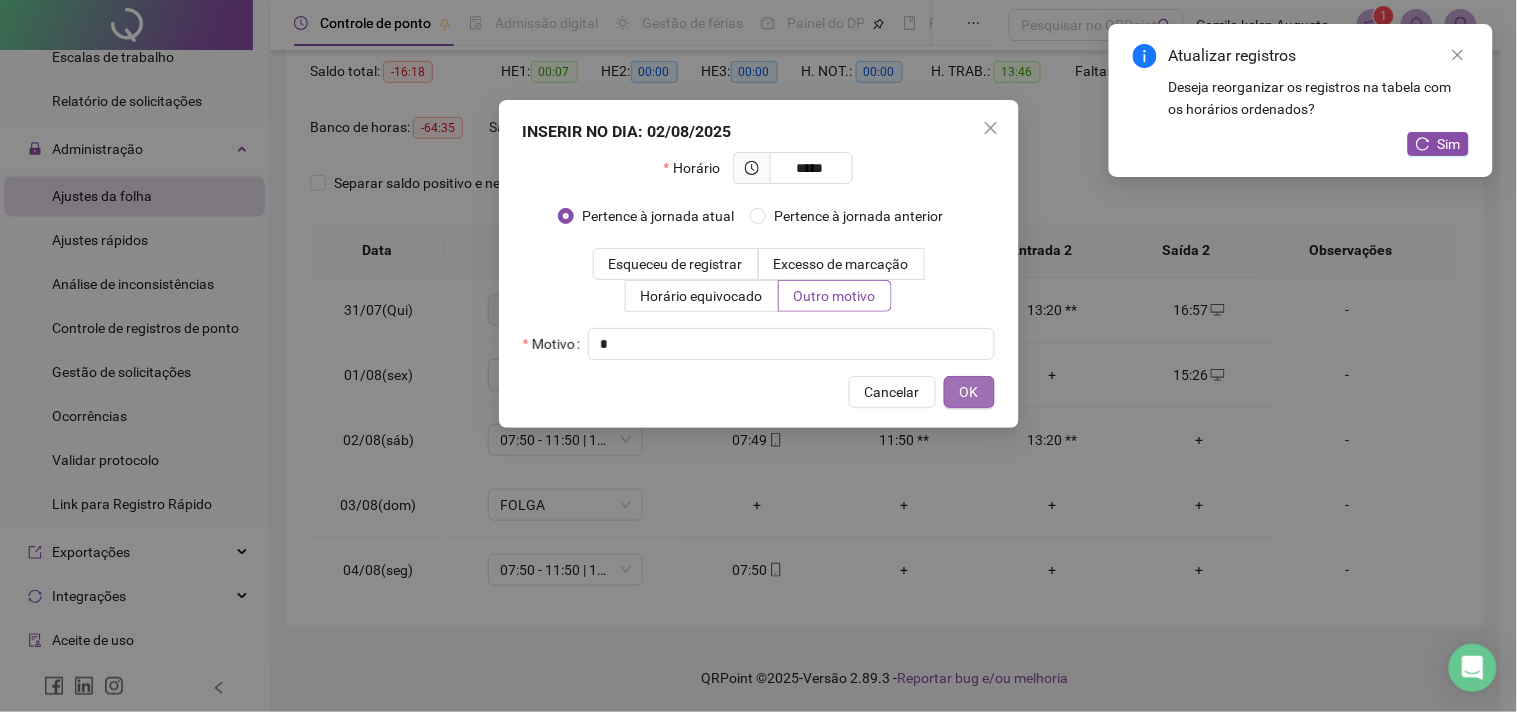 click on "OK" at bounding box center (969, 392) 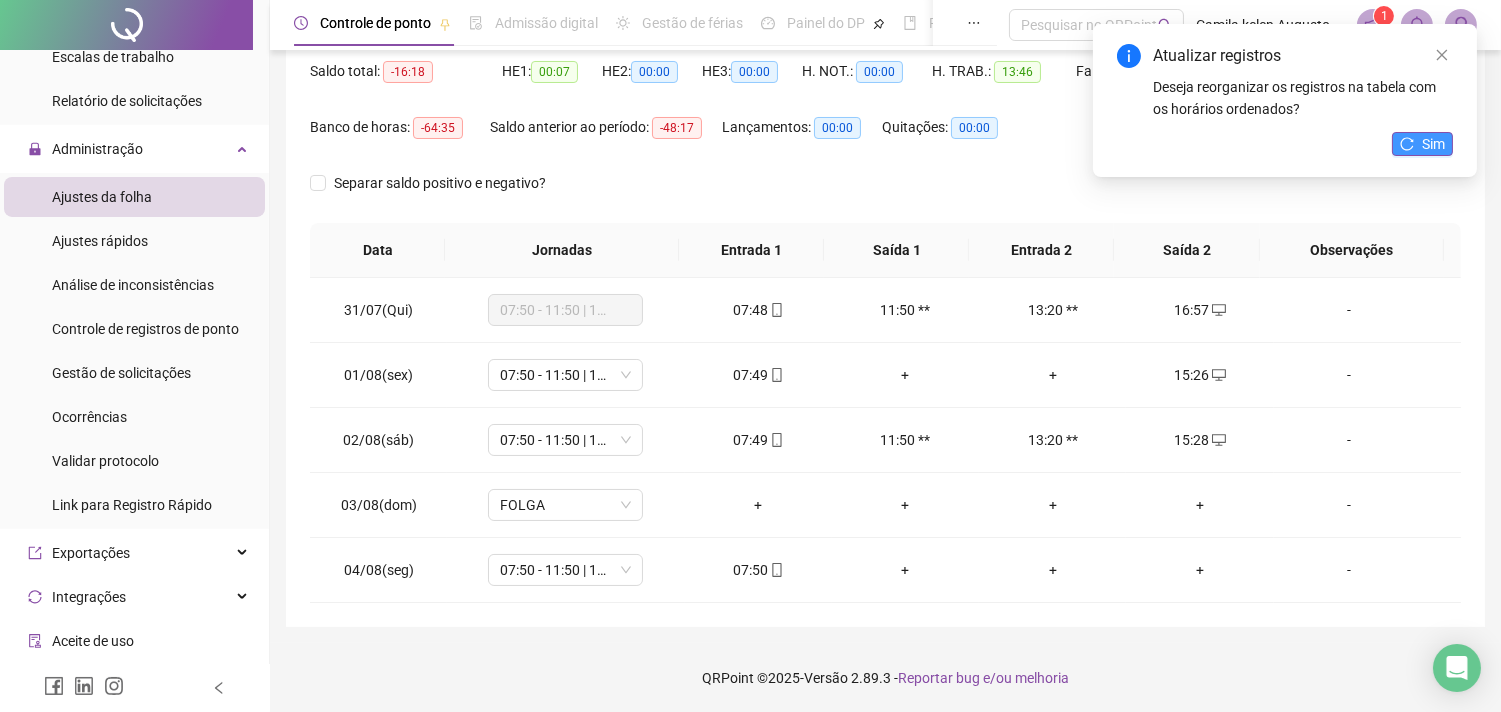 click 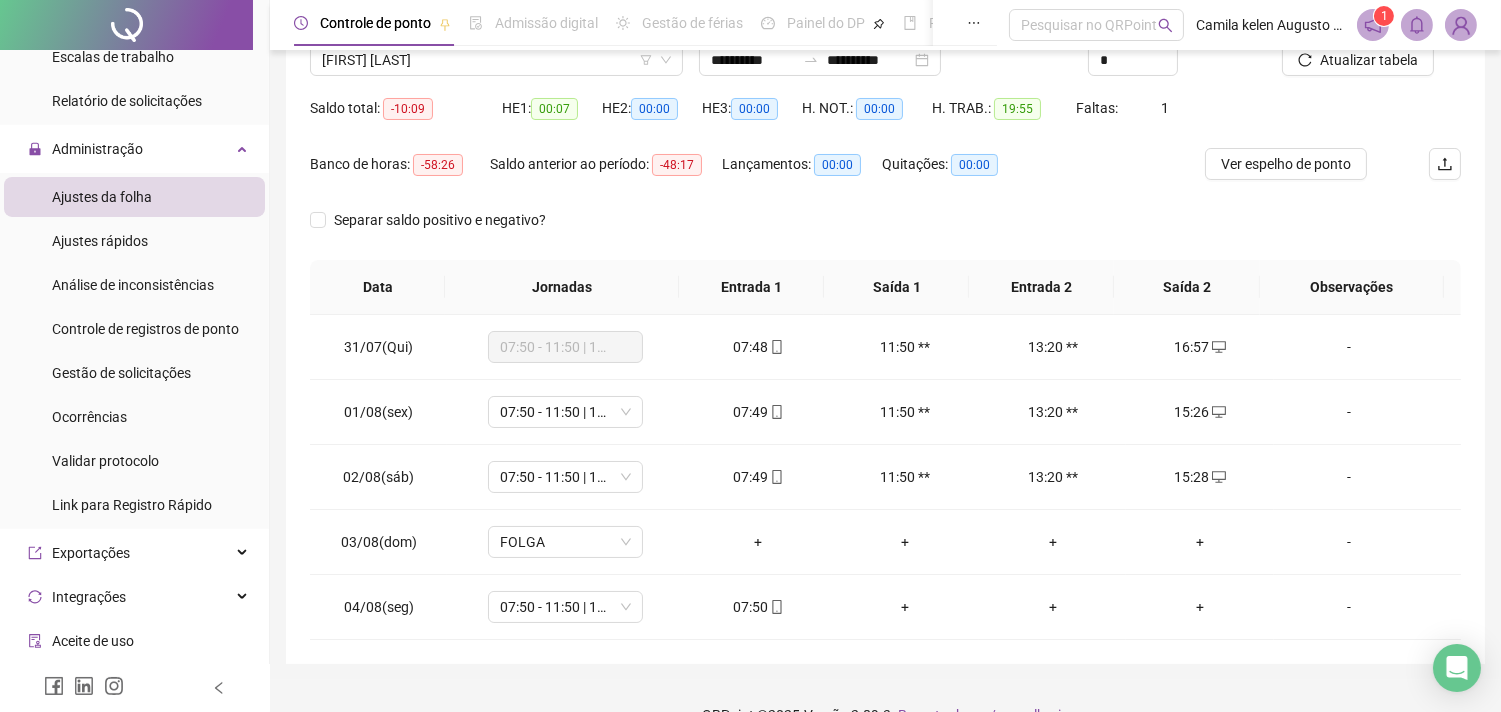 scroll, scrollTop: 0, scrollLeft: 0, axis: both 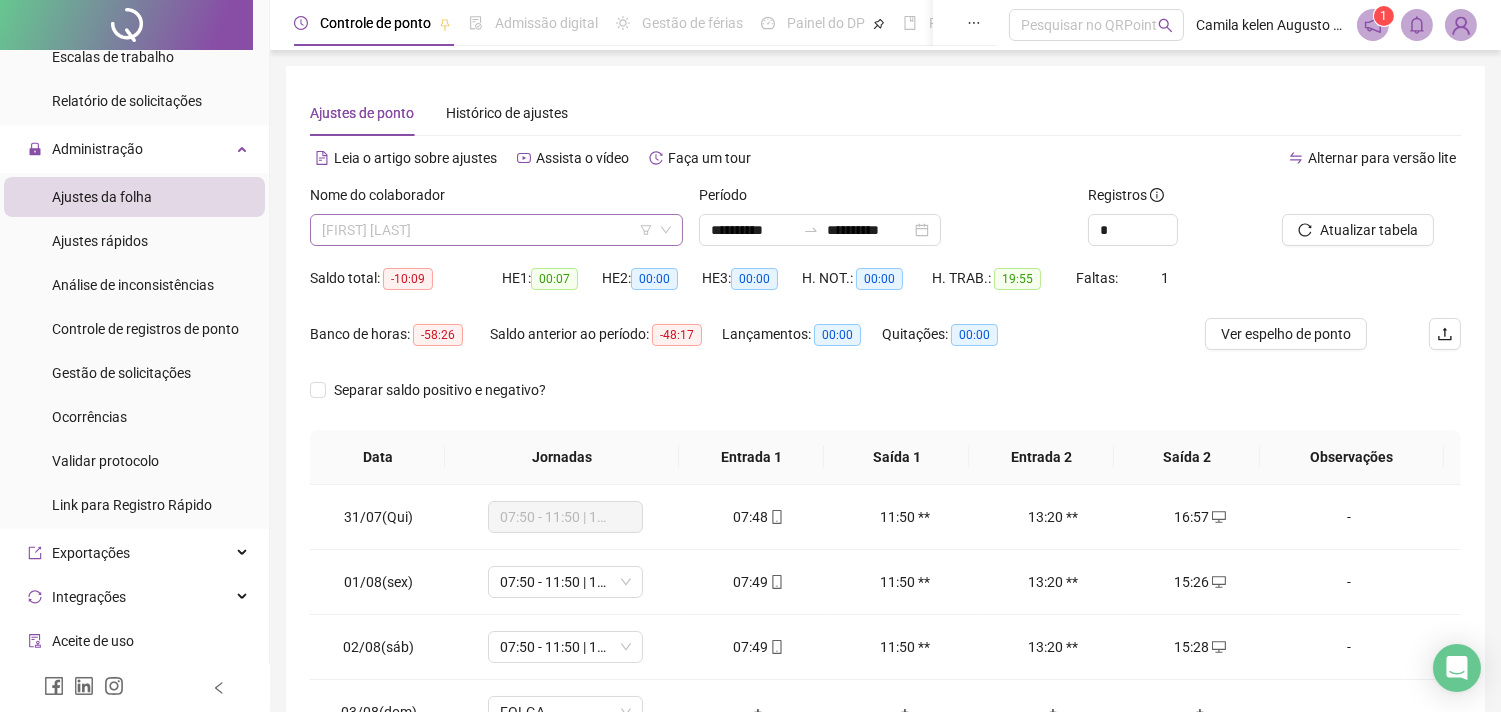 click on "[FIRST] [LAST]" at bounding box center (496, 230) 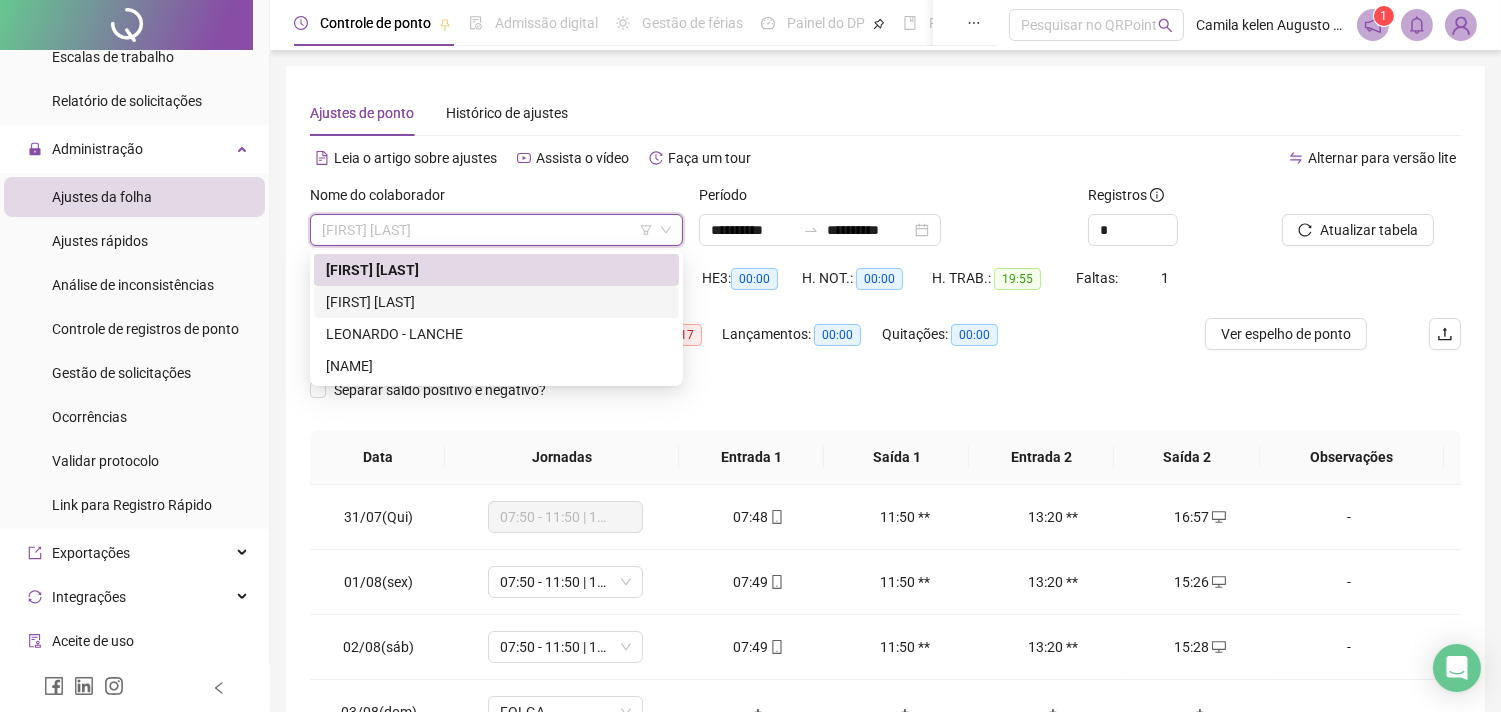 click on "[FIRST] [LAST]" at bounding box center (496, 302) 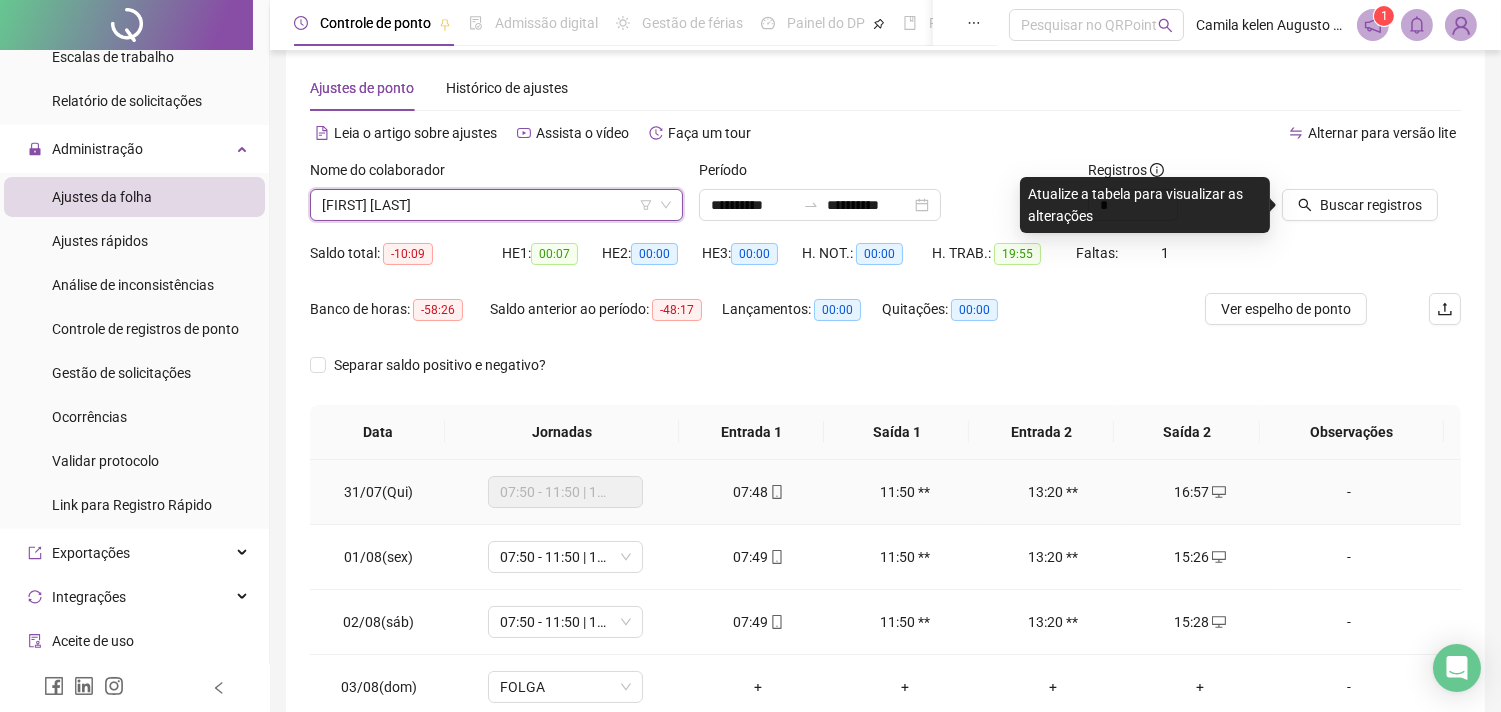 scroll, scrollTop: 0, scrollLeft: 0, axis: both 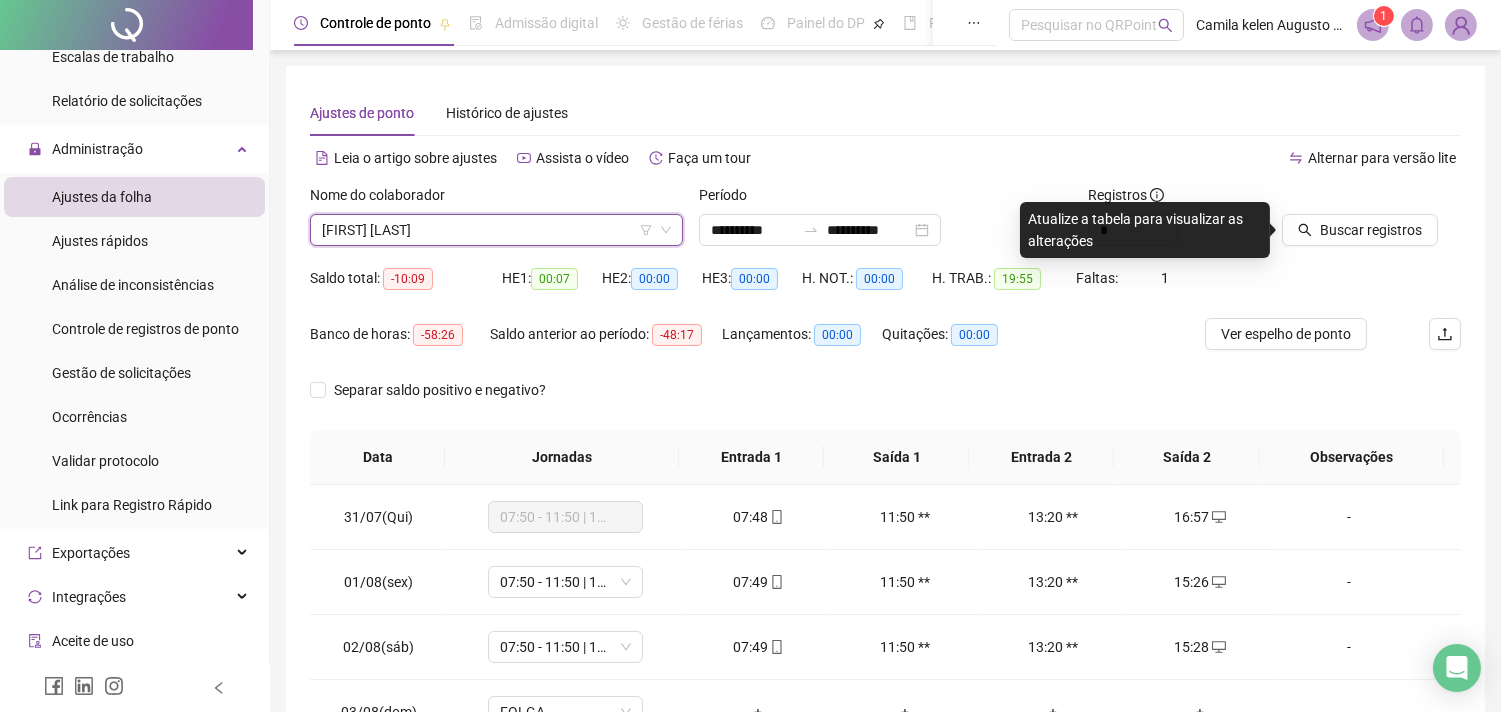 click on "[FIRST] [LAST]" at bounding box center [496, 230] 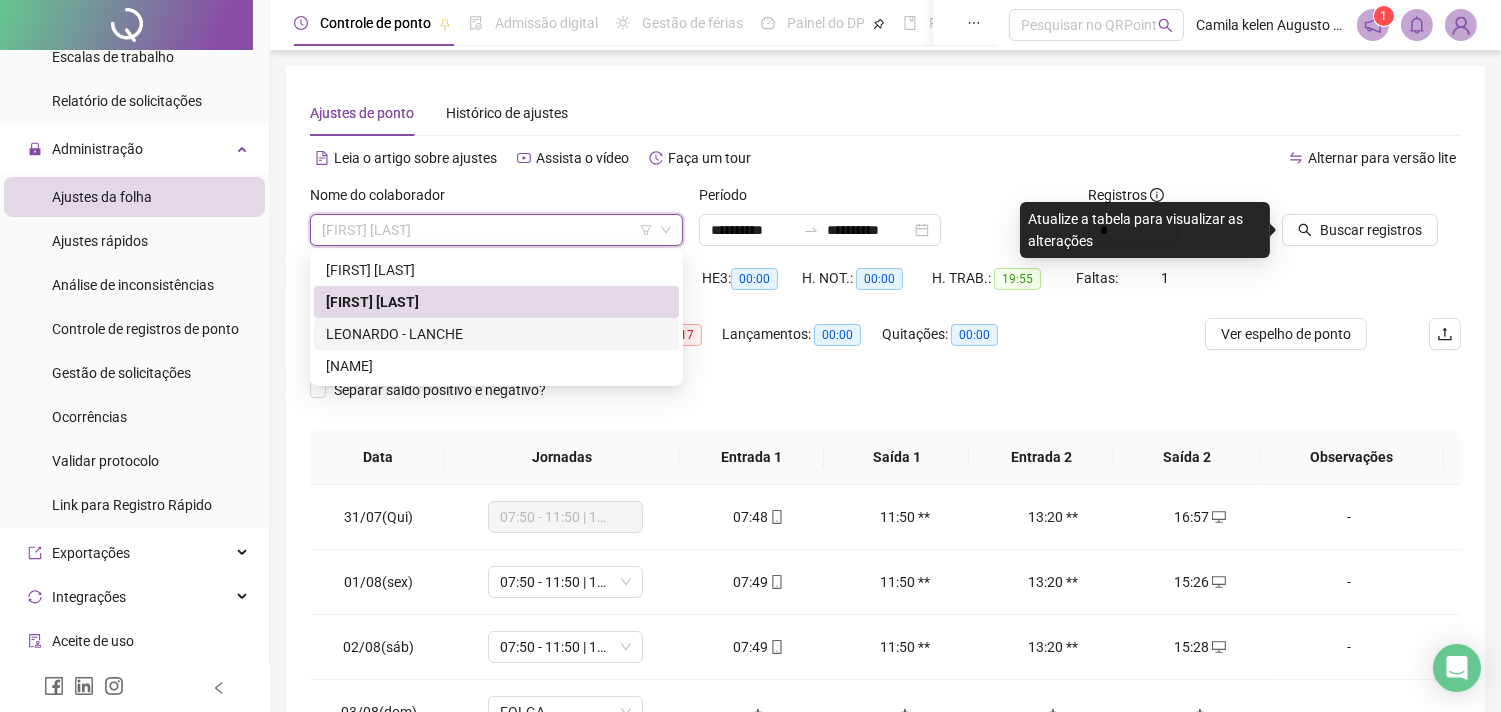 click on "LEONARDO - LANCHE" at bounding box center [496, 334] 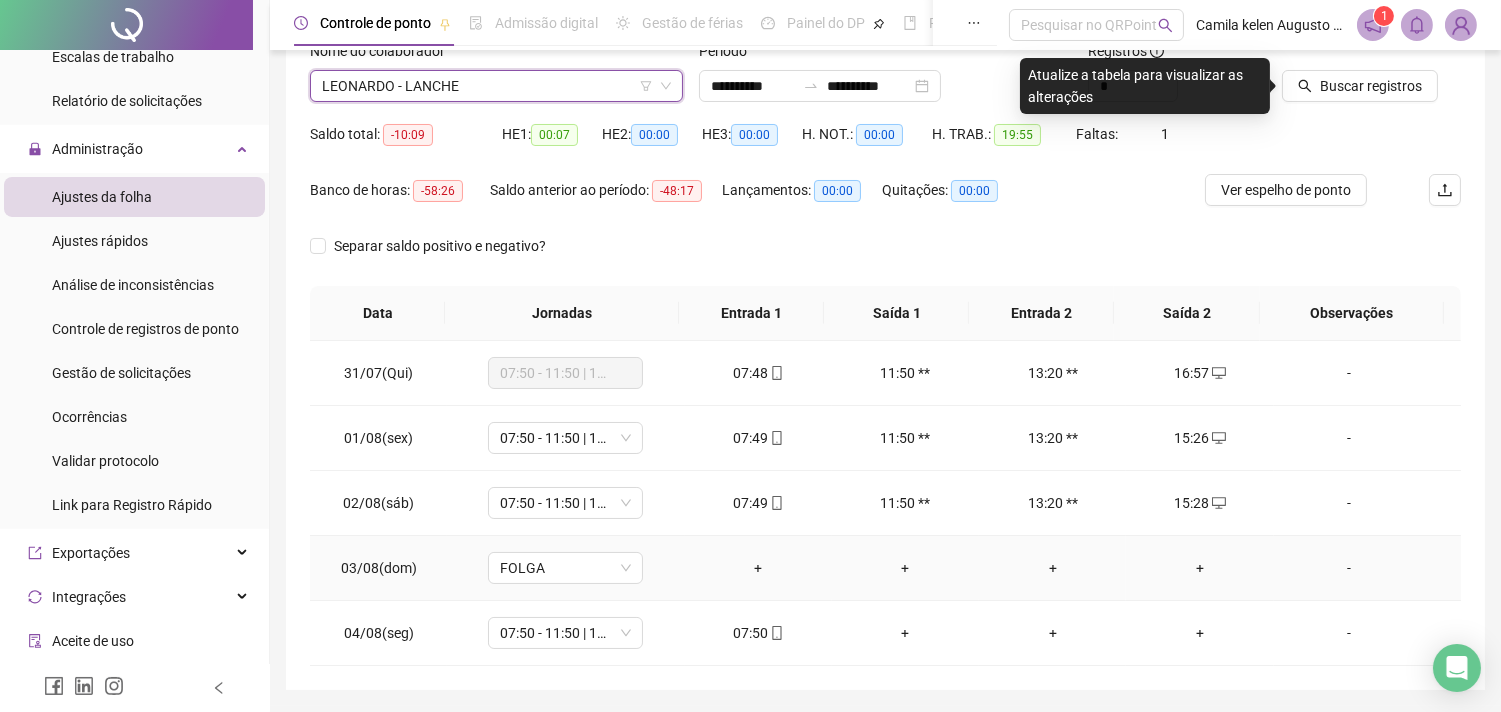 scroll, scrollTop: 0, scrollLeft: 0, axis: both 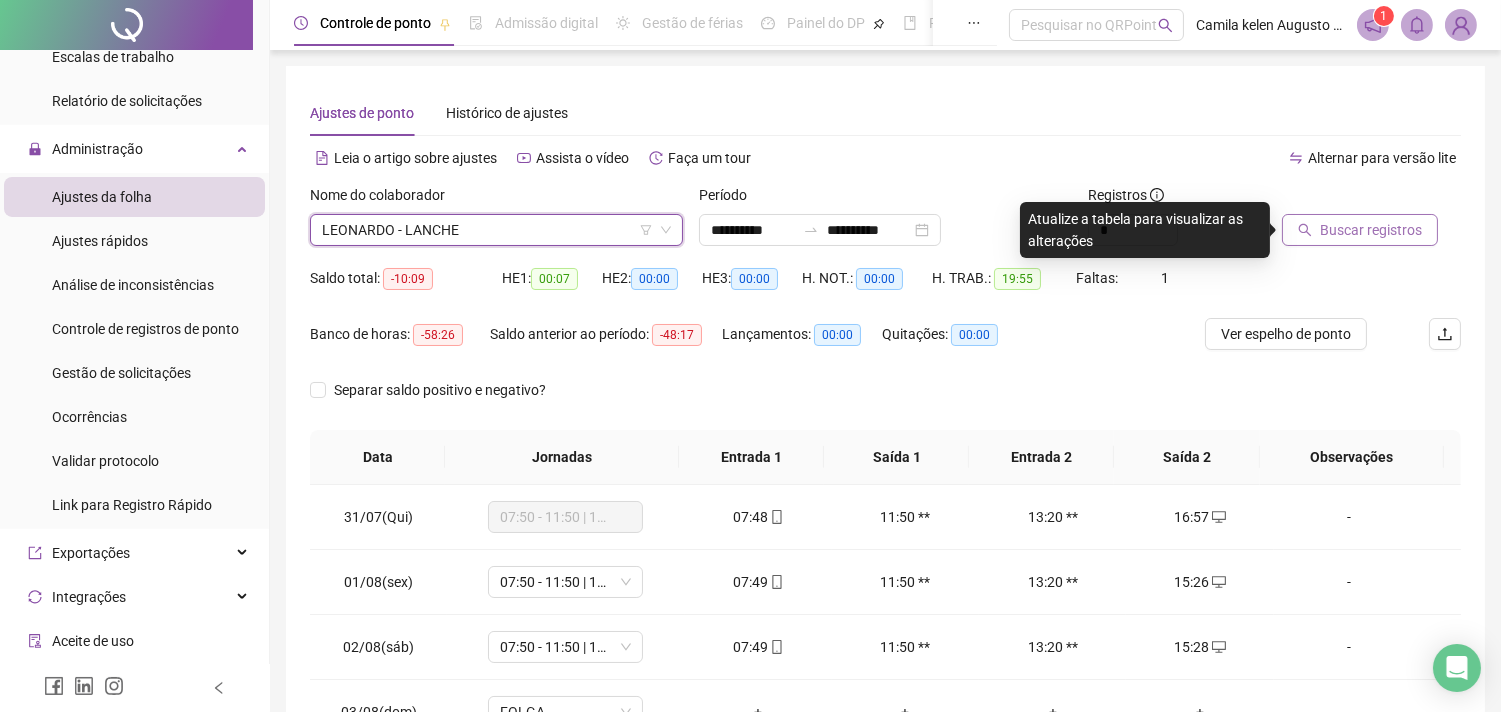 click on "Buscar registros" at bounding box center (1360, 230) 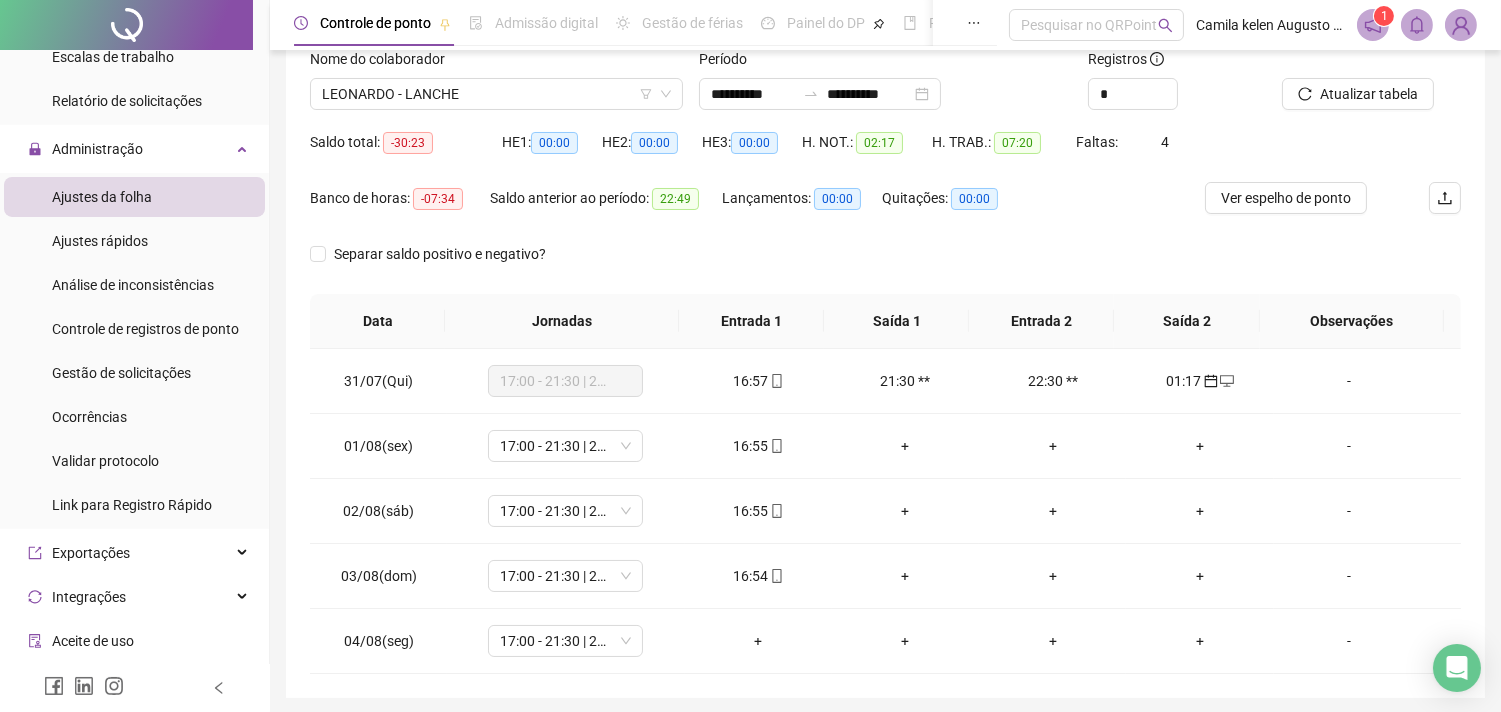 scroll, scrollTop: 207, scrollLeft: 0, axis: vertical 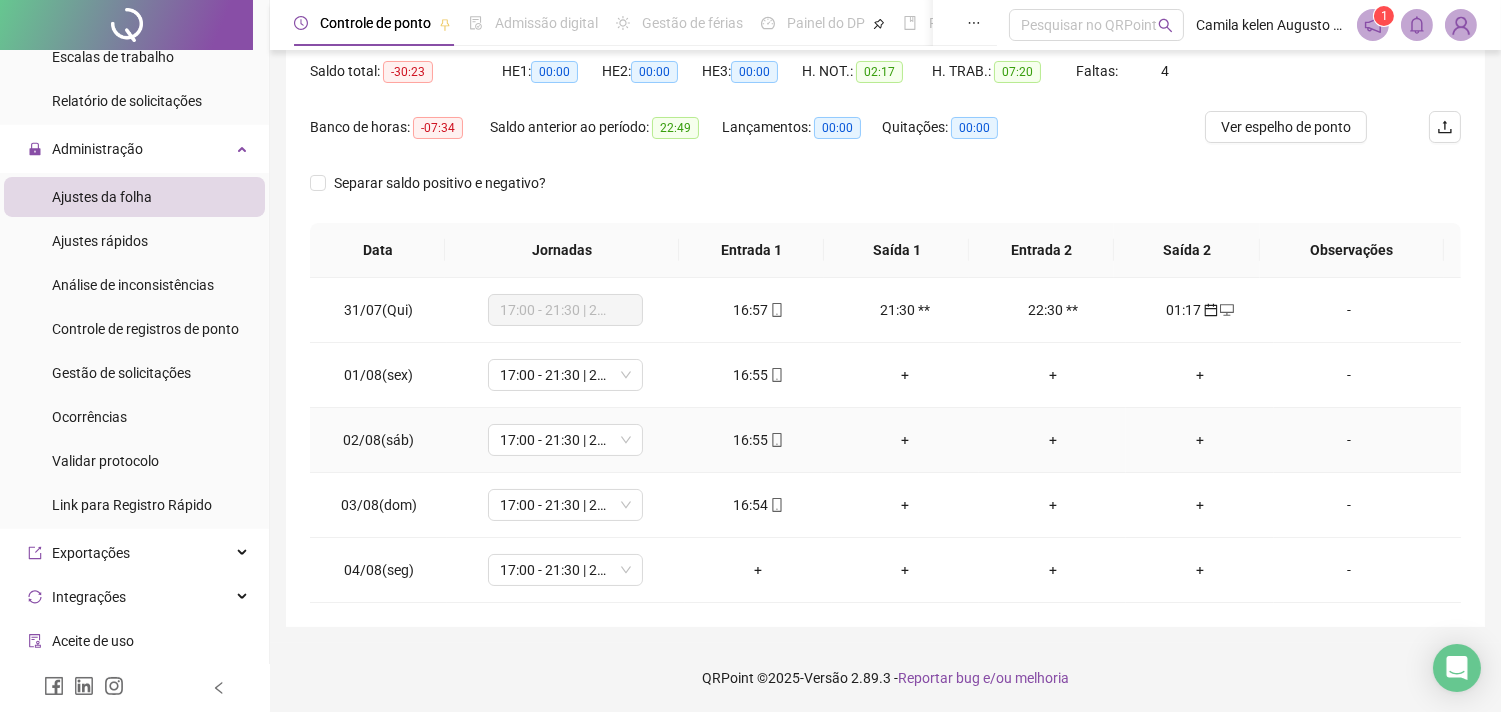 click on "+" at bounding box center (1199, 440) 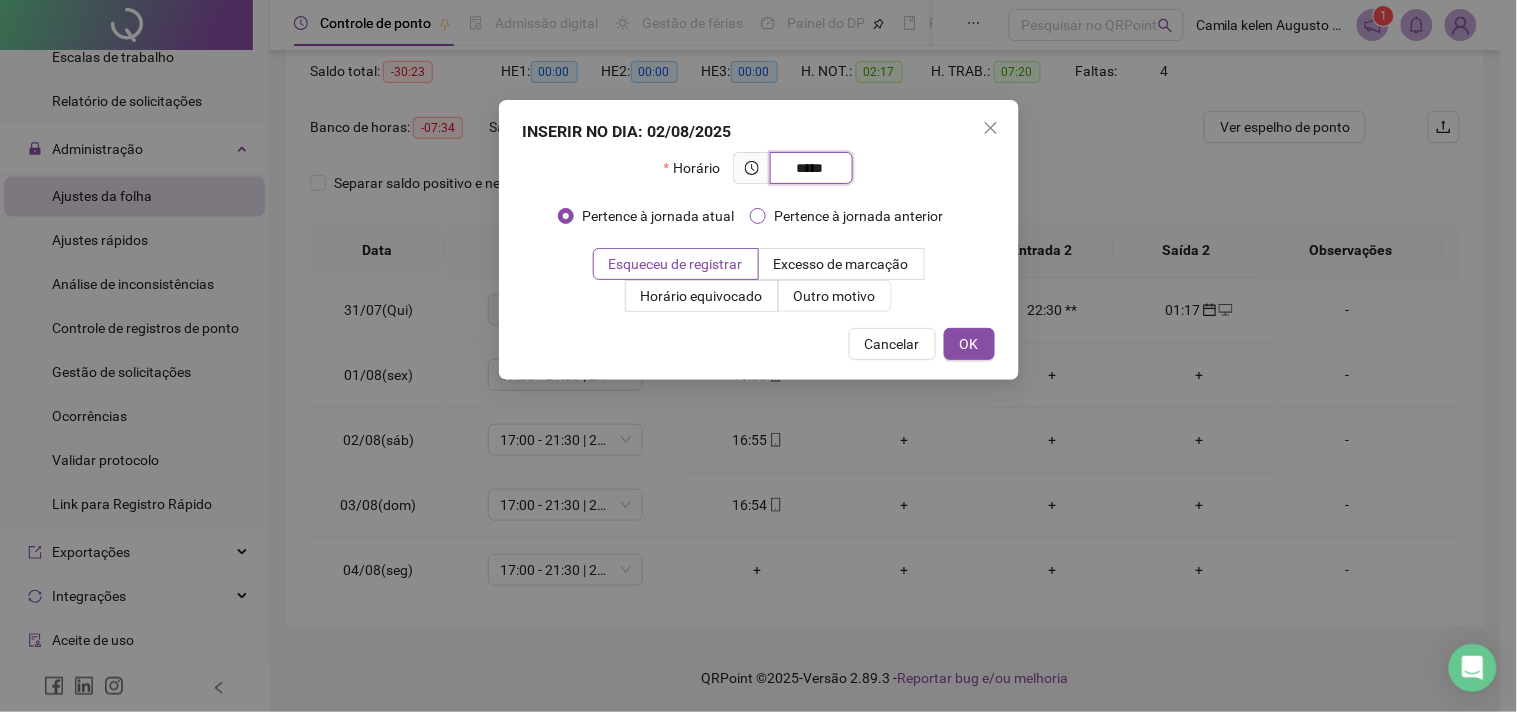 type on "*****" 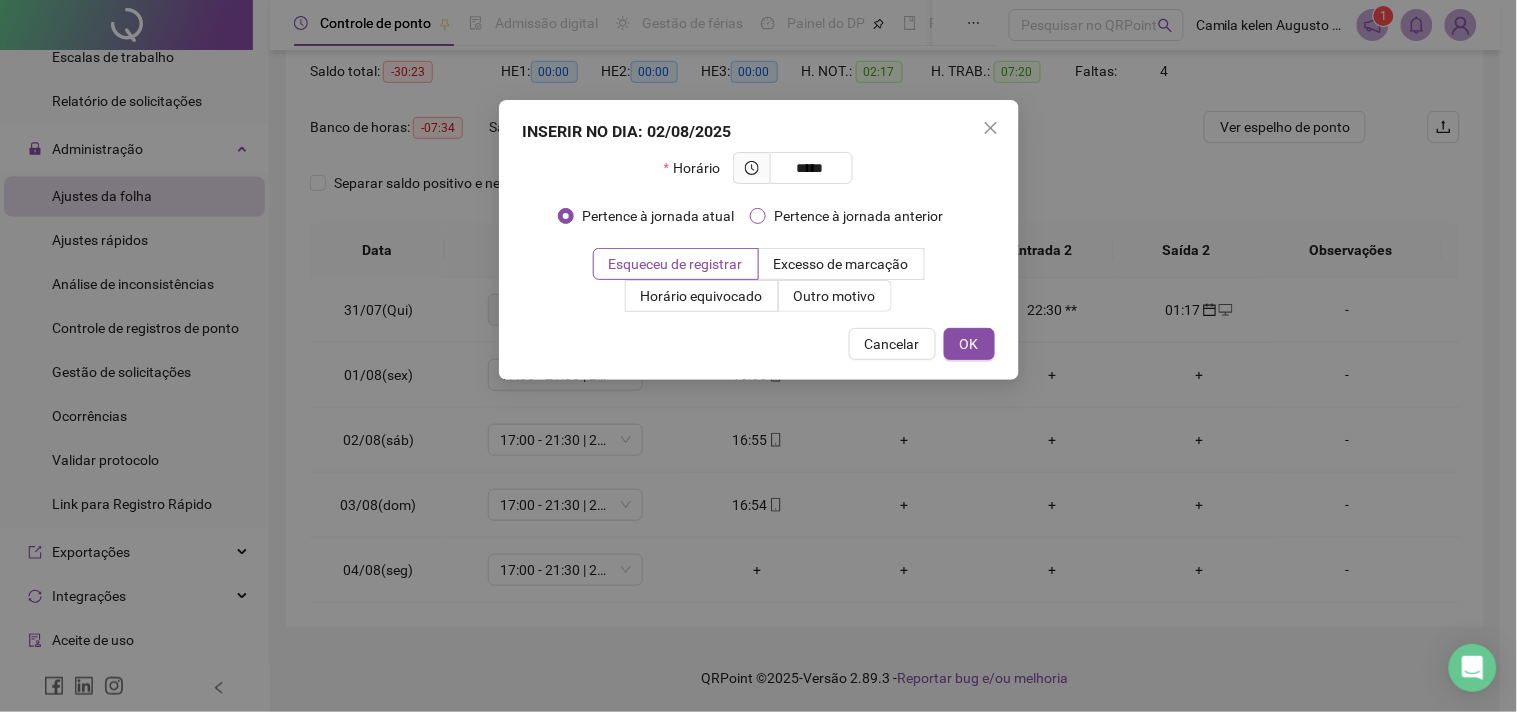 click on "Pertence à jornada anterior" at bounding box center [858, 216] 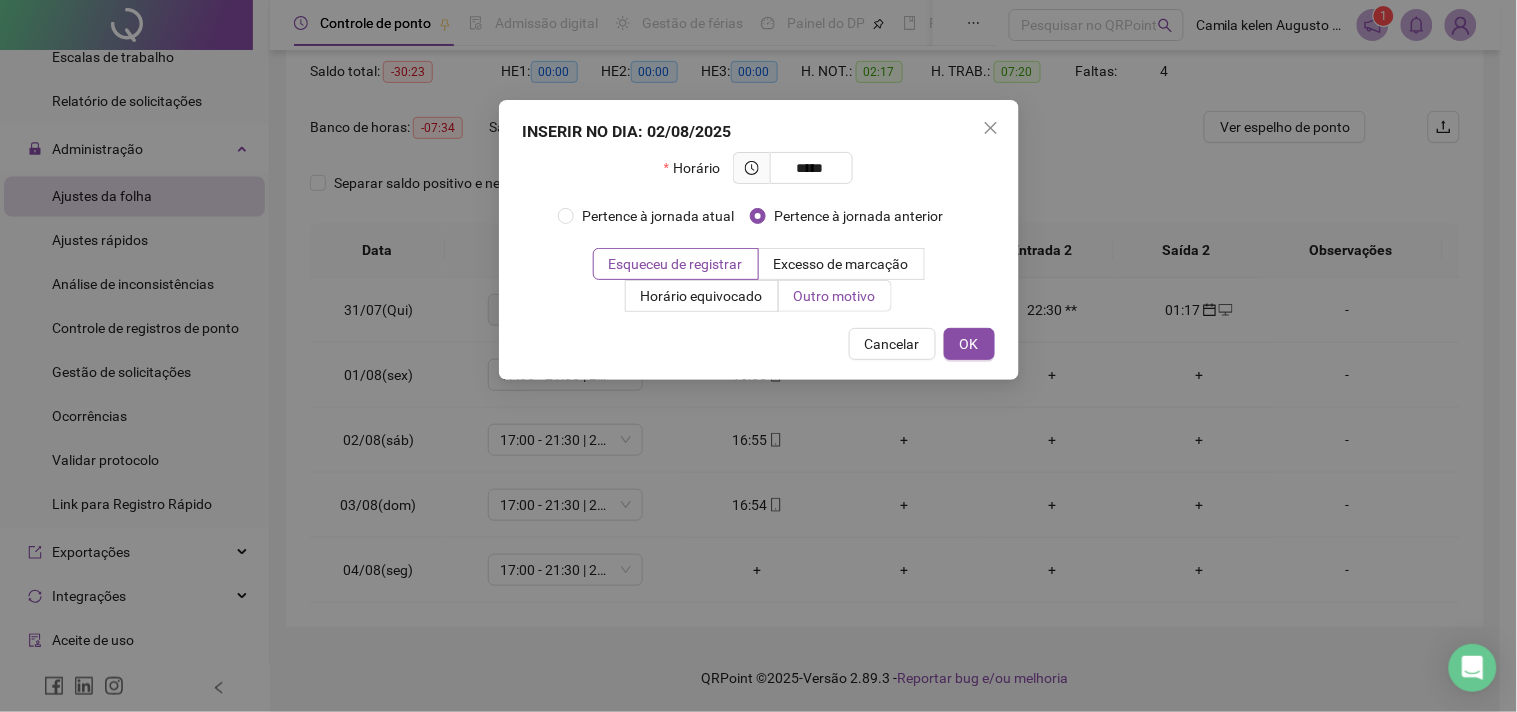 click on "Outro motivo" at bounding box center (835, 296) 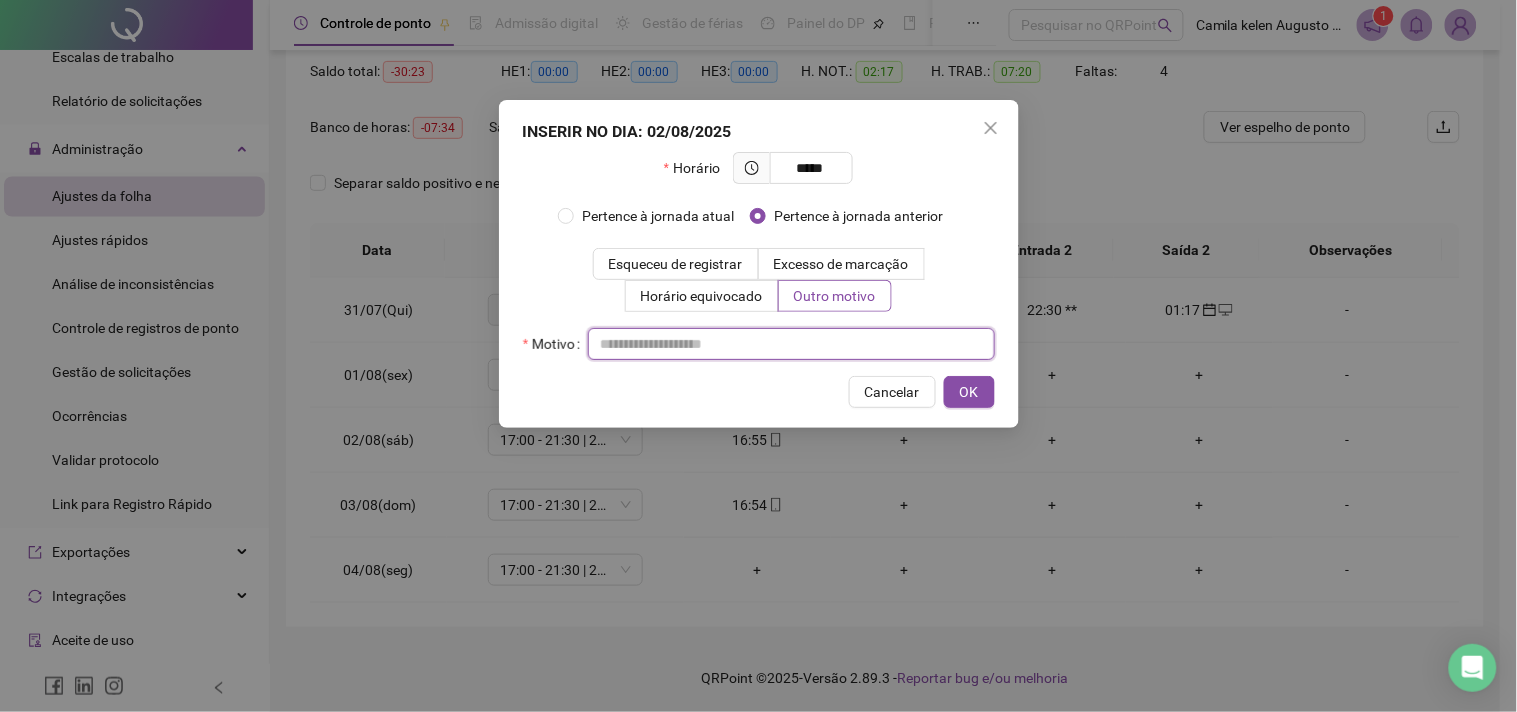 click at bounding box center [791, 344] 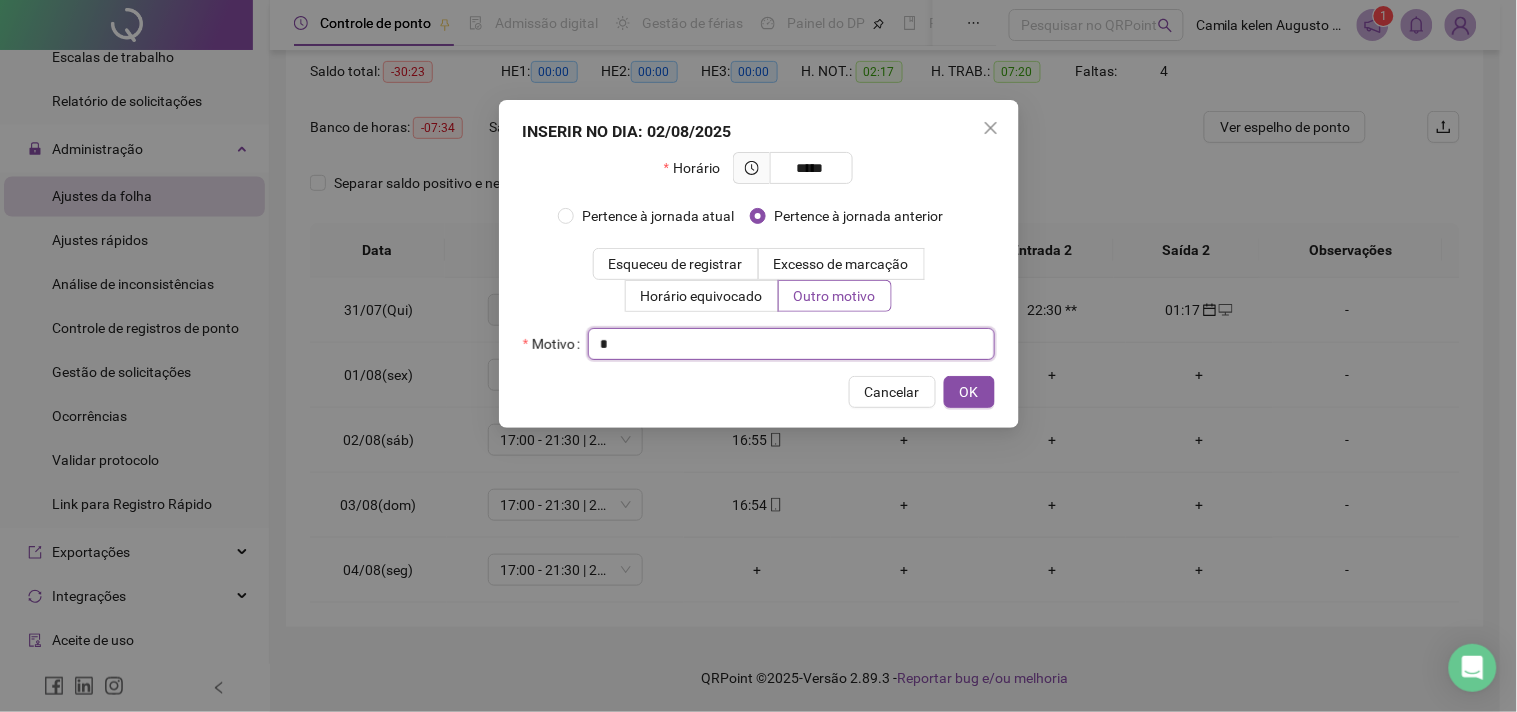 type on "*" 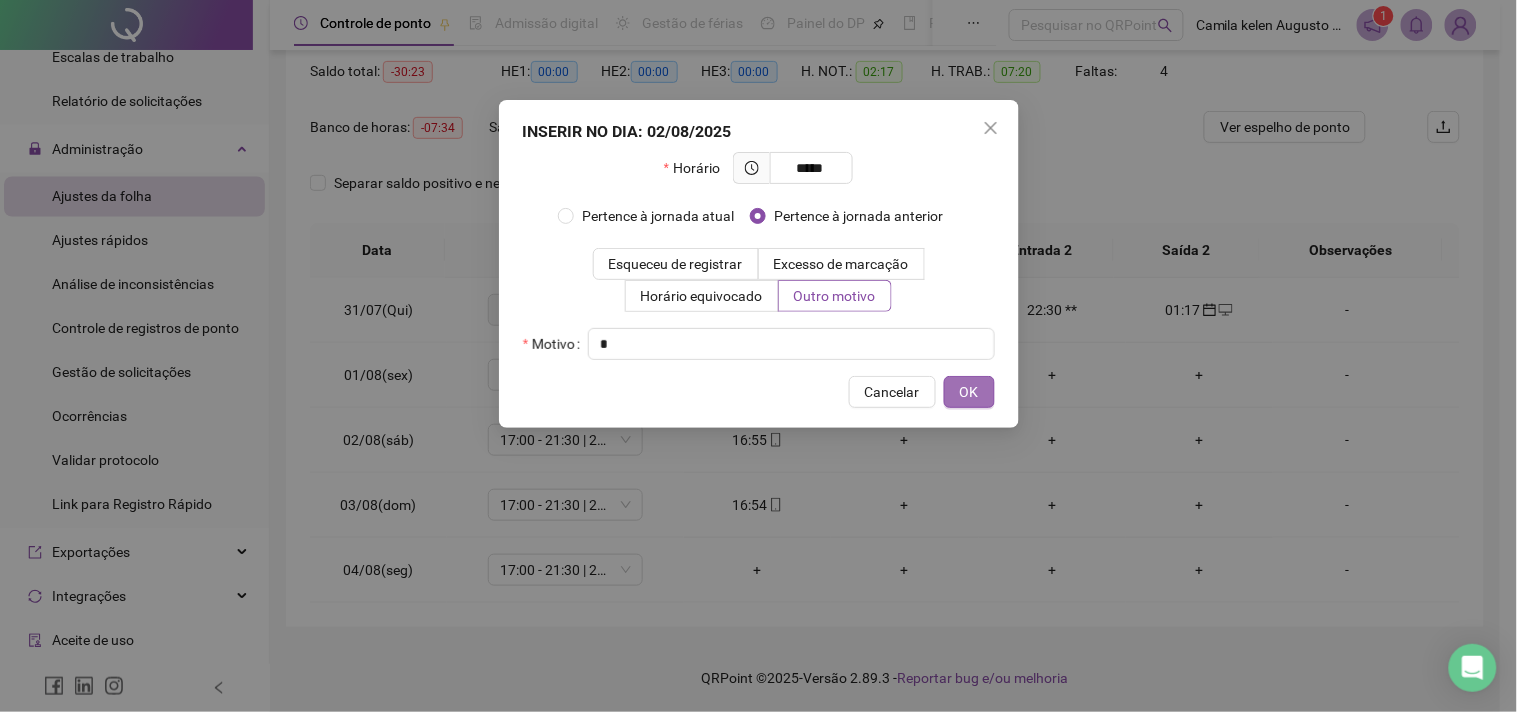 click on "OK" at bounding box center (969, 392) 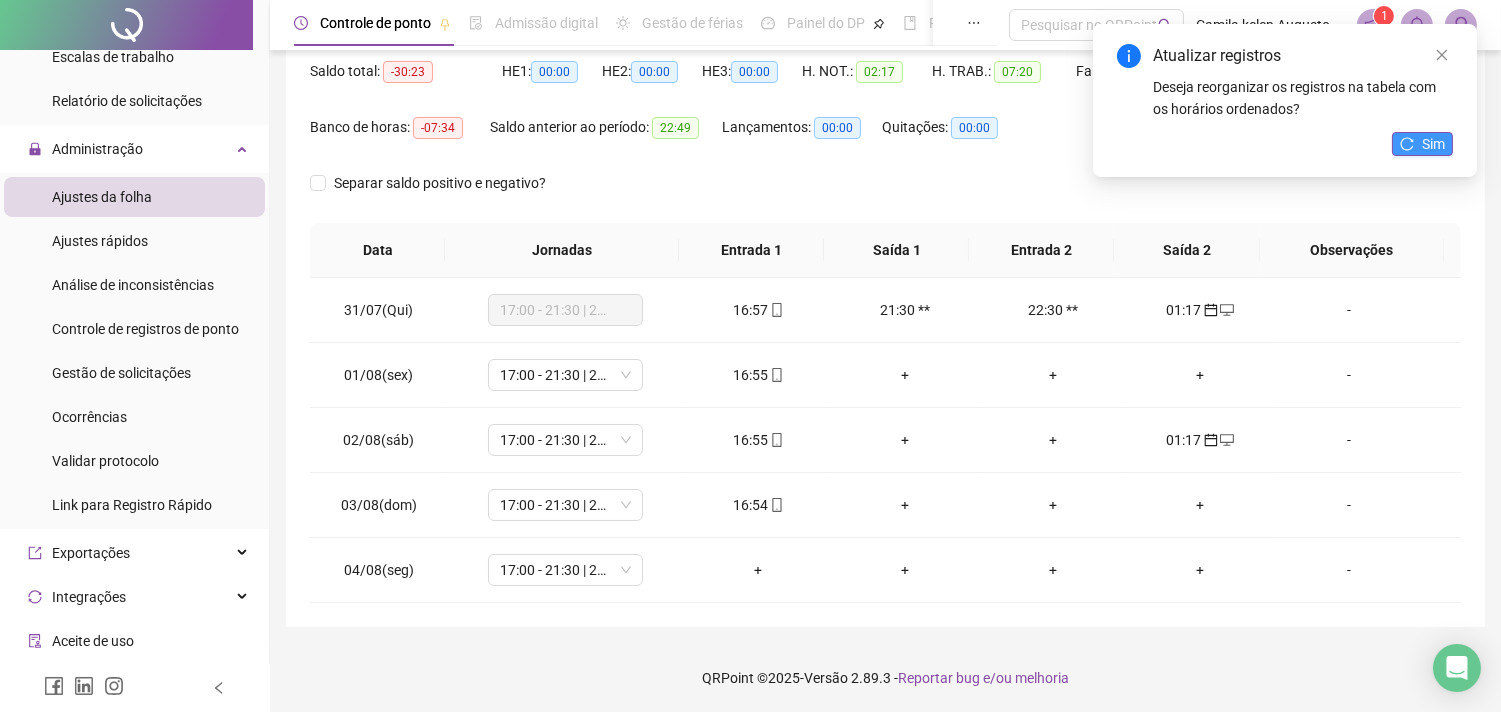 click on "Sim" at bounding box center (1433, 144) 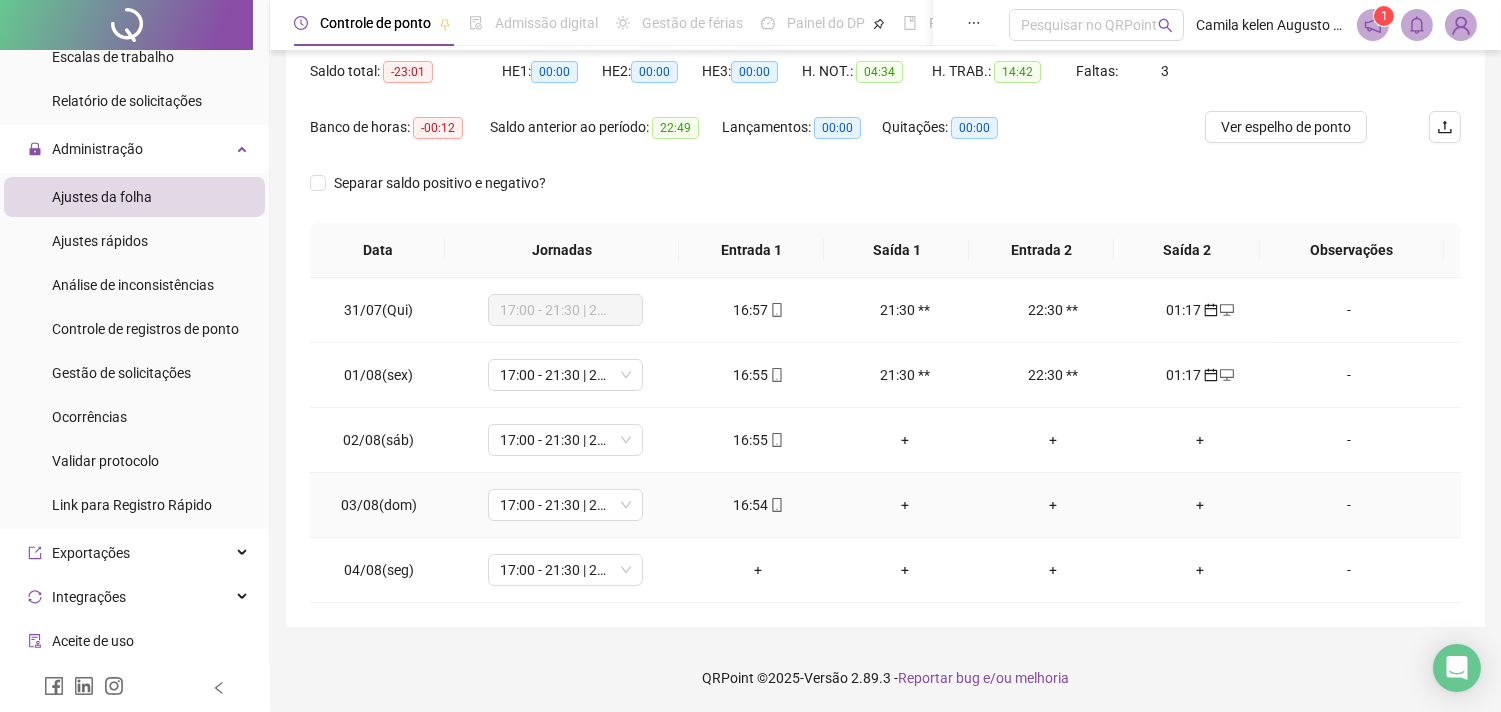 click on "+" at bounding box center (1199, 505) 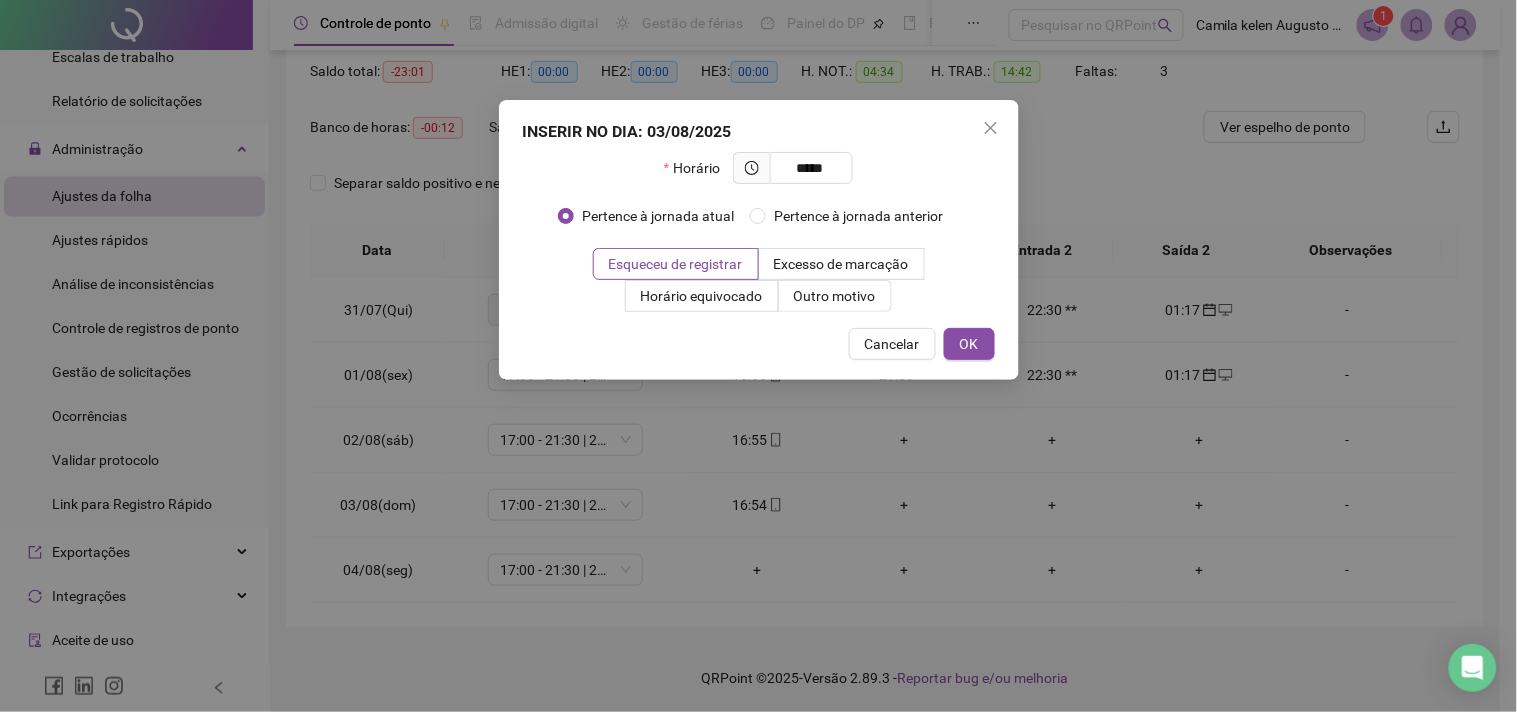 type on "*****" 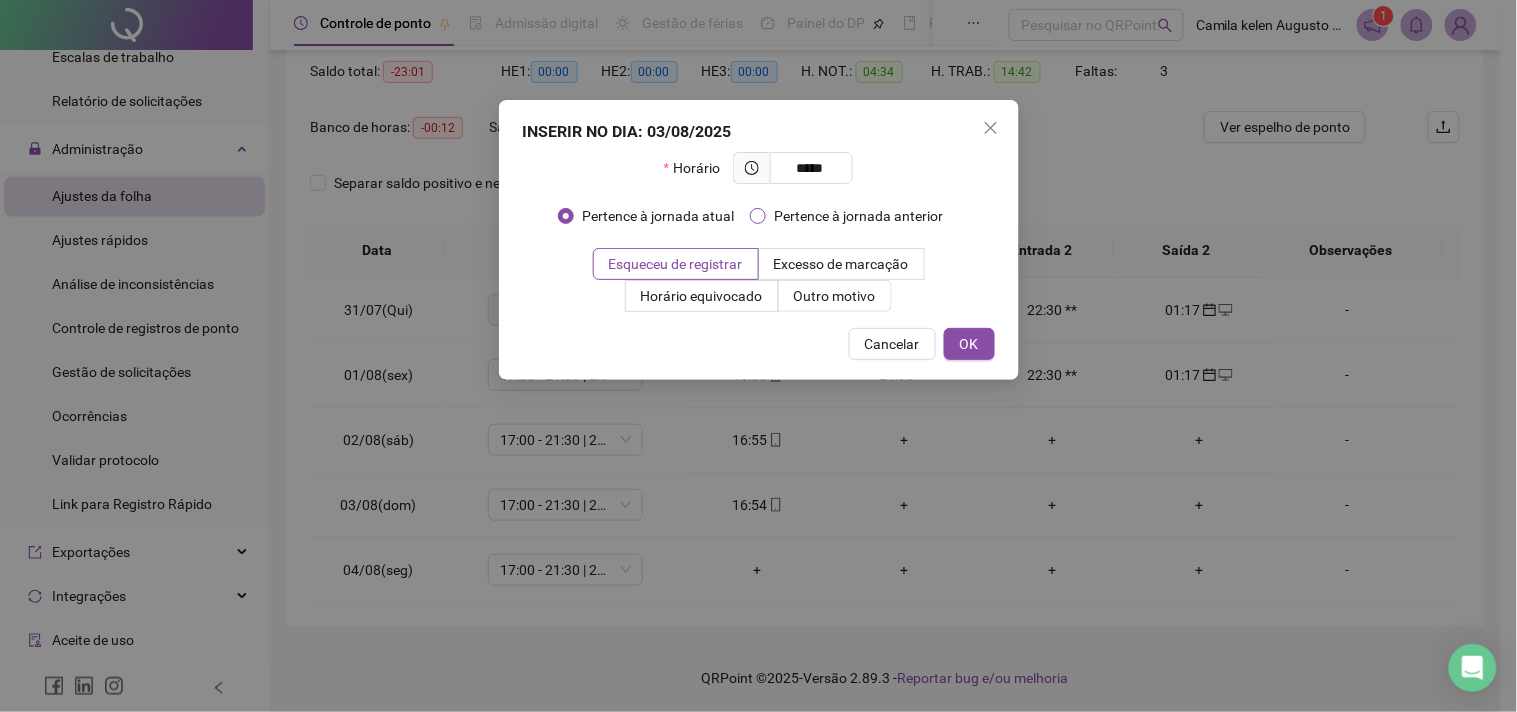 click on "Pertence à jornada anterior" at bounding box center [858, 216] 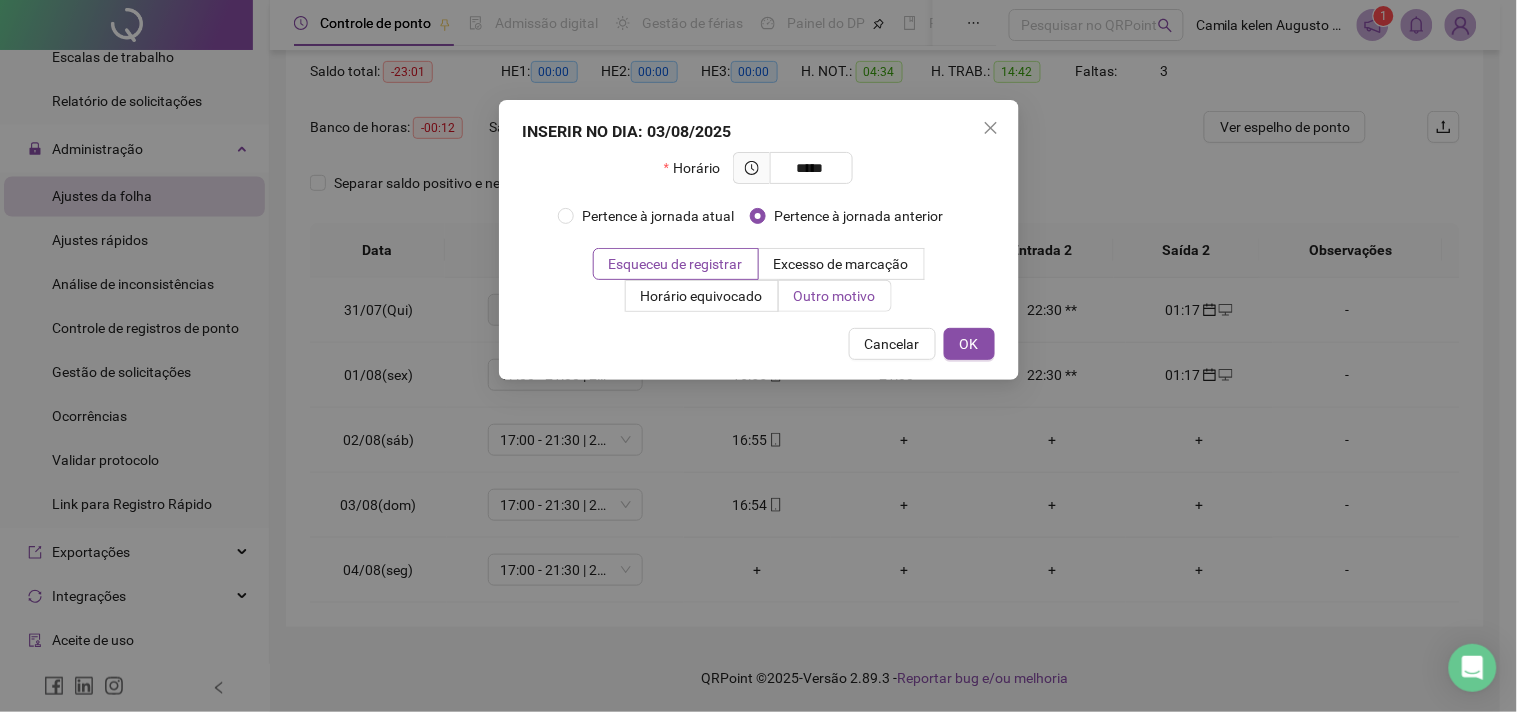 click on "Outro motivo" at bounding box center (835, 296) 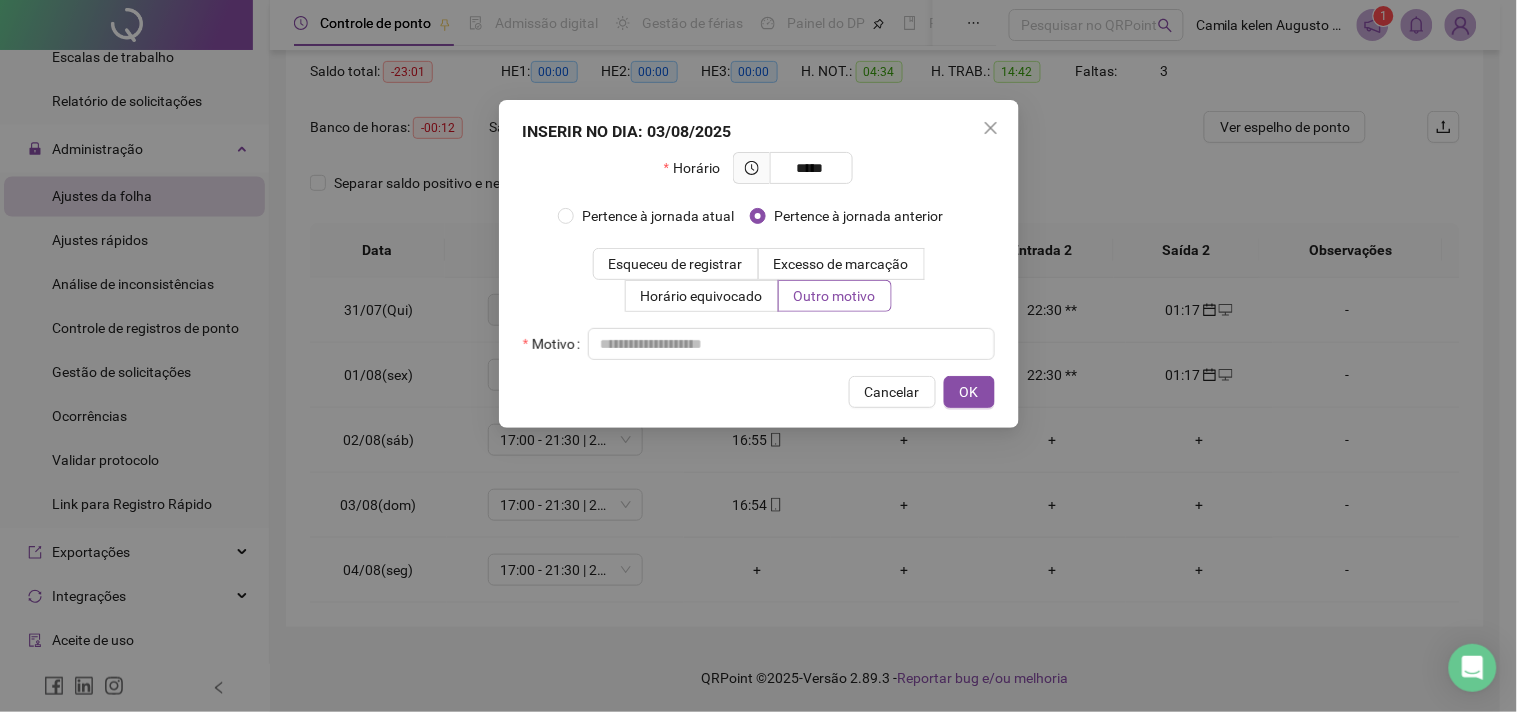 click on "Horário ***** Pertence à jornada atual Pertence à jornada anterior Esqueceu de registrar Excesso de marcação Horário equivocado Outro motivo Motivo" at bounding box center [759, 256] 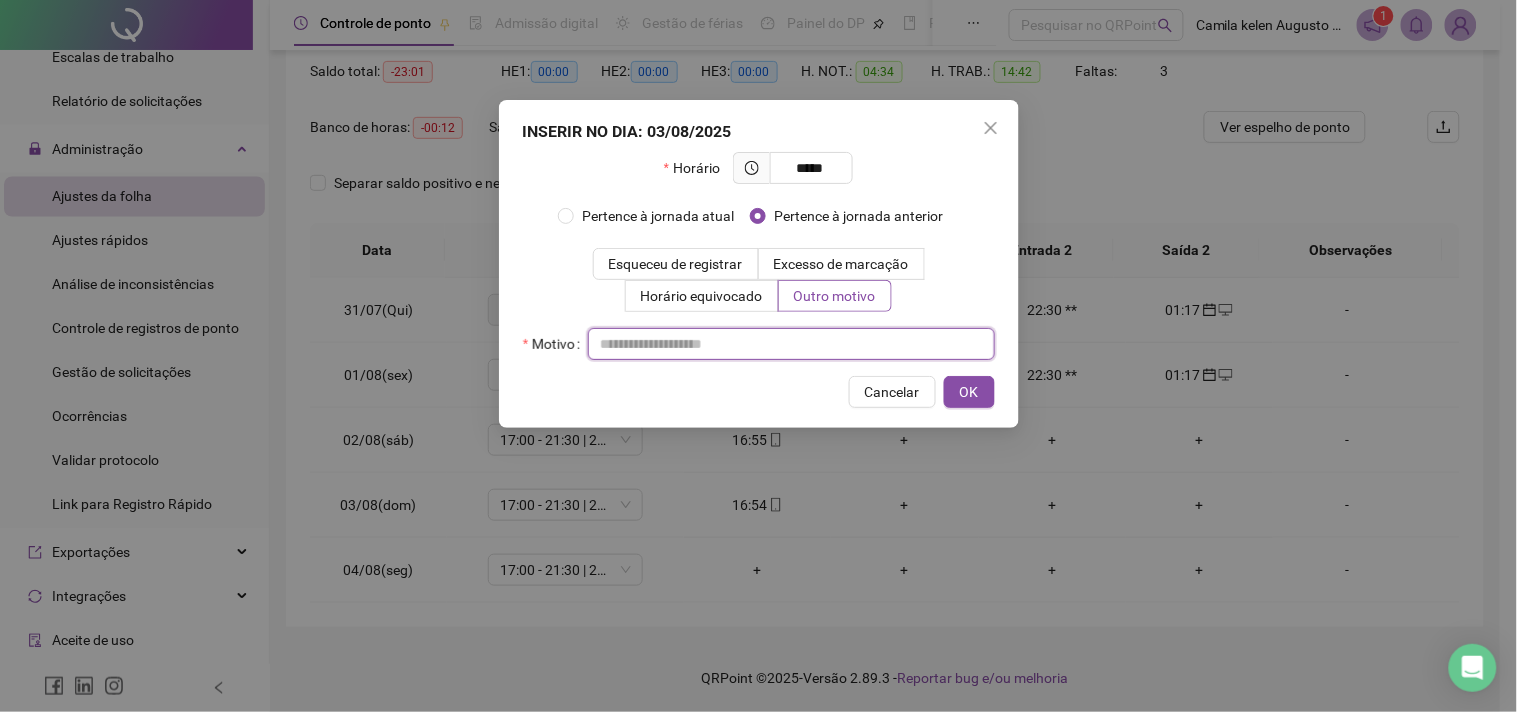 click at bounding box center [791, 344] 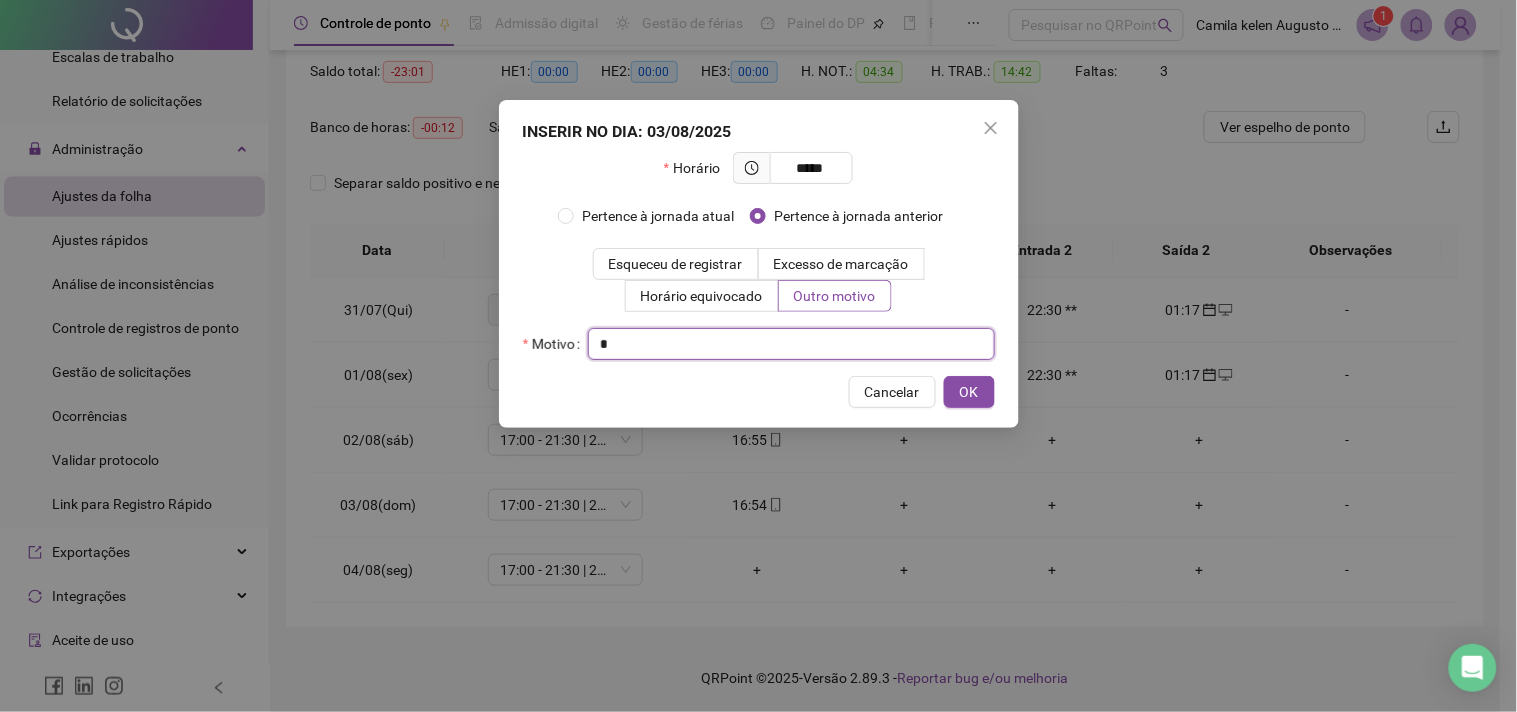 type on "*" 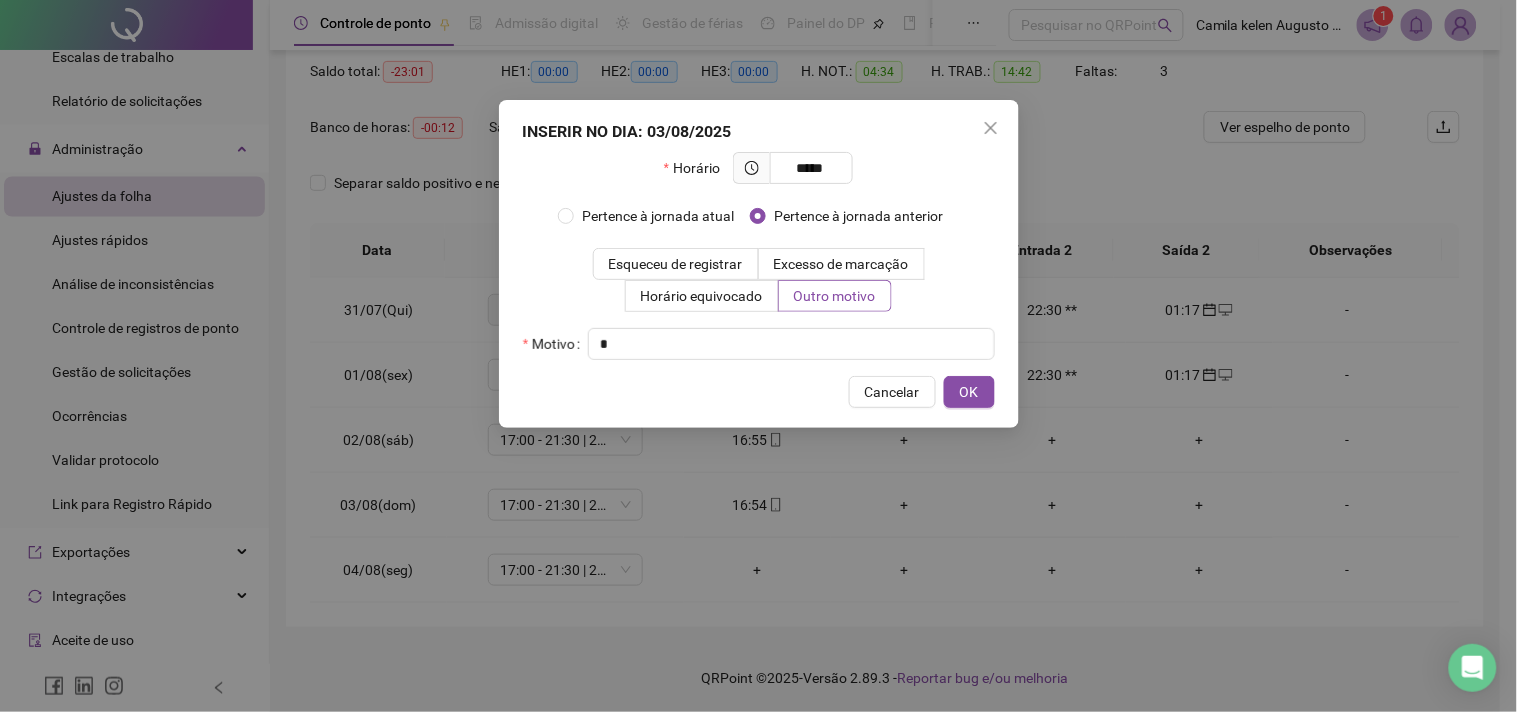 click on "INSERIR NO DIA : 03/08/2025 Horário ***** Pertence à jornada atual Pertence à jornada anterior Esqueceu de registrar Excesso de marcação Horário equivocado Outro motivo Motivo * Cancelar OK" at bounding box center (759, 264) 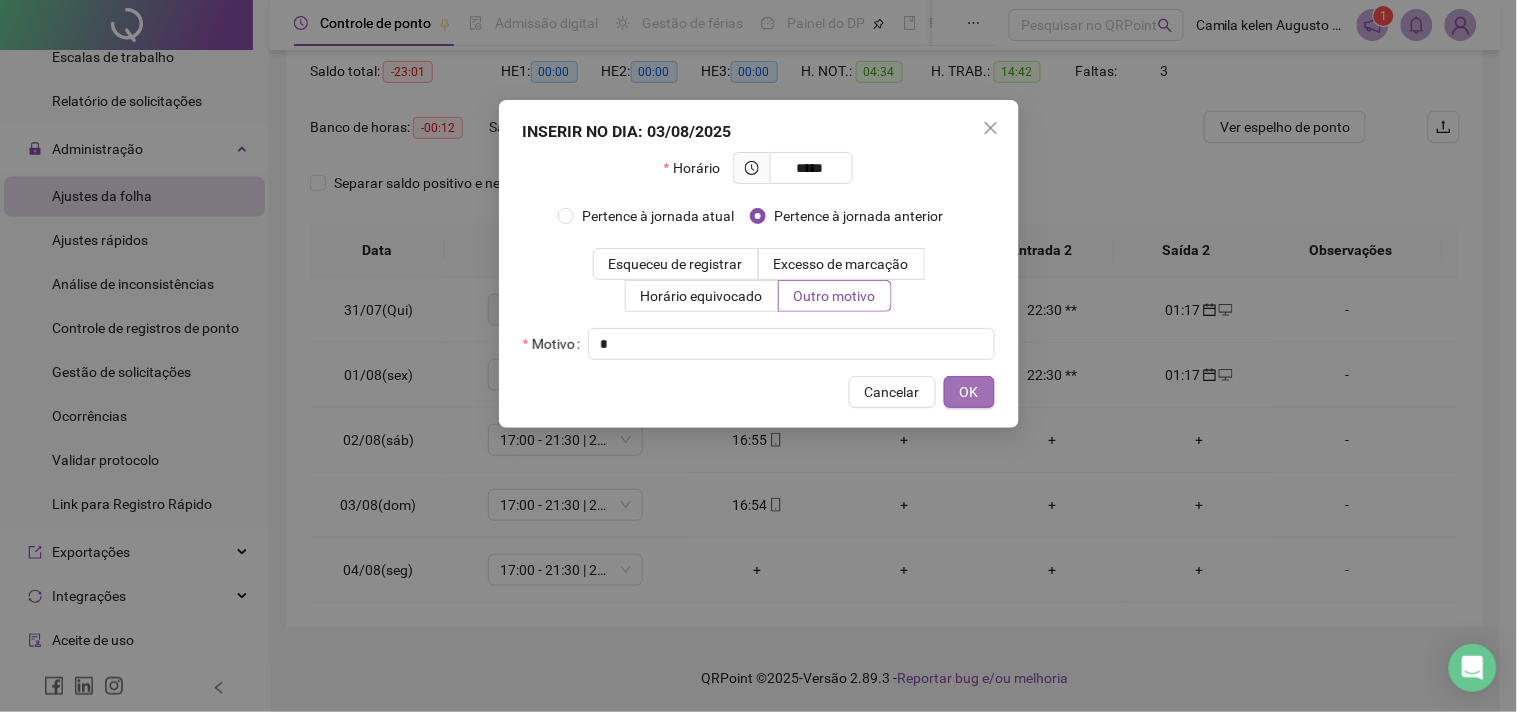 click on "OK" at bounding box center (969, 392) 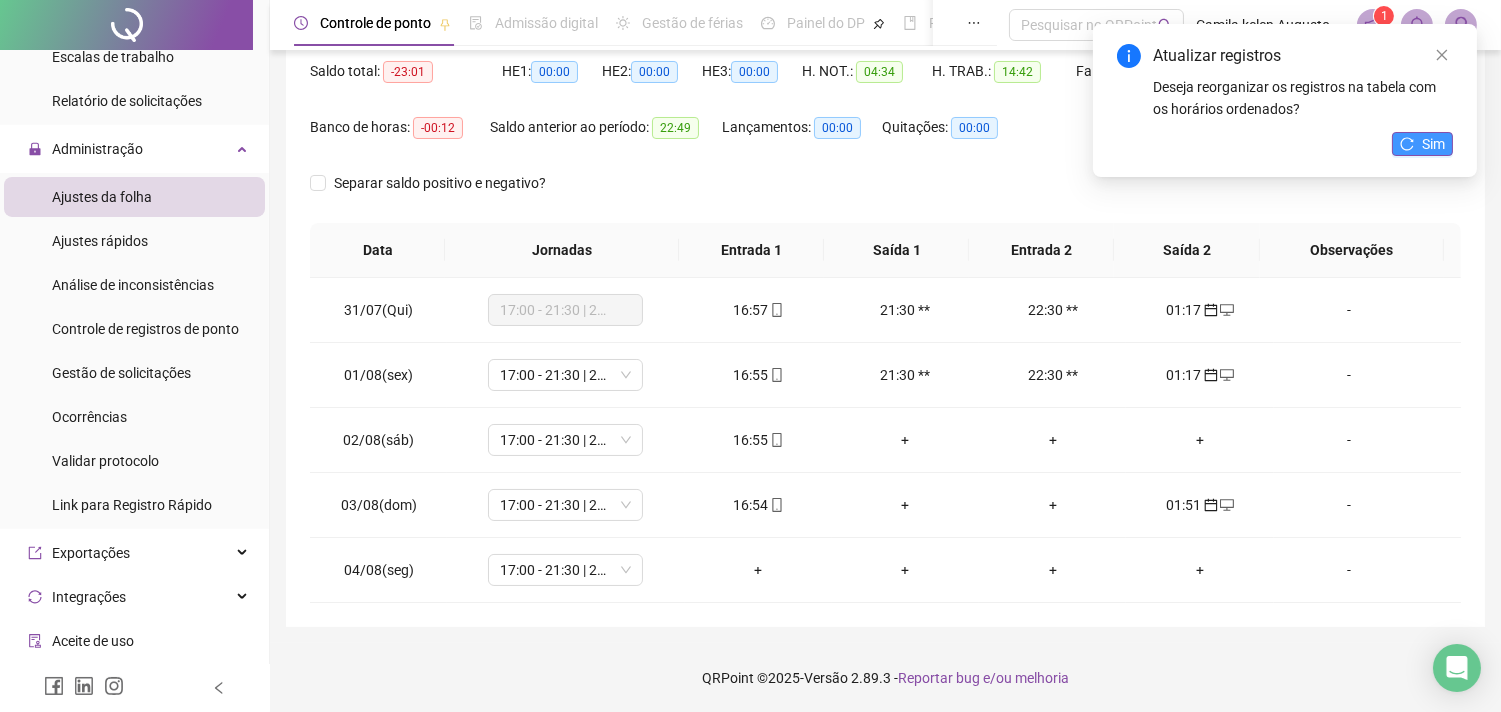 click on "Sim" at bounding box center (1433, 144) 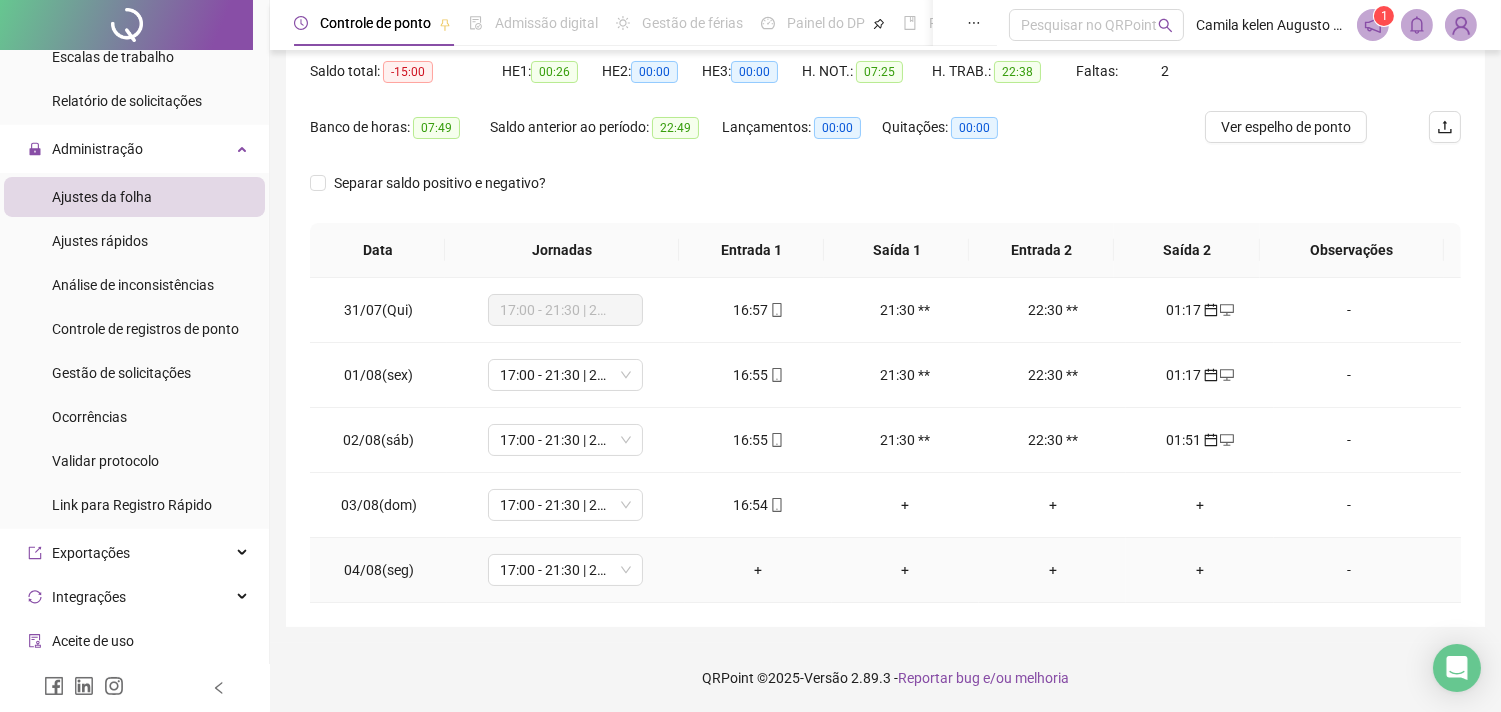 click on "+" at bounding box center [1199, 570] 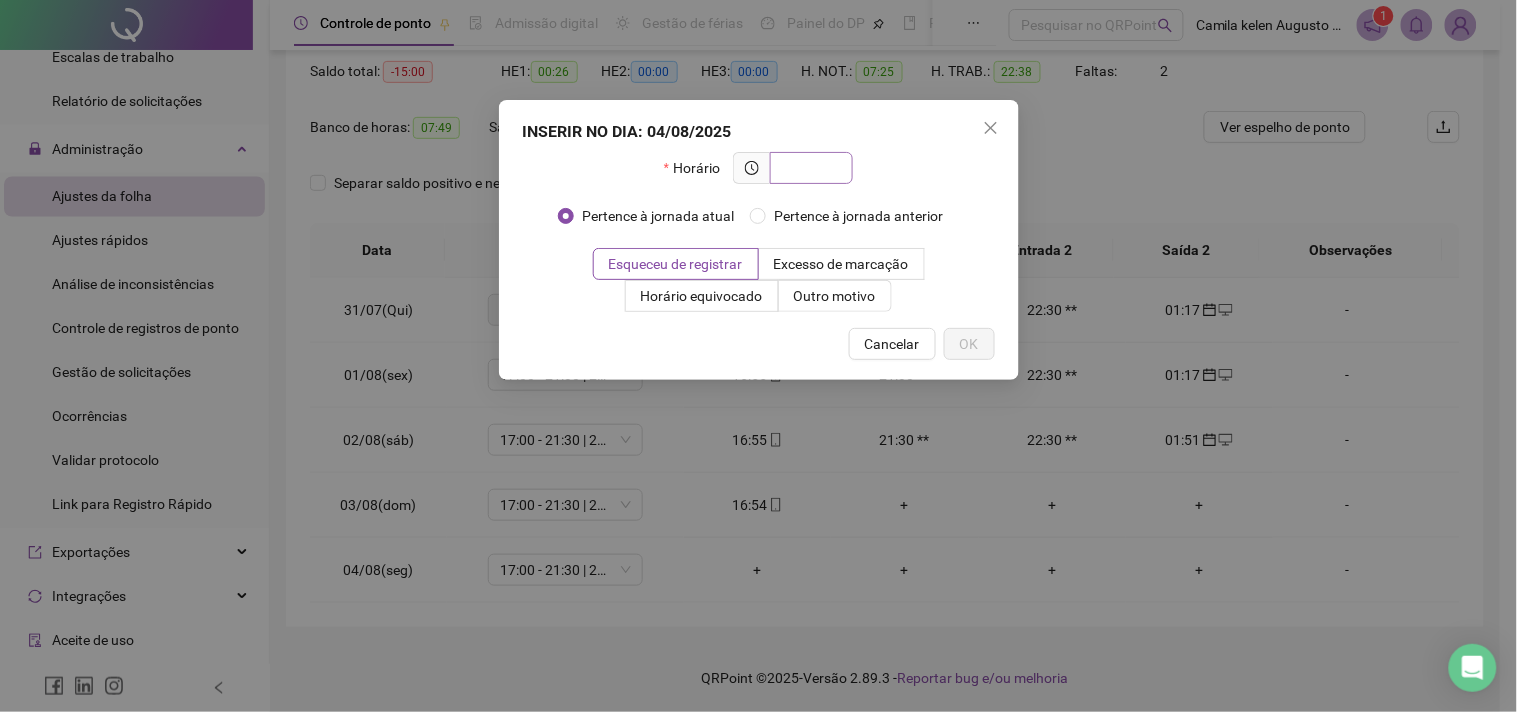 click at bounding box center [811, 168] 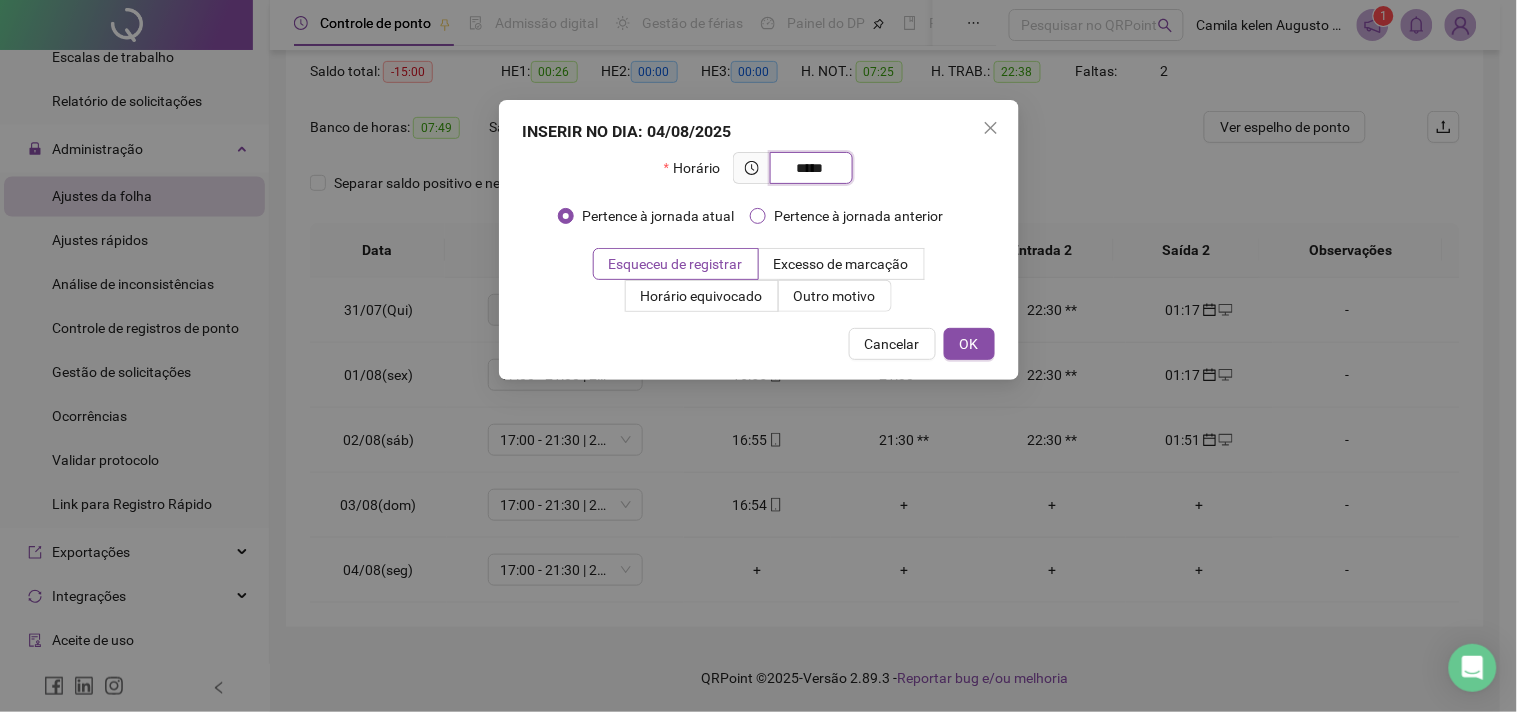 type on "*****" 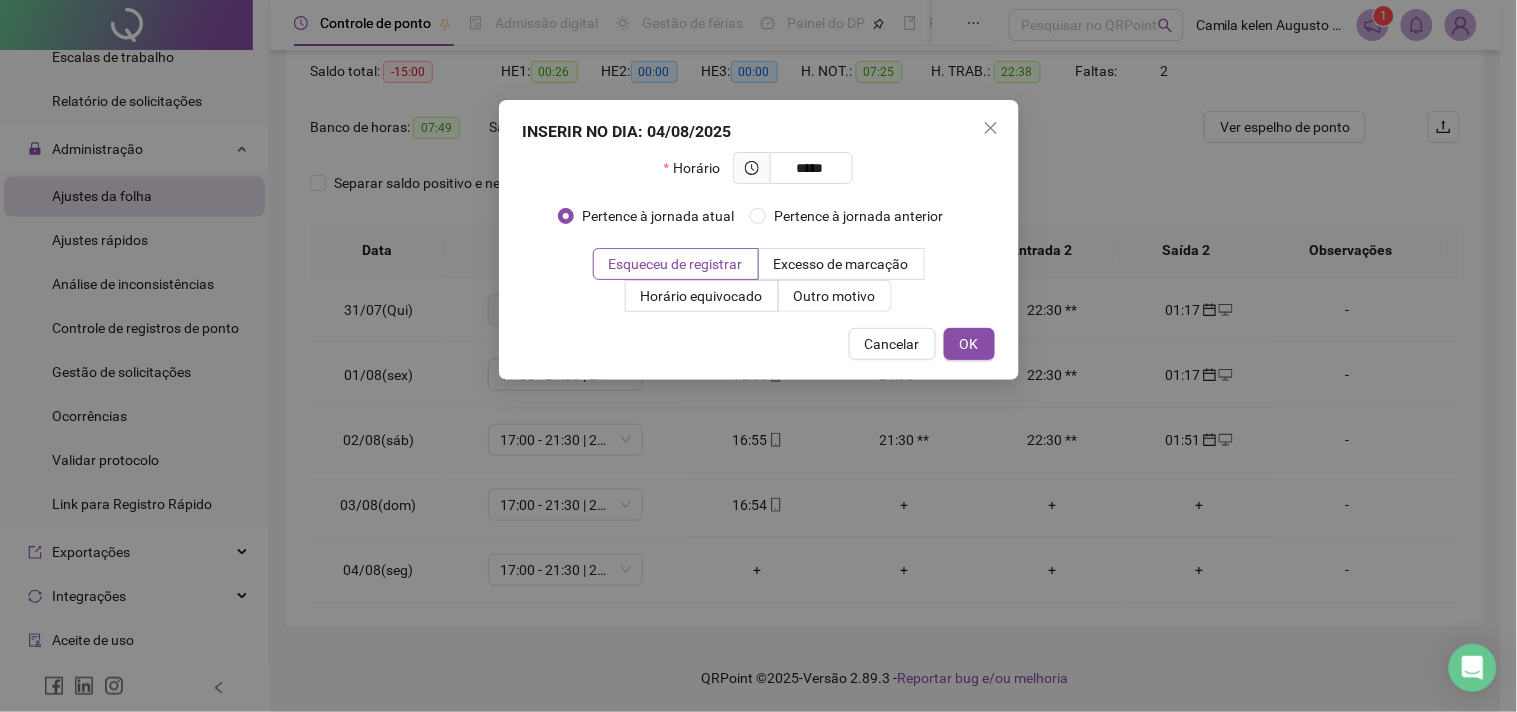 drag, startPoint x: 814, startPoint y: 218, endPoint x: 817, endPoint y: 228, distance: 10.440307 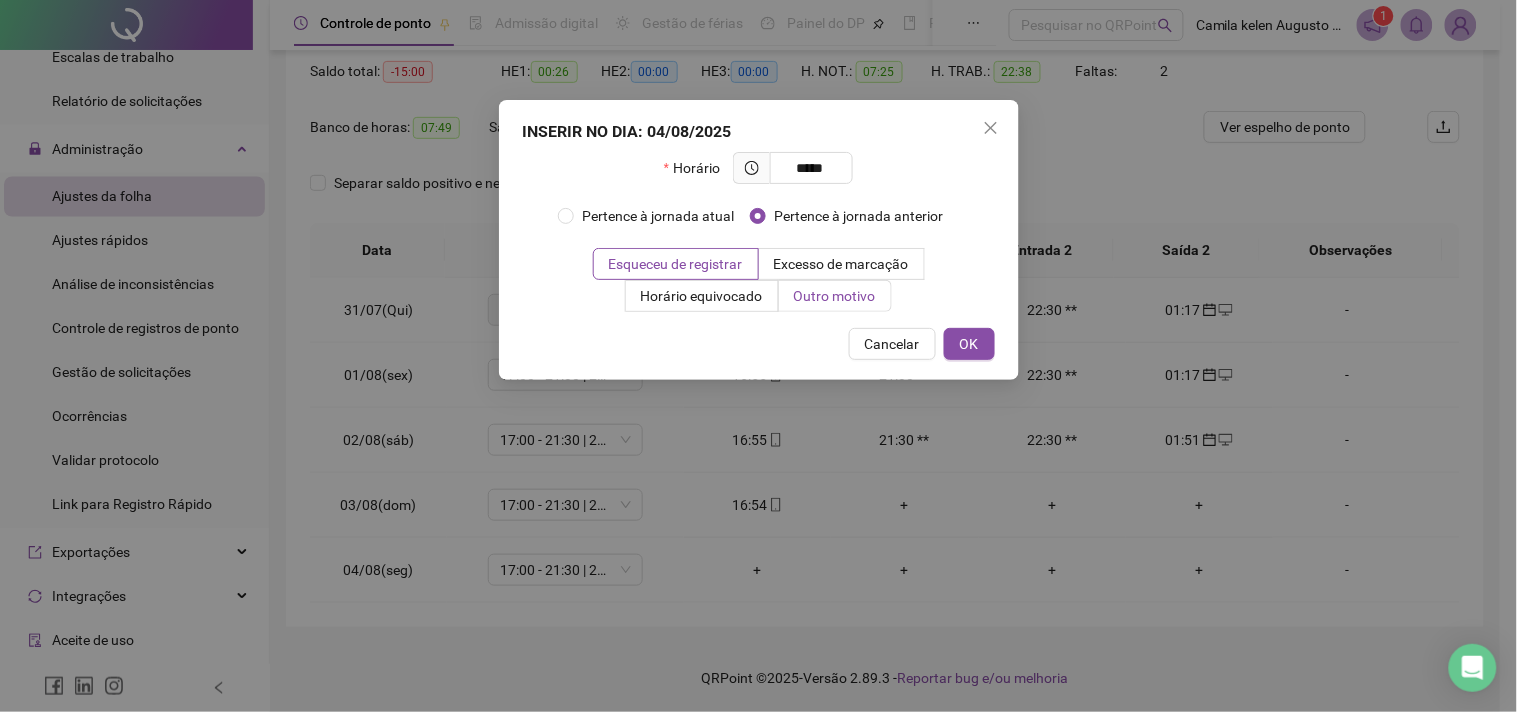 click on "Outro motivo" at bounding box center (835, 296) 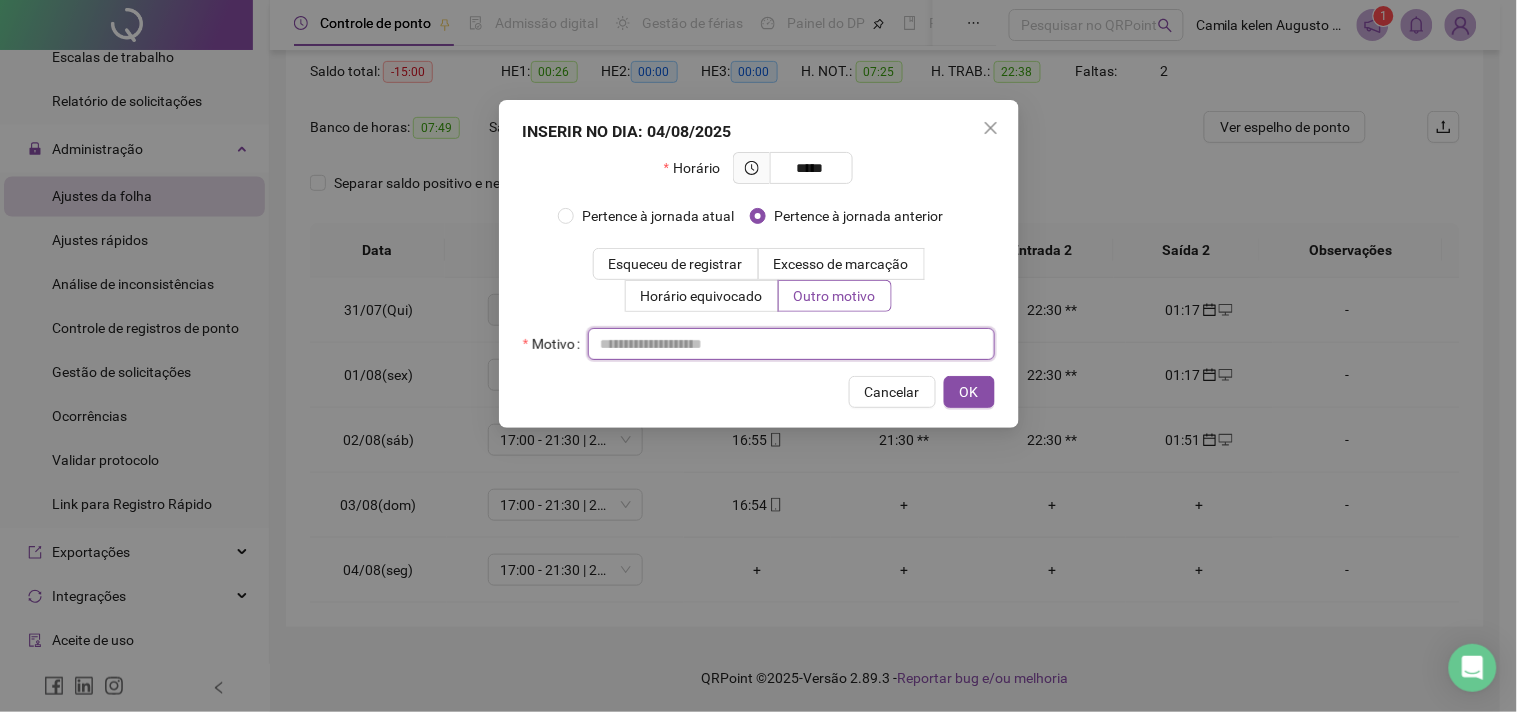 click at bounding box center [791, 344] 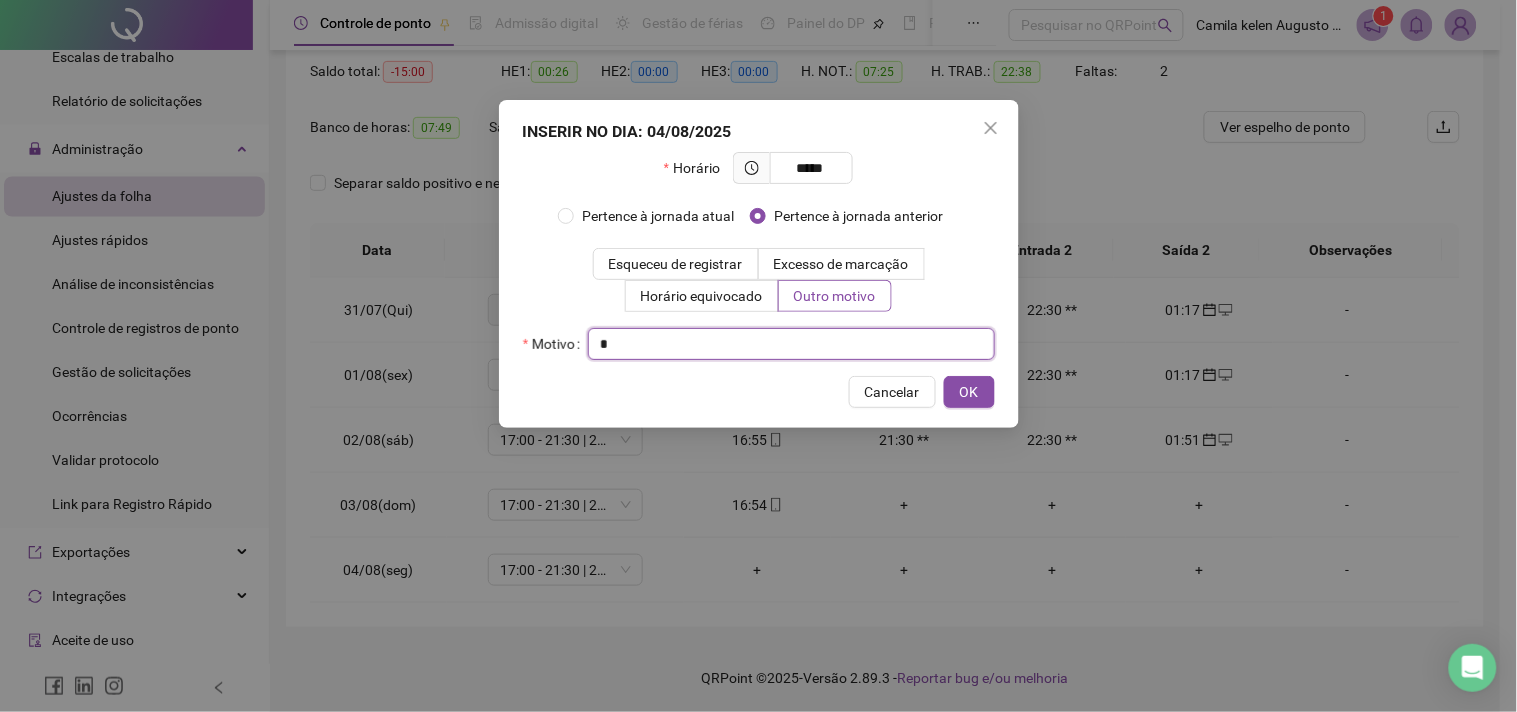 type on "*" 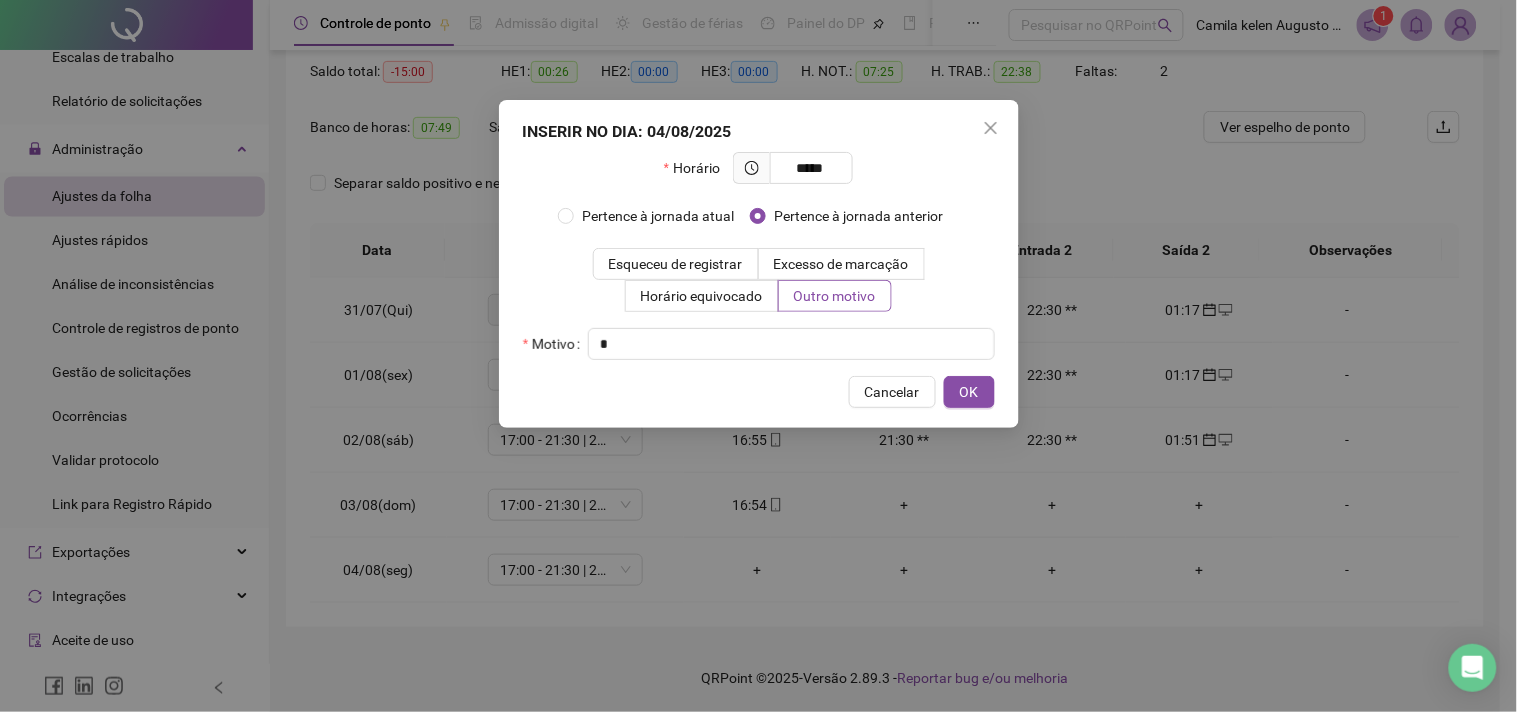 click on "INSERIR NO DIA : 04/08/2025 Horário ***** Pertence à jornada atual Pertence à jornada anterior Esqueceu de registrar Excesso de marcação Horário equivocado Outro motivo Motivo * Cancelar OK" at bounding box center (759, 264) 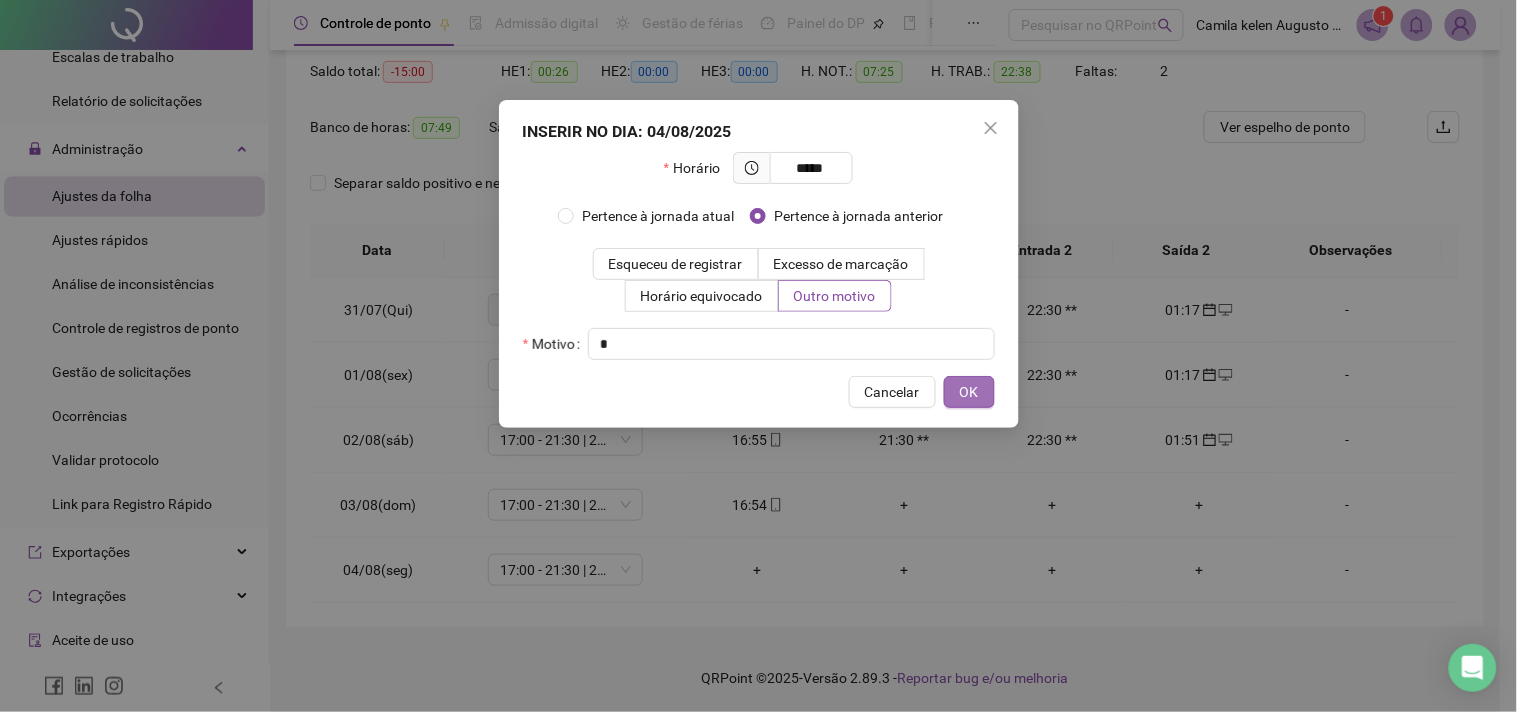 click on "OK" at bounding box center [969, 392] 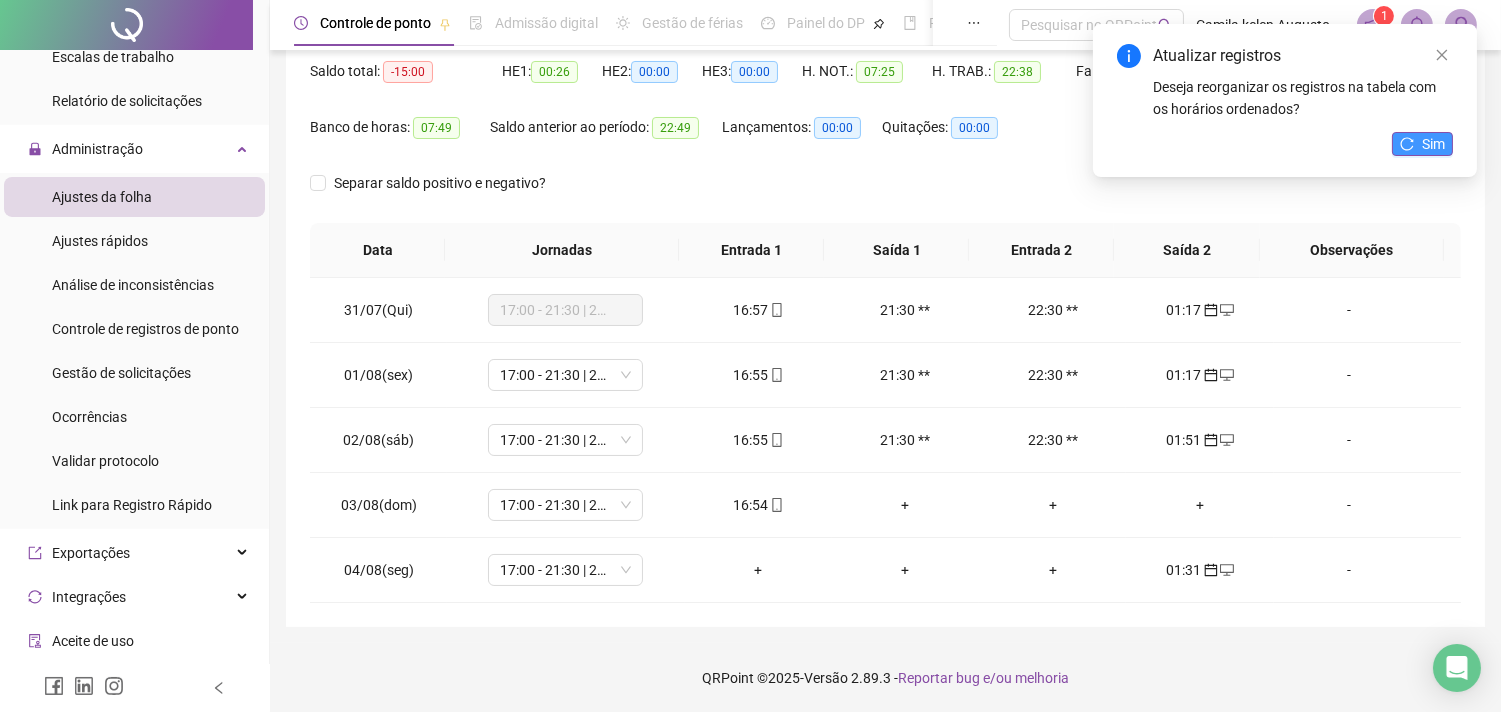 click on "Sim" at bounding box center [1433, 144] 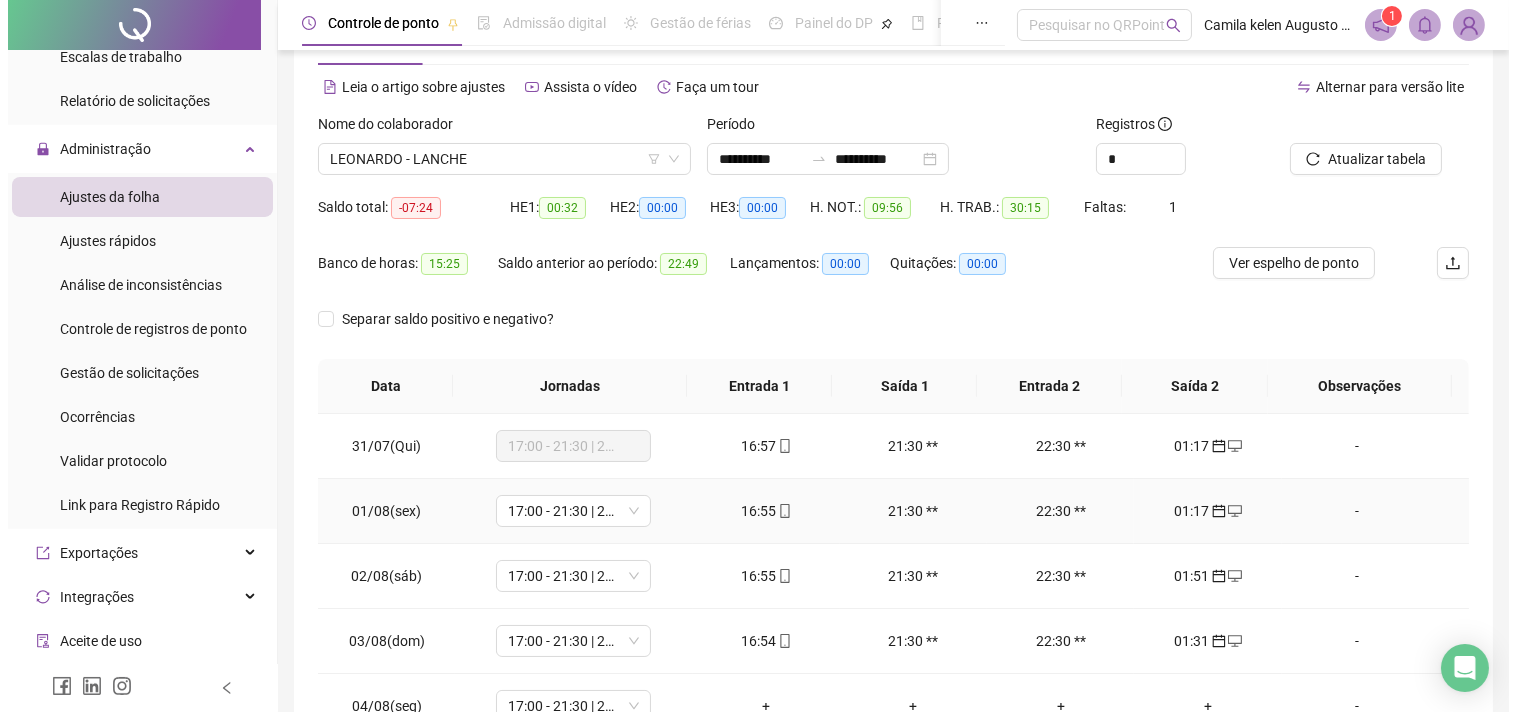 scroll, scrollTop: 0, scrollLeft: 0, axis: both 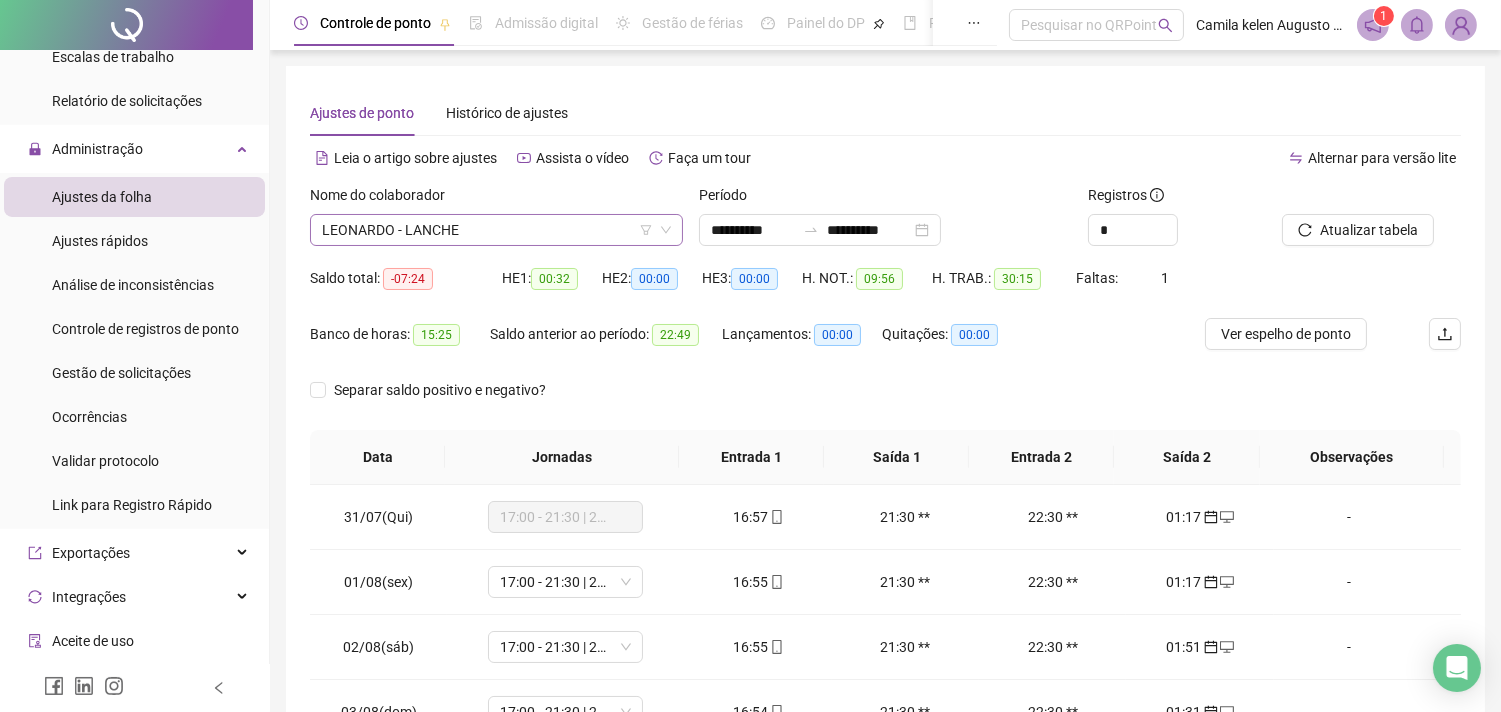 click on "LEONARDO - LANCHE" at bounding box center (496, 230) 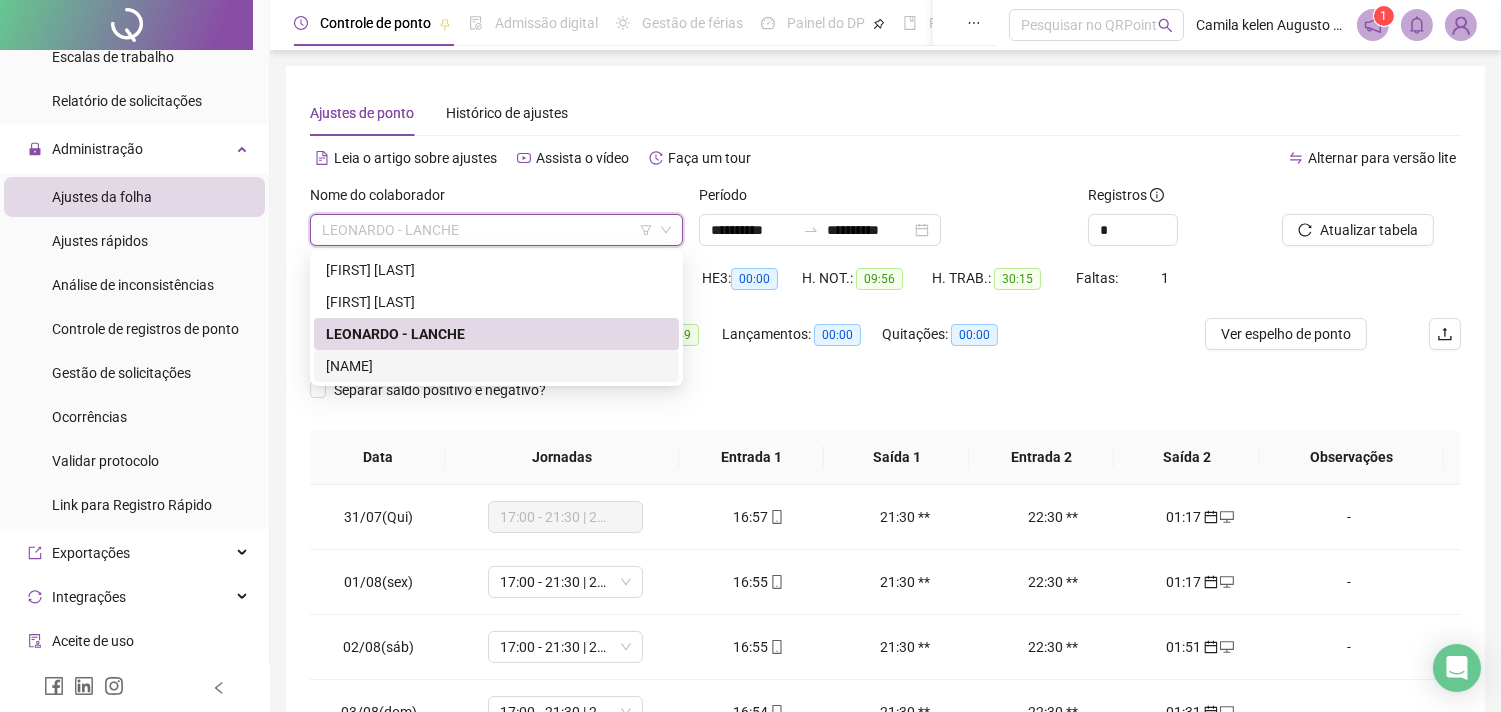 click on "[NAME]" at bounding box center (496, 366) 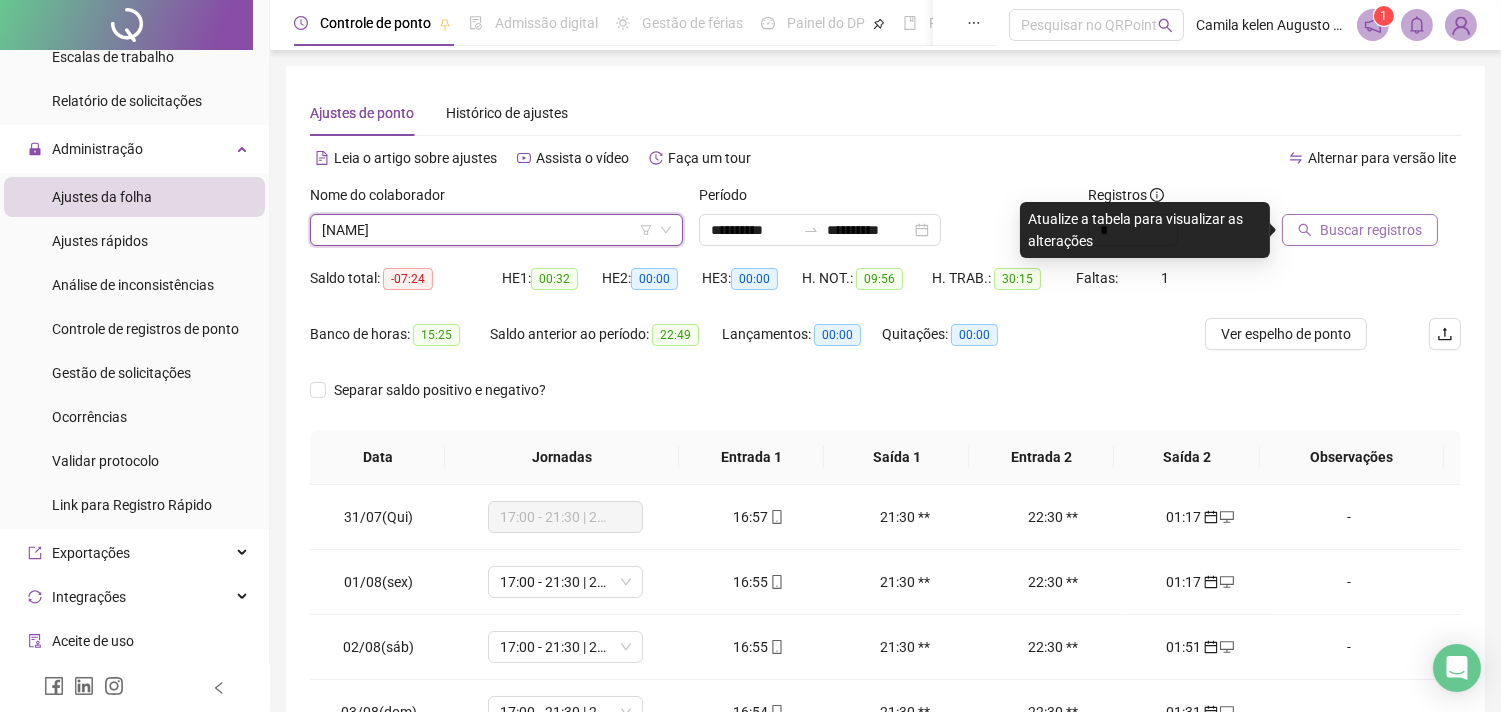 click on "Buscar registros" at bounding box center (1371, 230) 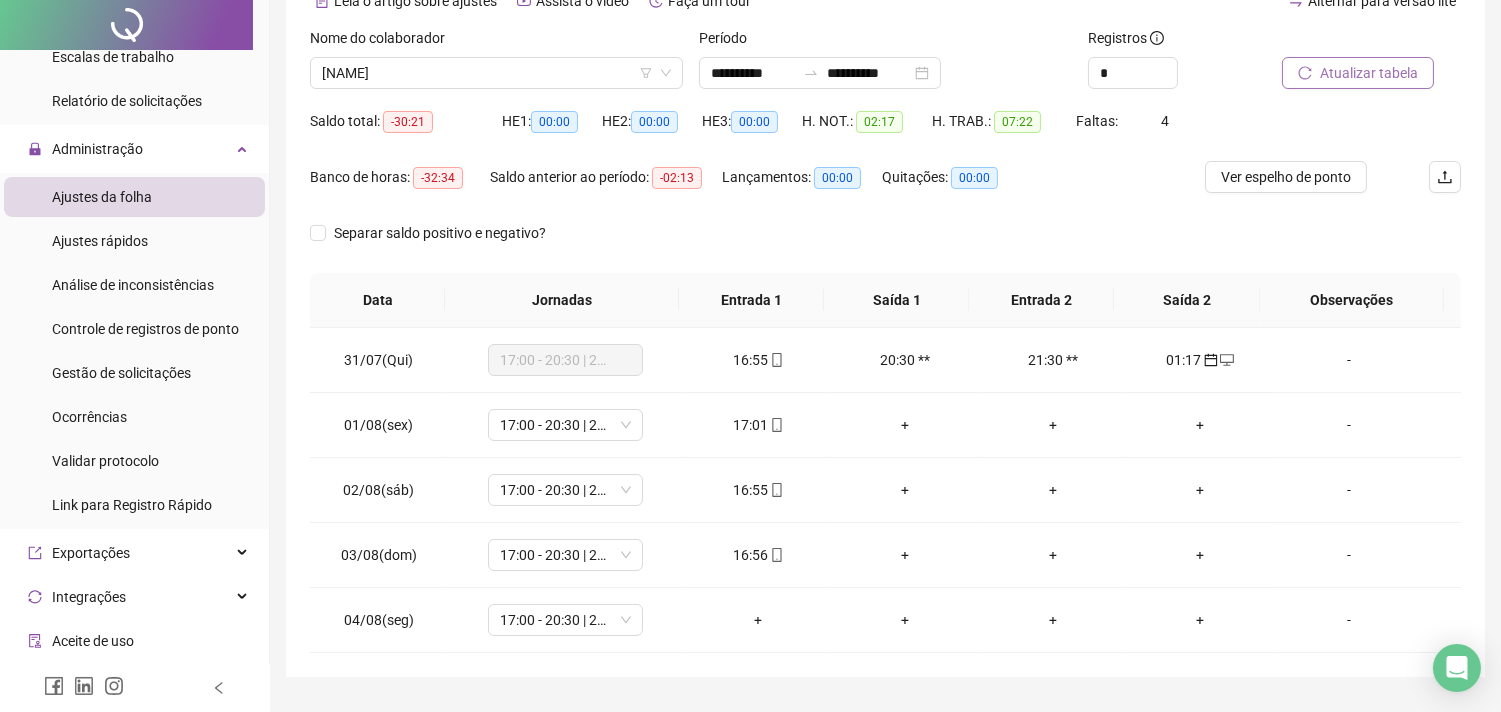 scroll, scrollTop: 207, scrollLeft: 0, axis: vertical 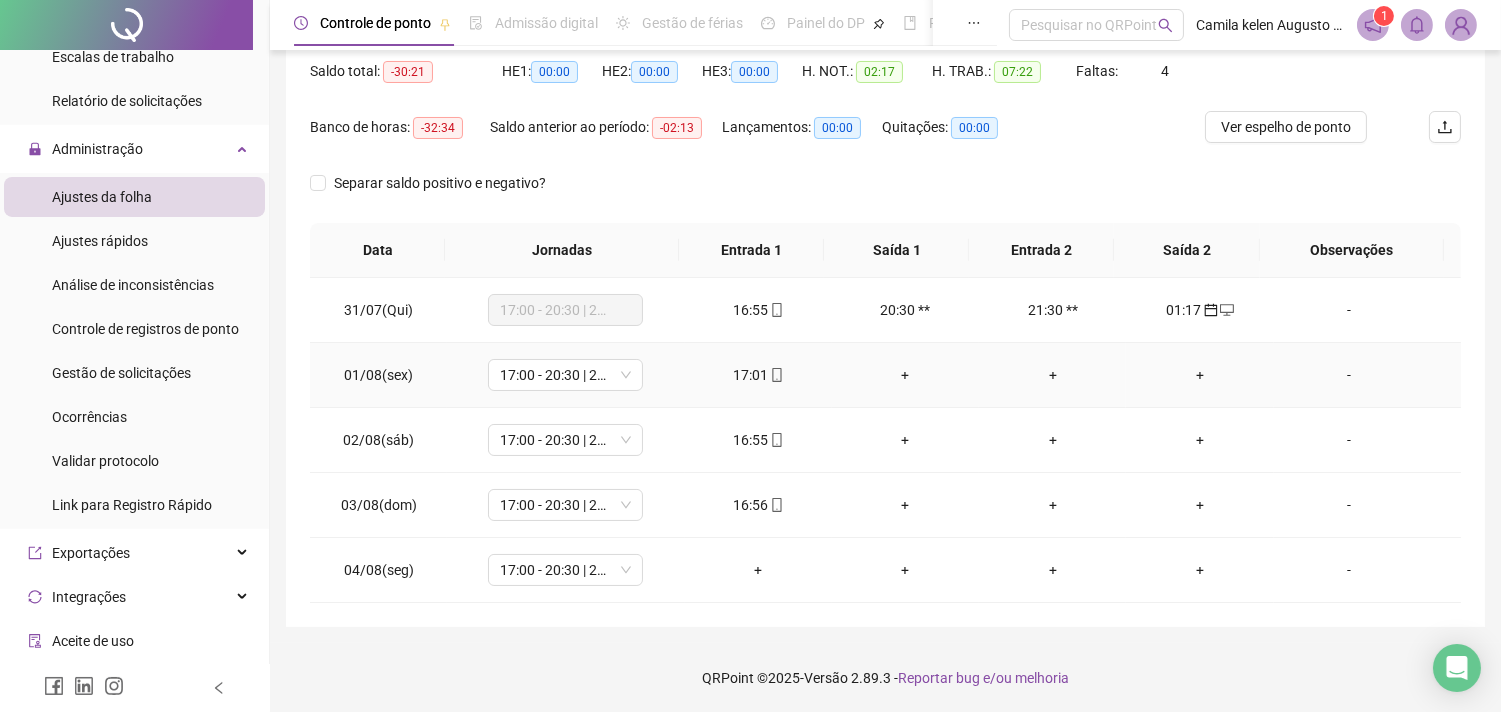 click on "+" at bounding box center (1199, 375) 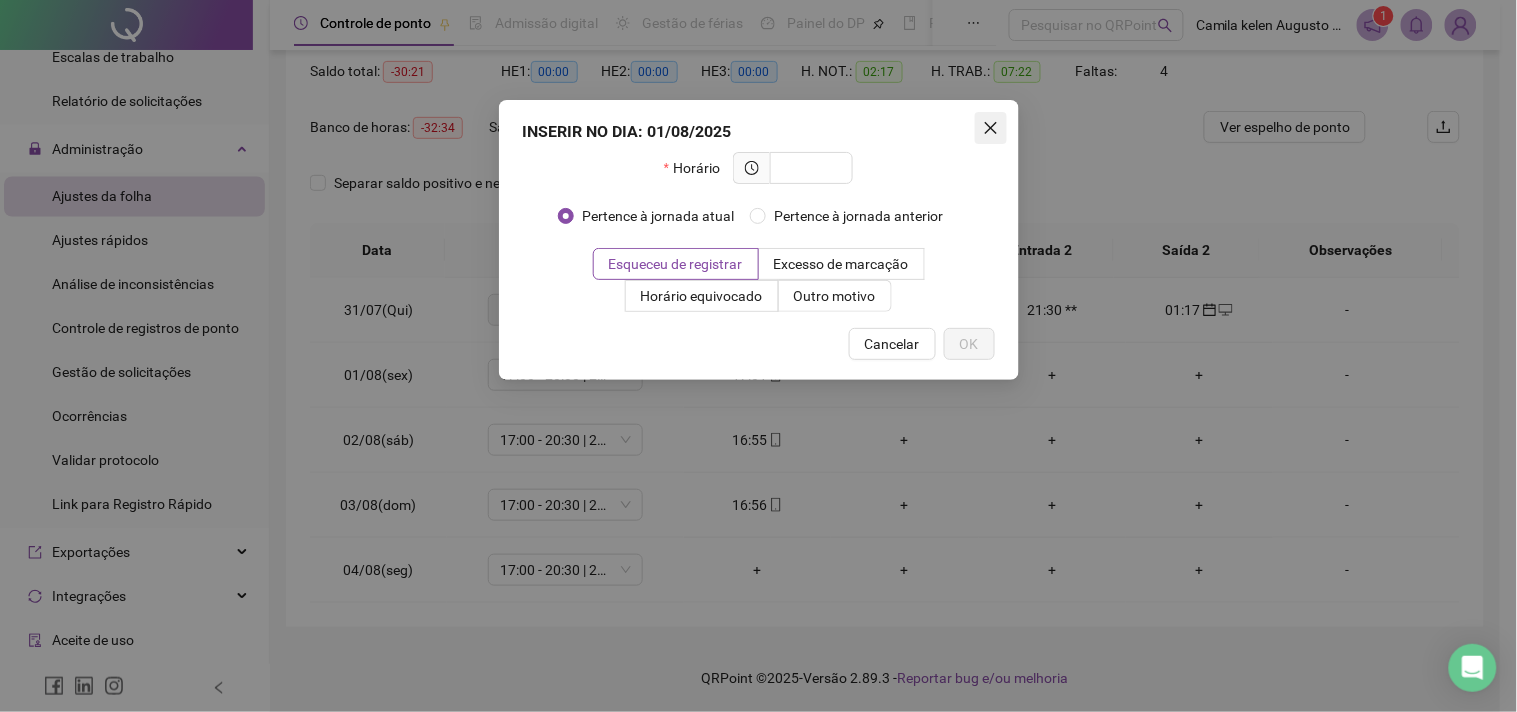 click at bounding box center [991, 128] 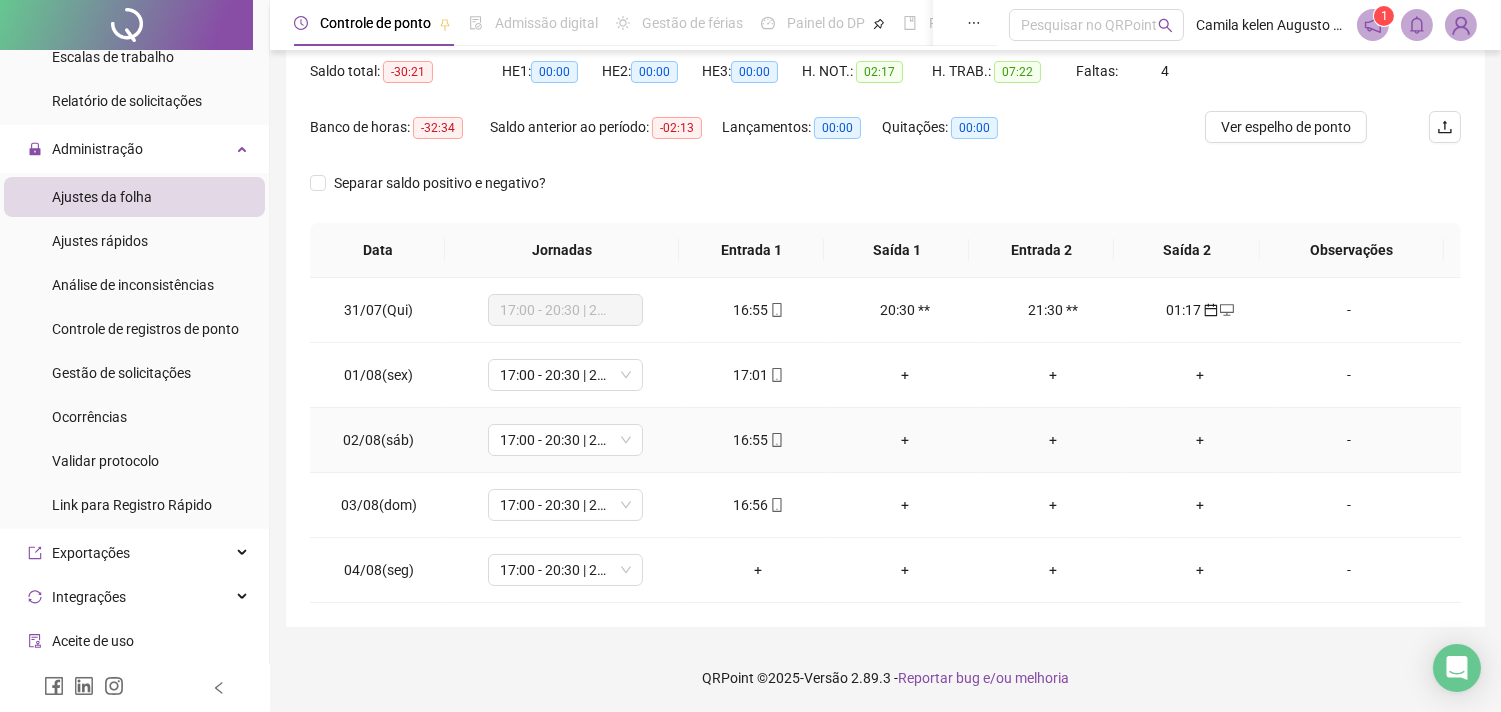 click on "+" at bounding box center (1199, 440) 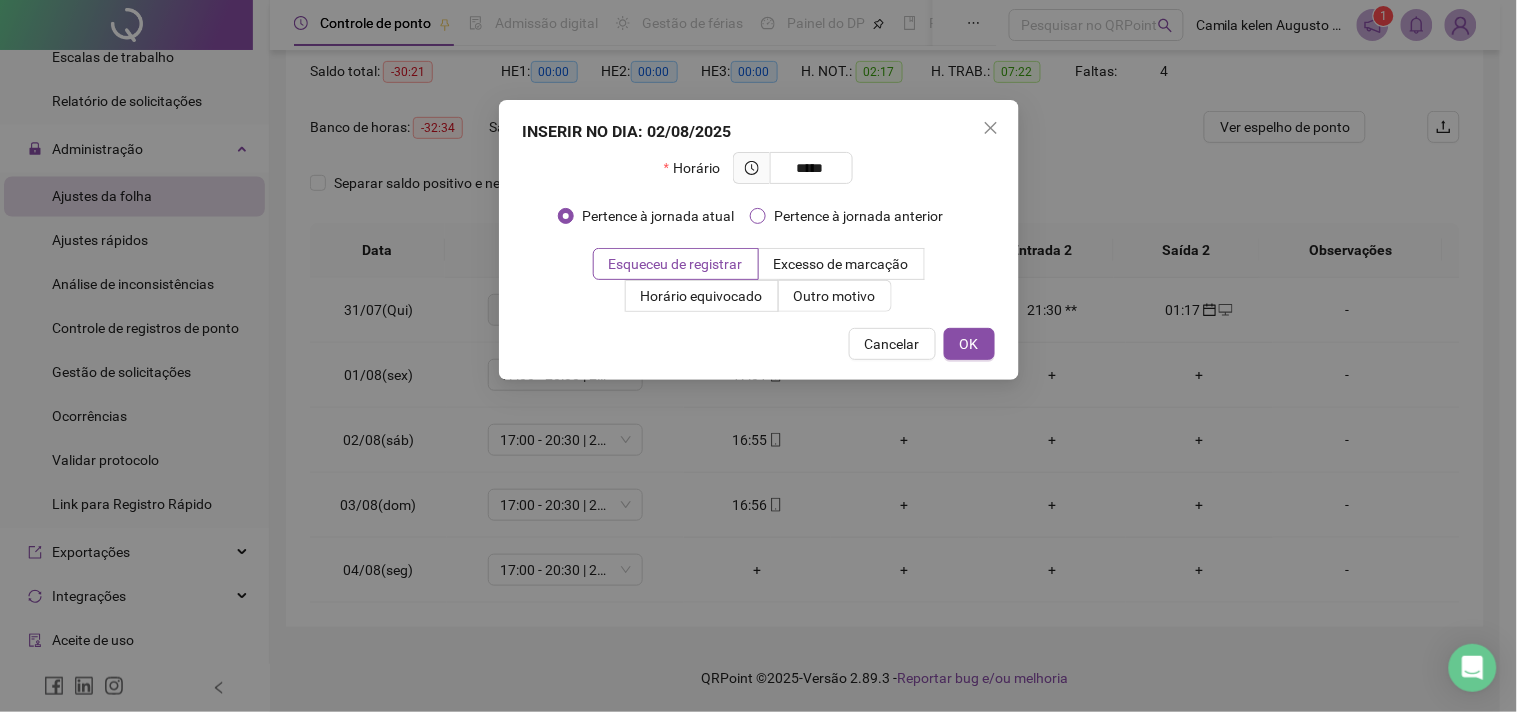 type on "*****" 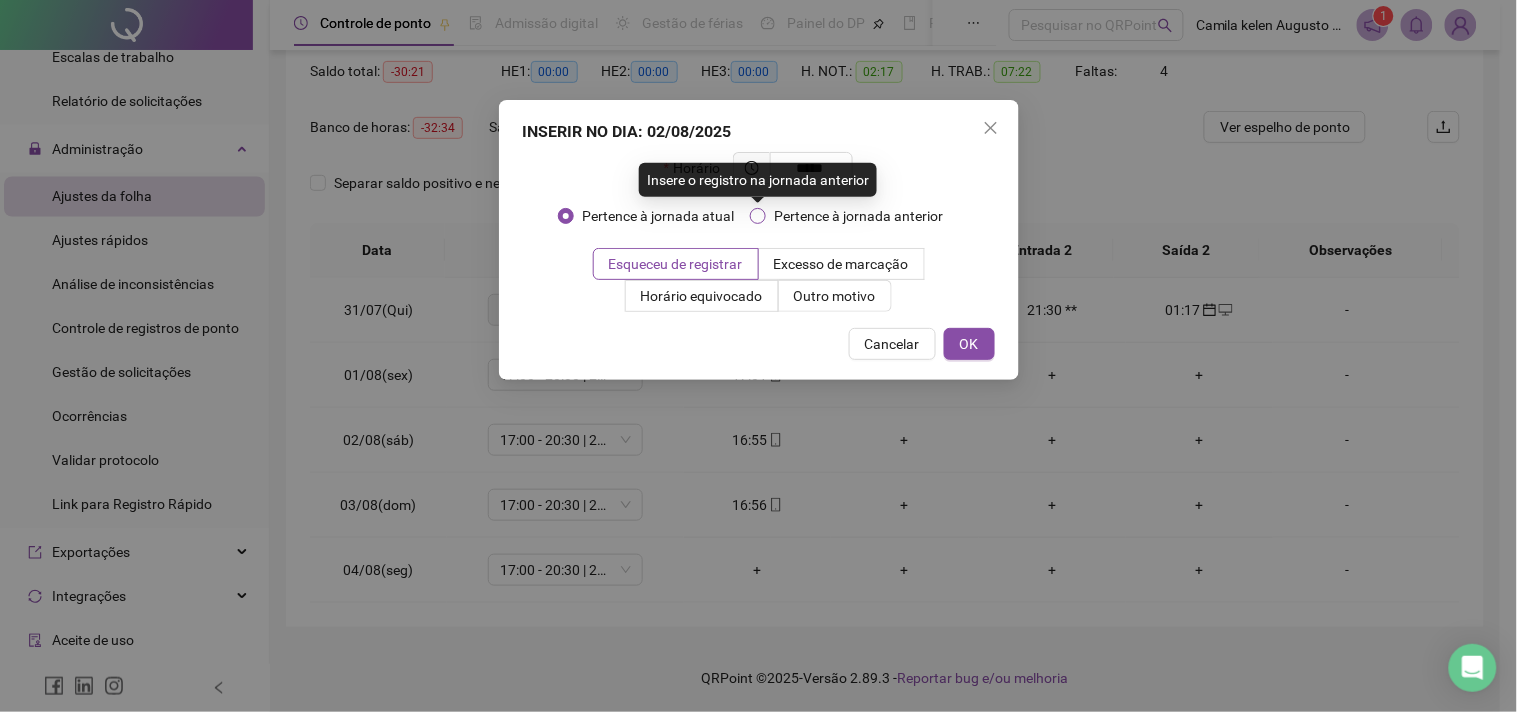 click on "Pertence à jornada anterior" at bounding box center (858, 216) 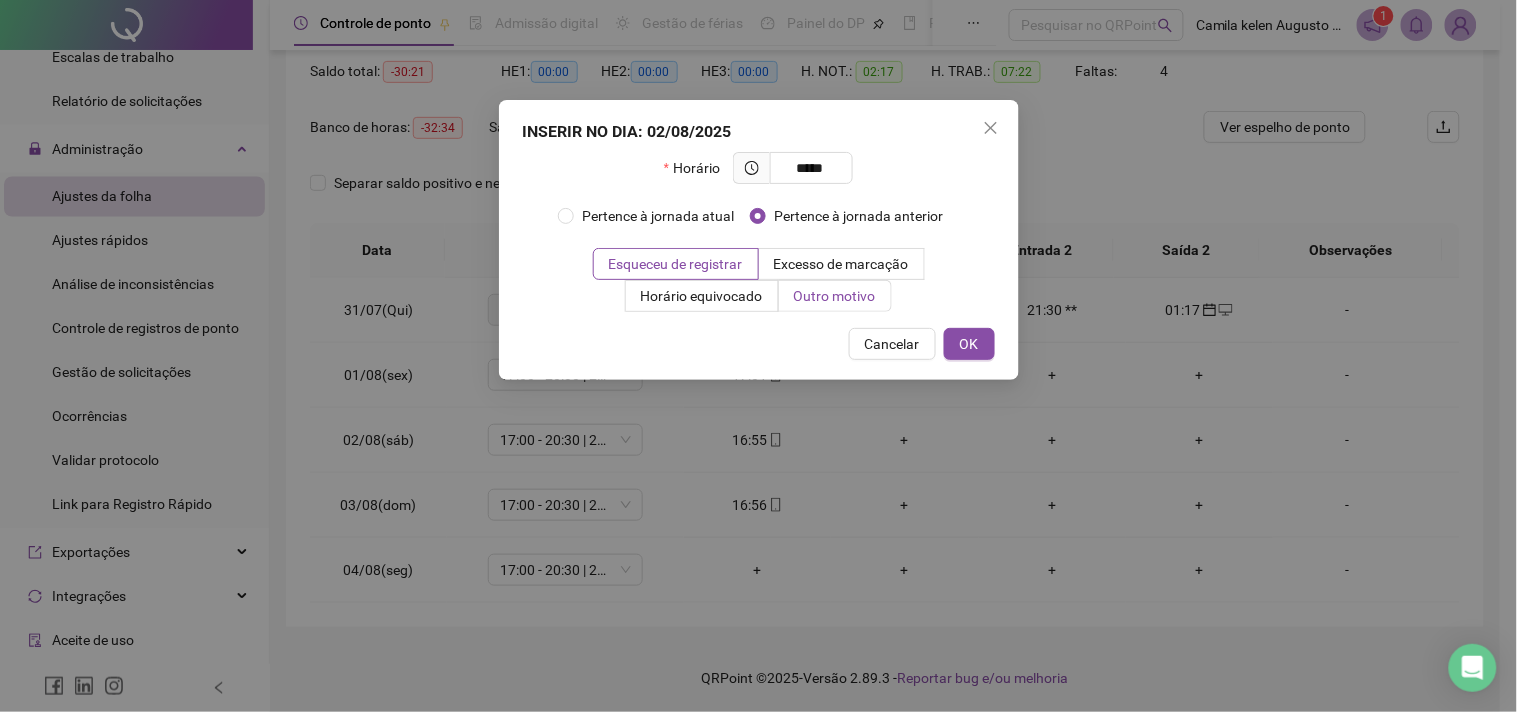 click on "Outro motivo" at bounding box center [835, 296] 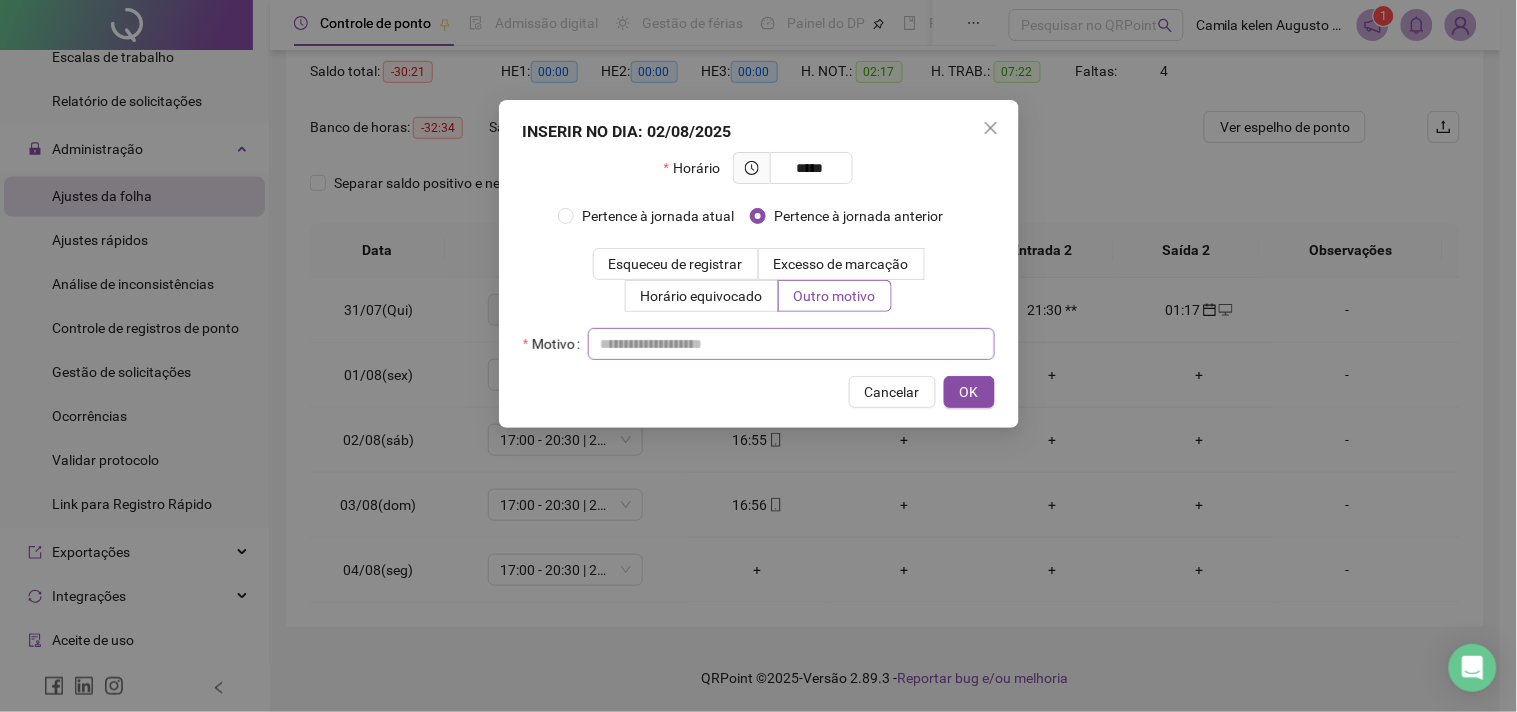 click on "Horário ***** Pertence à jornada atual Pertence à jornada anterior Esqueceu de registrar Excesso de marcação Horário equivocado Outro motivo Motivo" at bounding box center (759, 256) 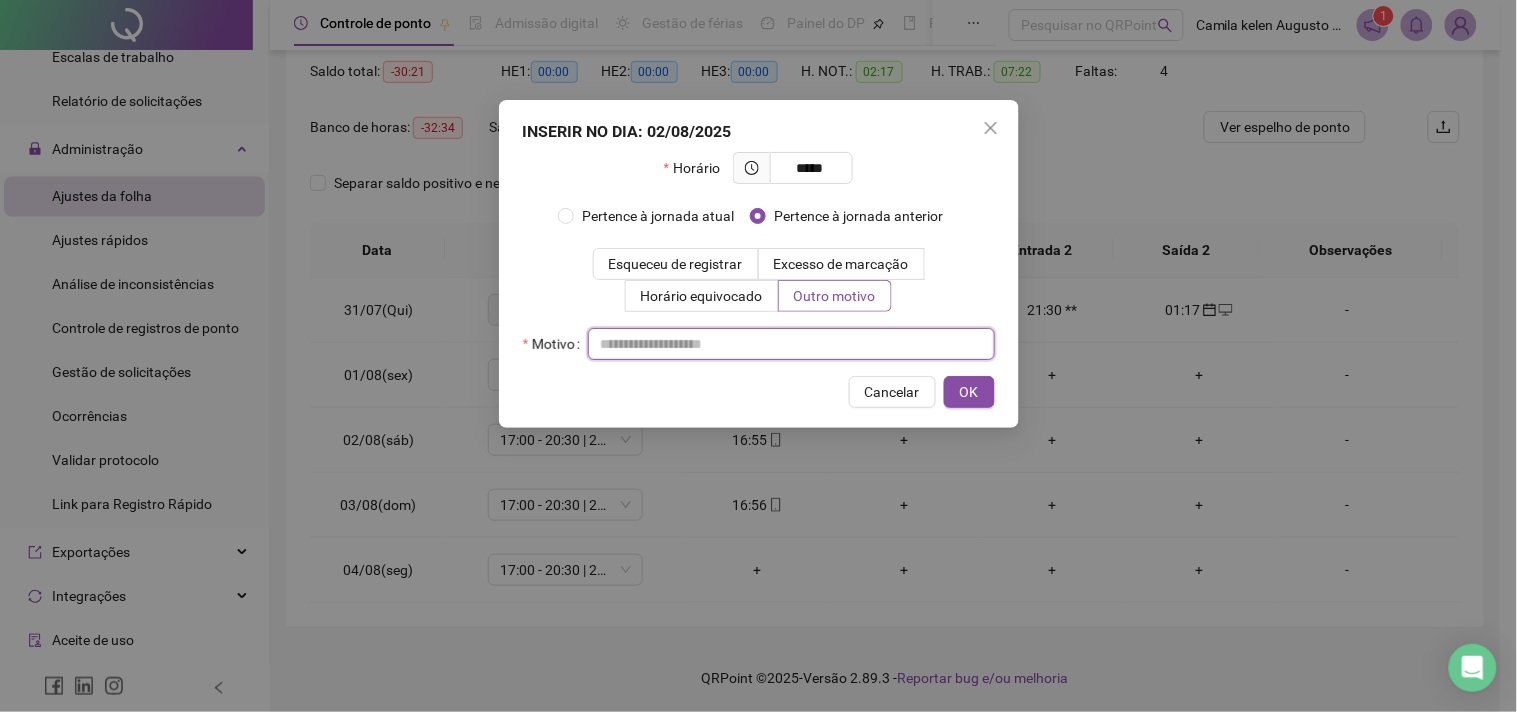 click at bounding box center (791, 344) 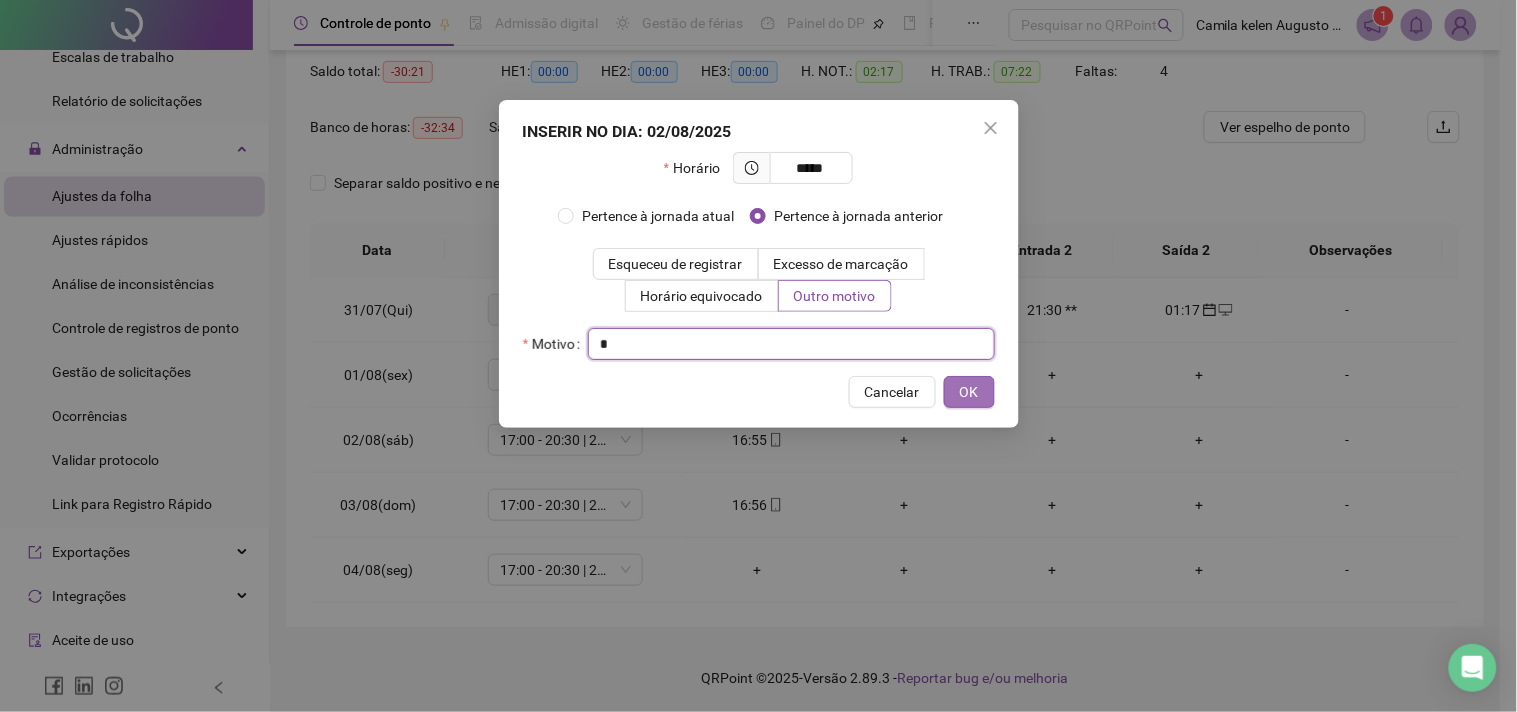 type on "*" 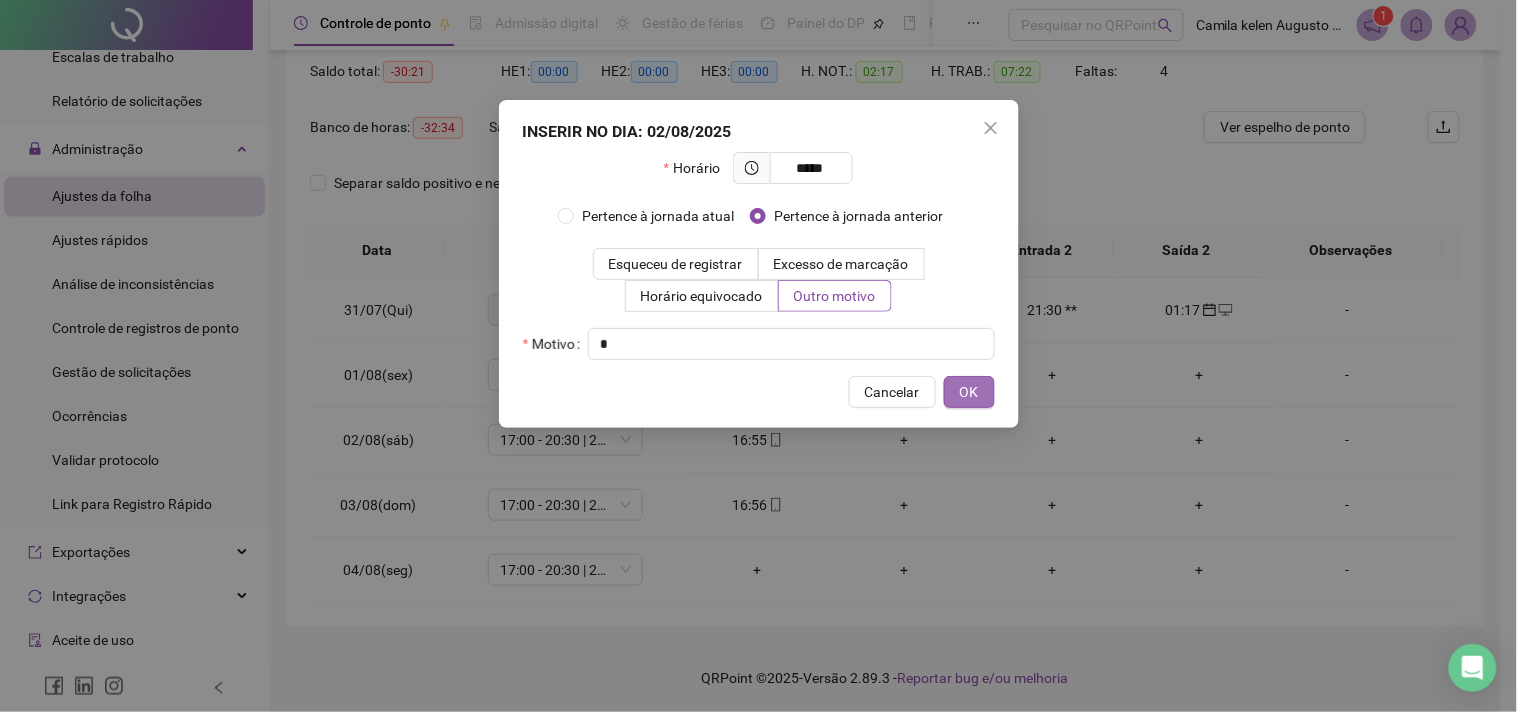 click on "OK" at bounding box center (969, 392) 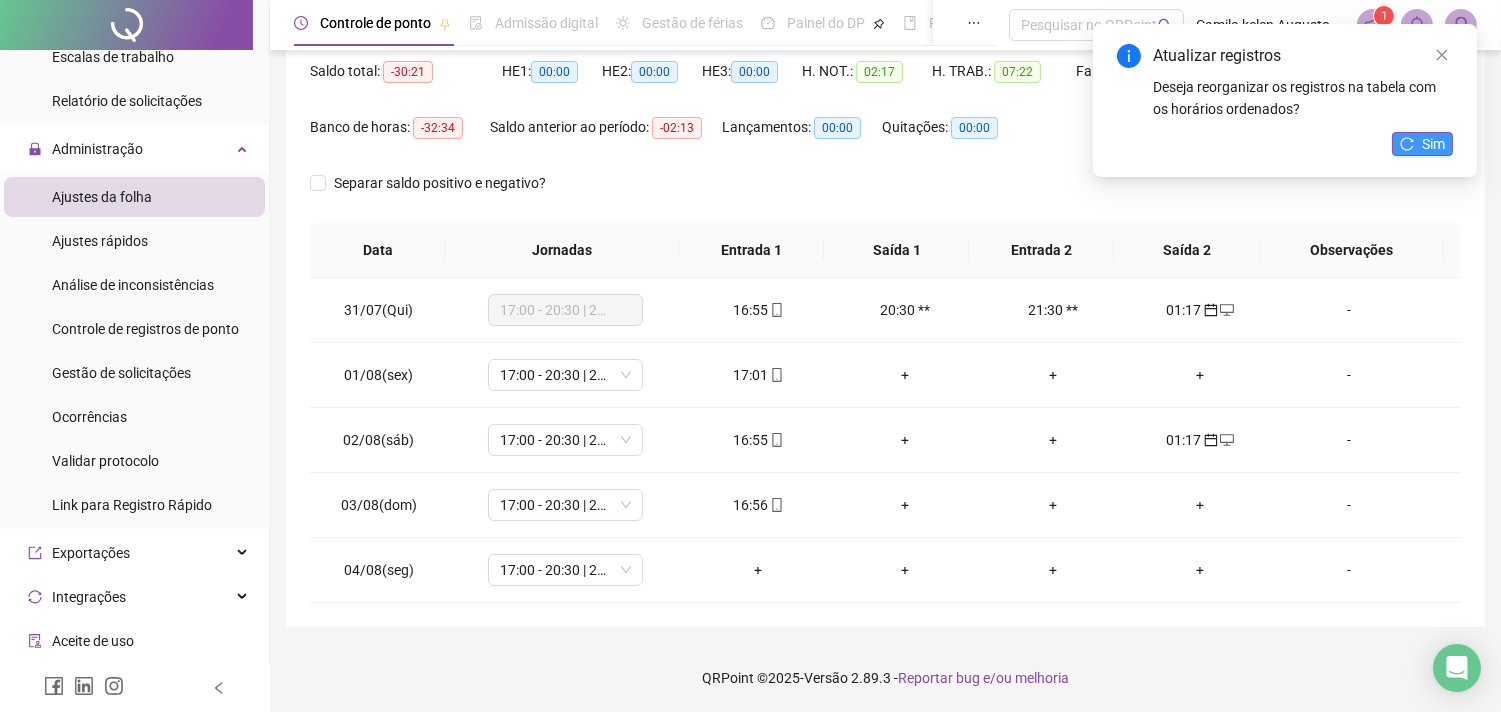 click on "Sim" at bounding box center [1433, 144] 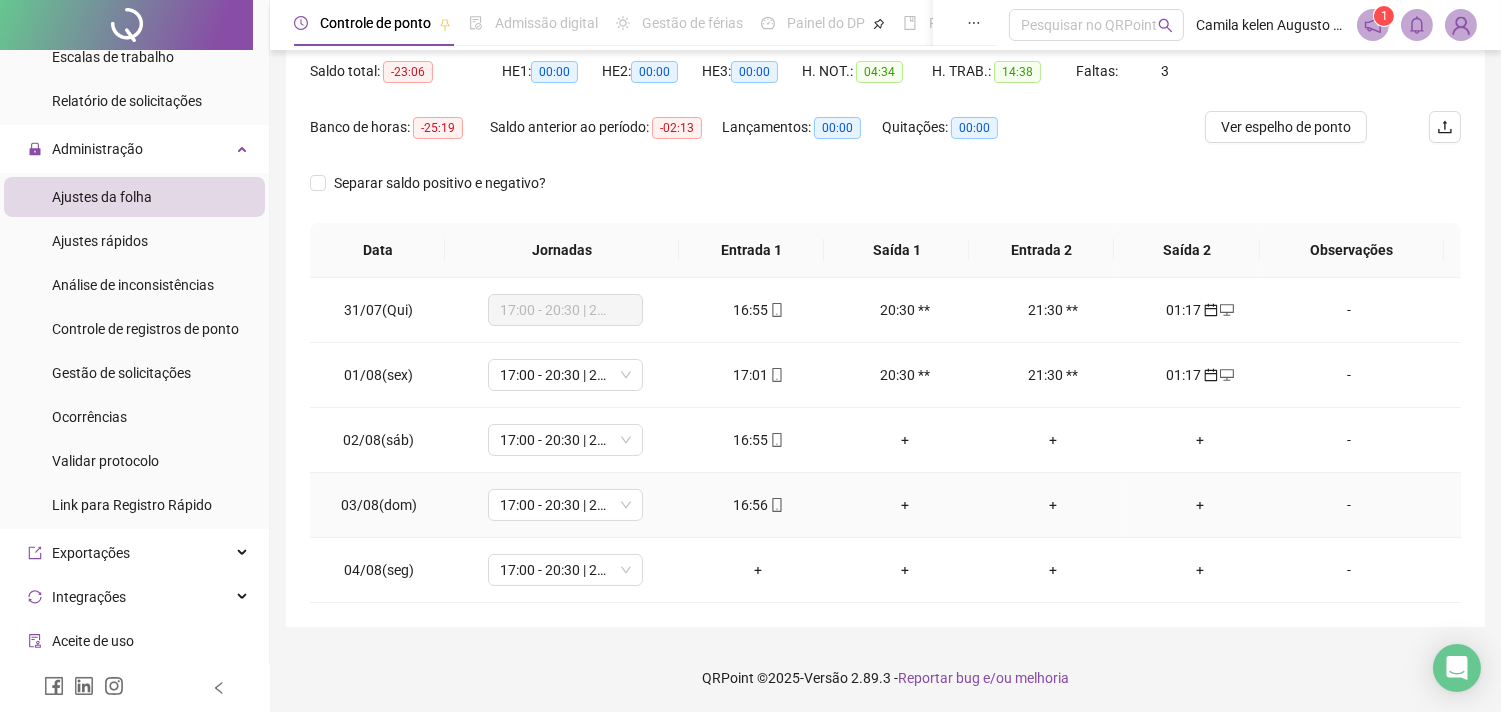 click on "+" at bounding box center [1199, 505] 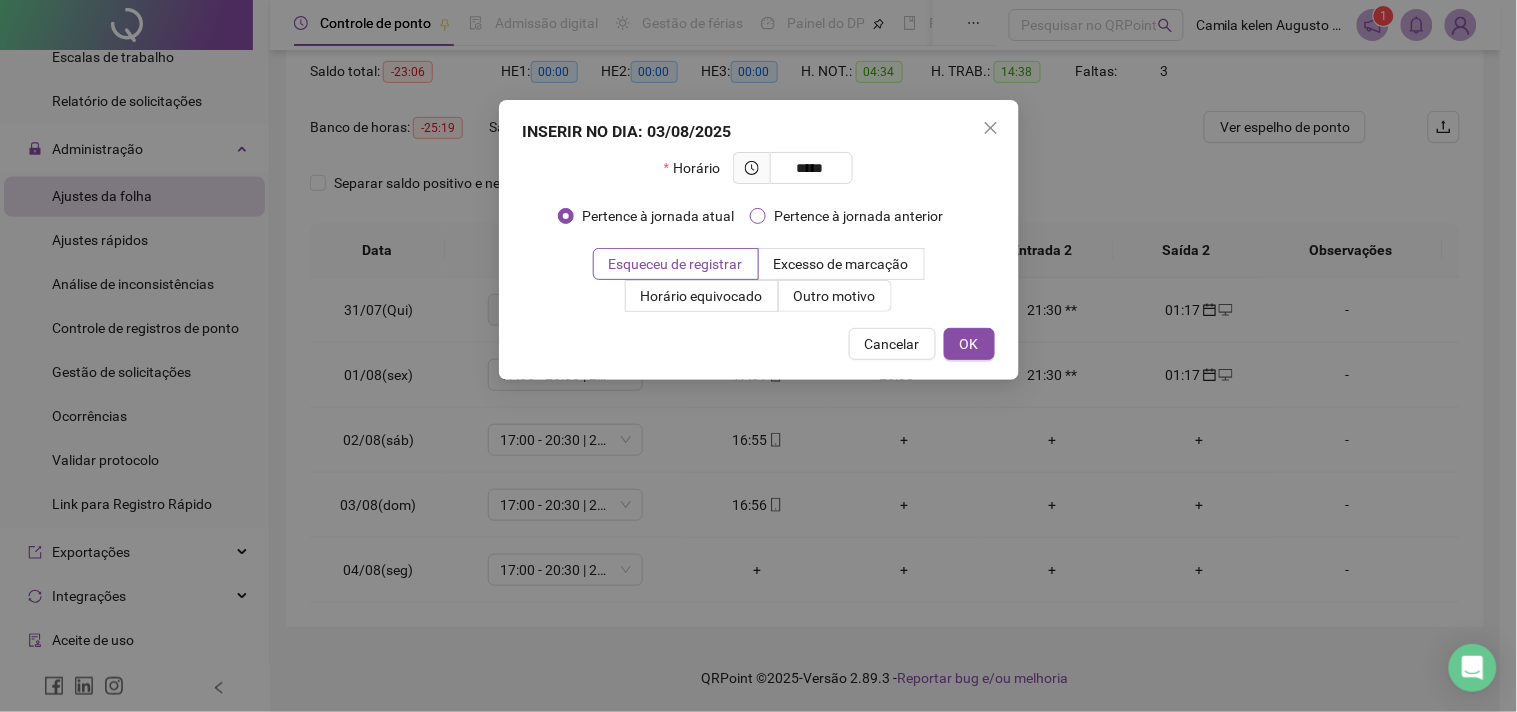 type on "*****" 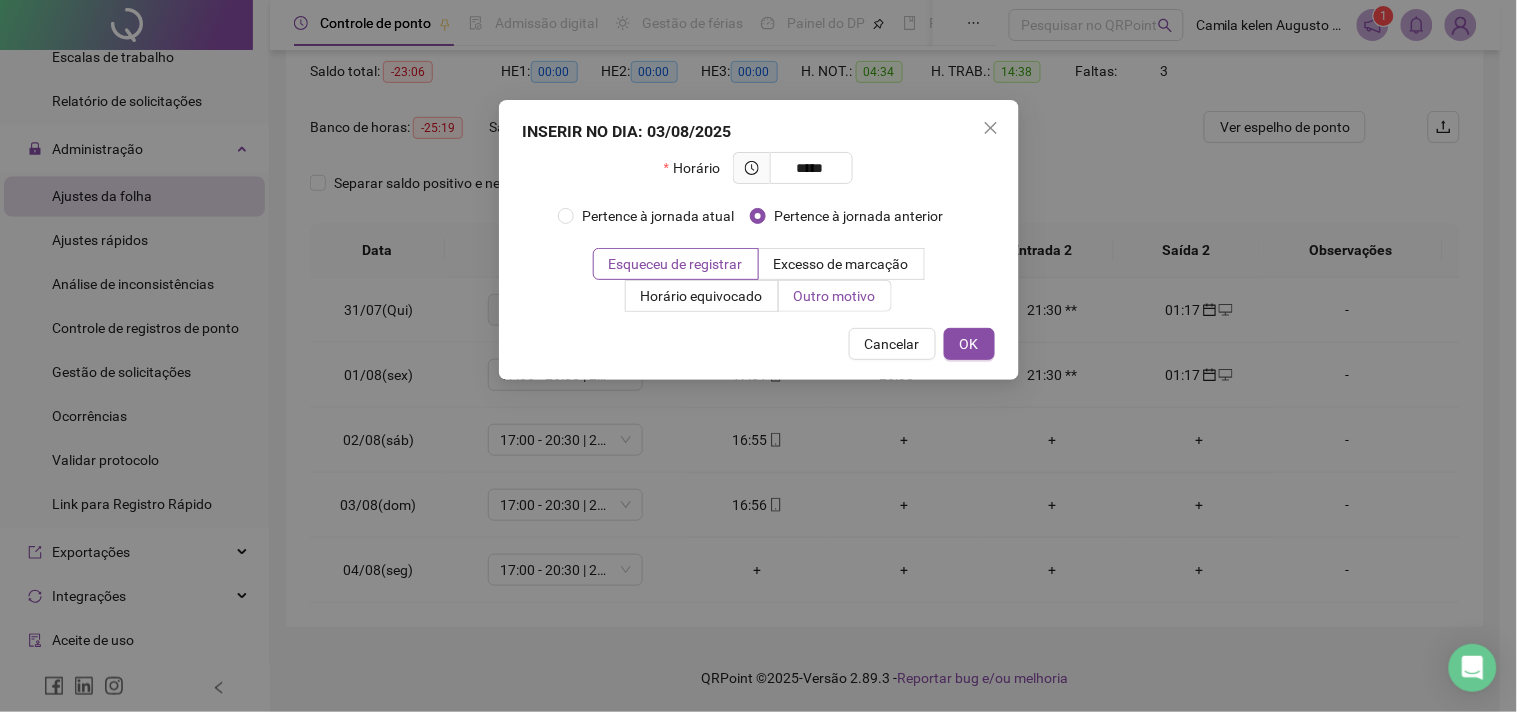 click on "Outro motivo" at bounding box center [835, 296] 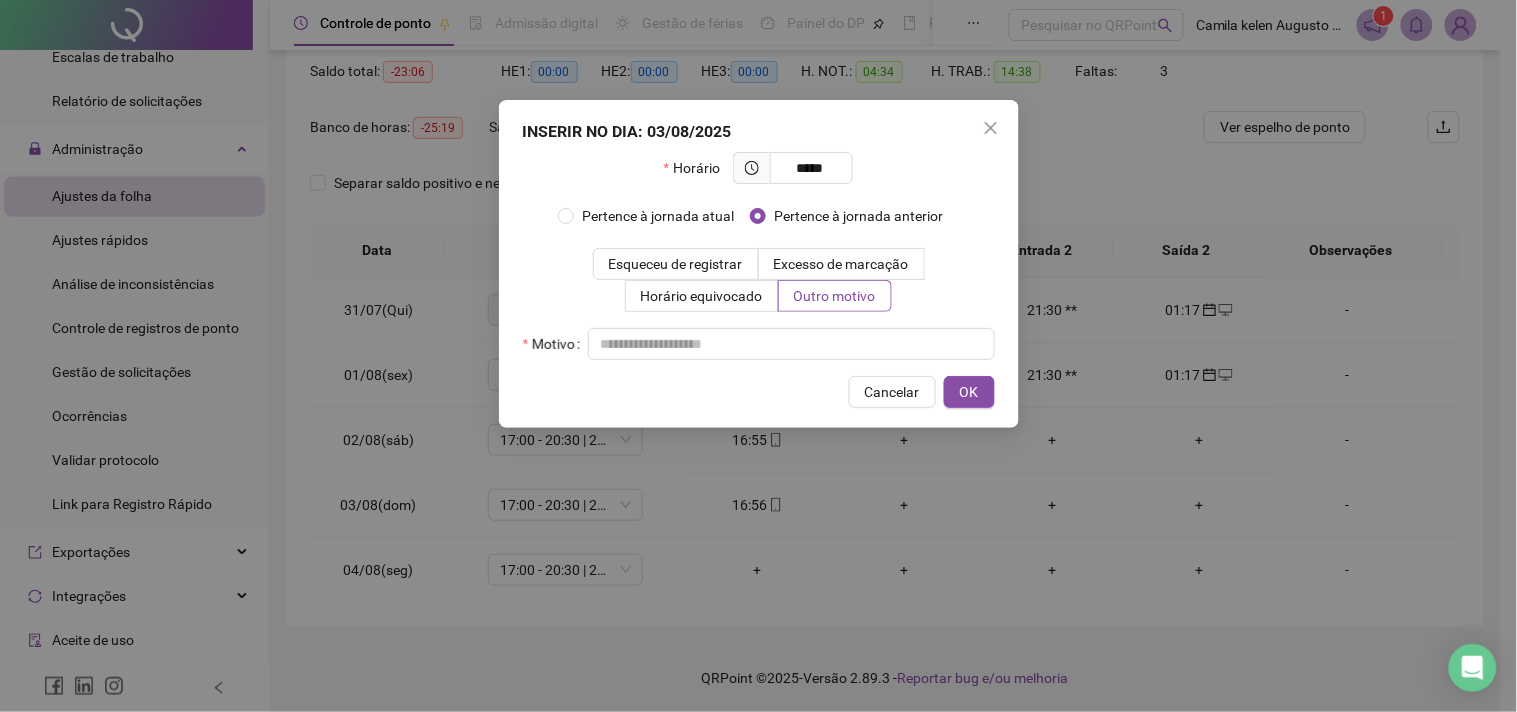 click on "Horário ***** Pertence à jornada atual Pertence à jornada anterior Esqueceu de registrar Excesso de marcação Horário equivocado Outro motivo Motivo" at bounding box center (759, 256) 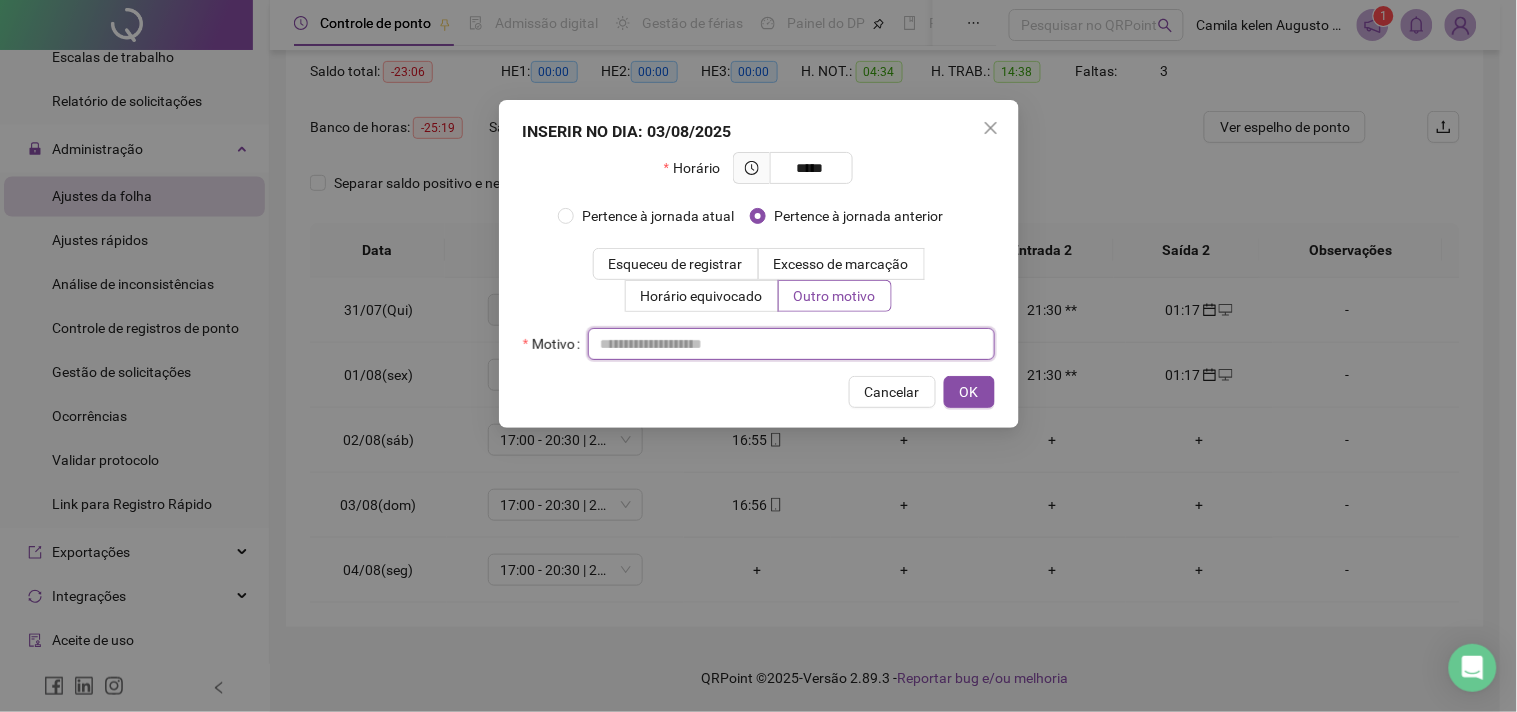 click at bounding box center (791, 344) 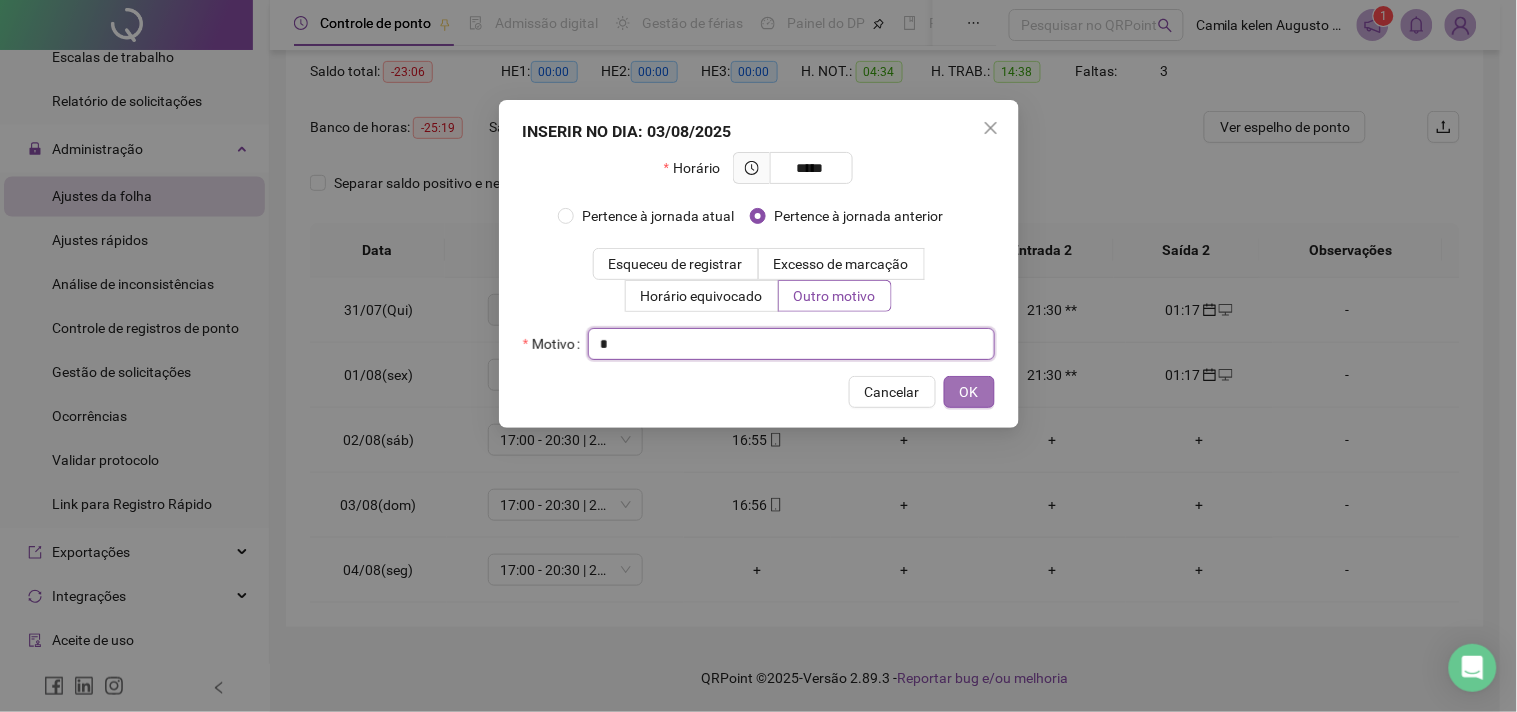 type on "*" 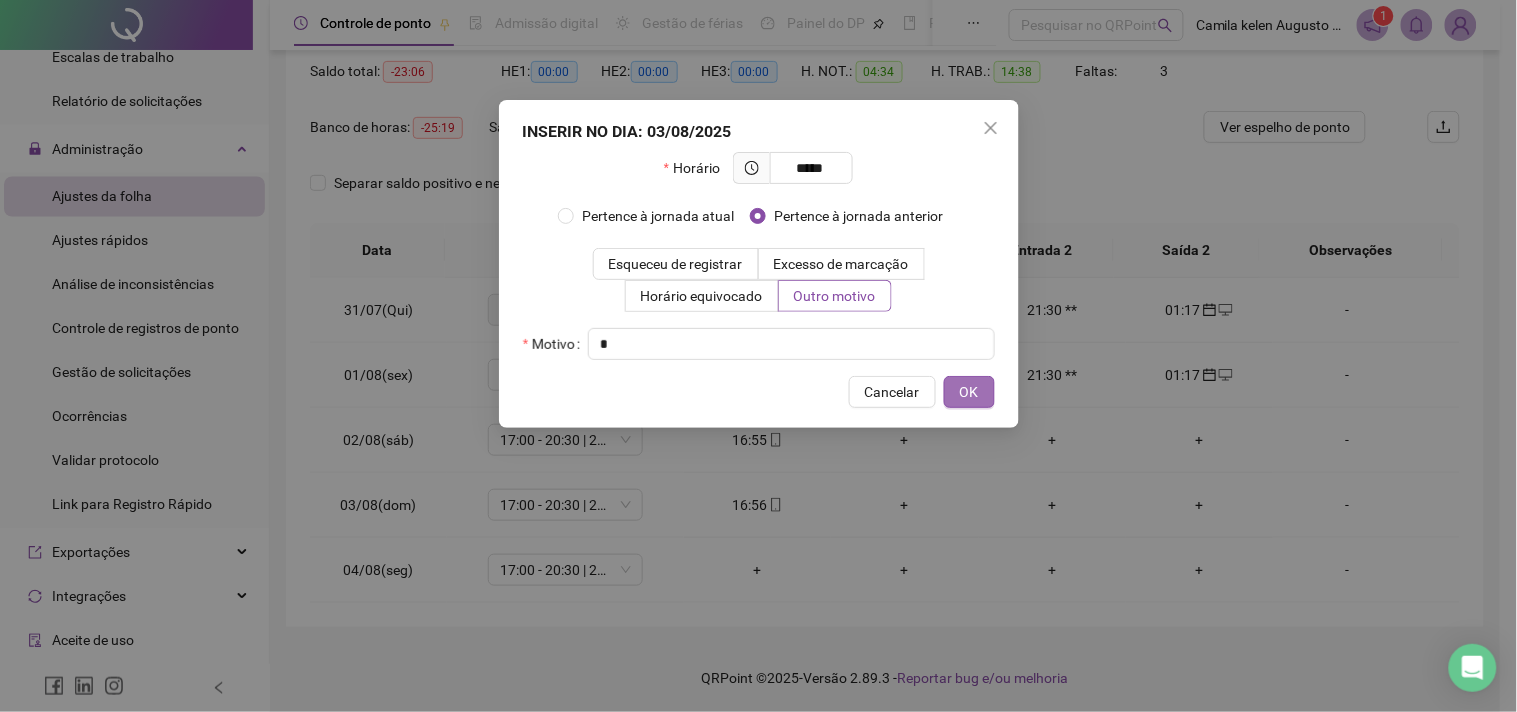 click on "OK" at bounding box center (969, 392) 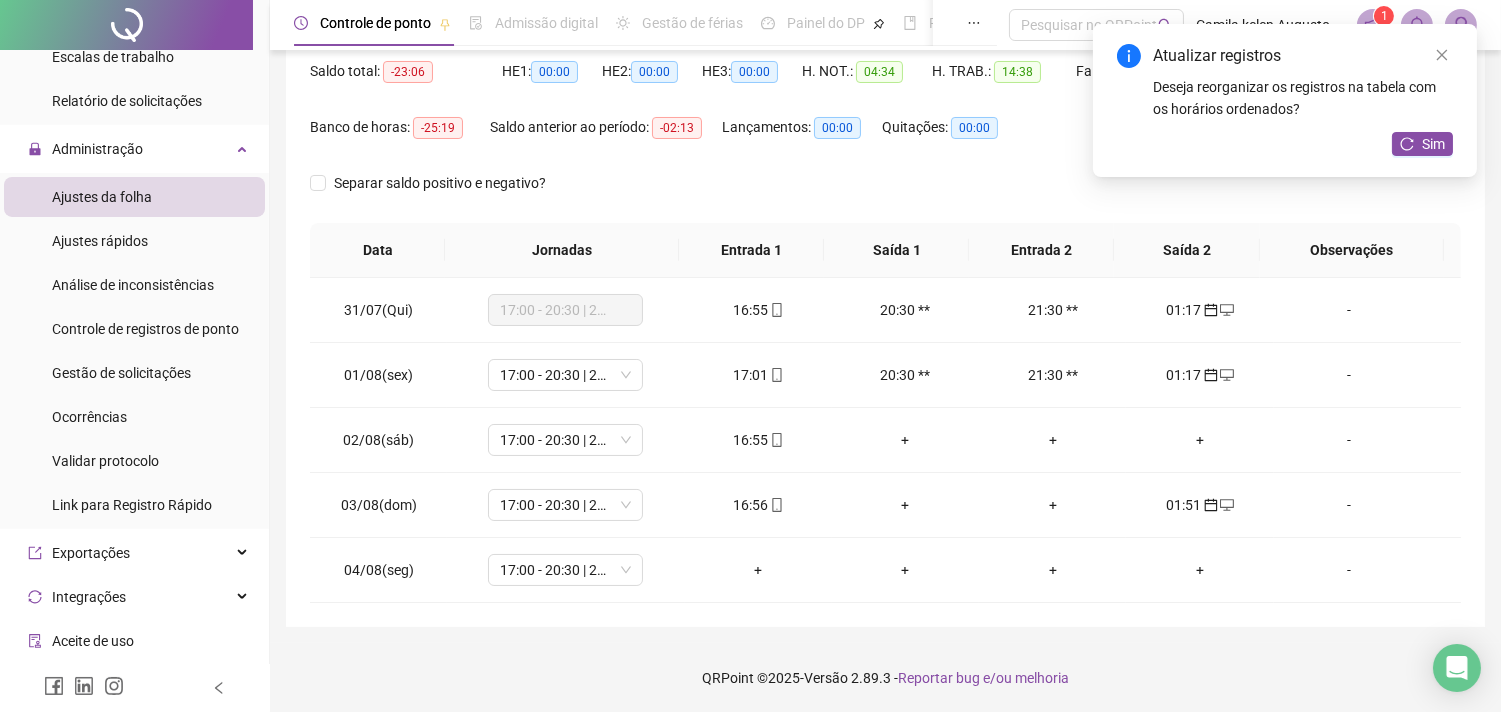 click on "Atualizar registros Deseja reorganizar os registros na tabela com os horários ordenados? Sim" at bounding box center [1285, 100] 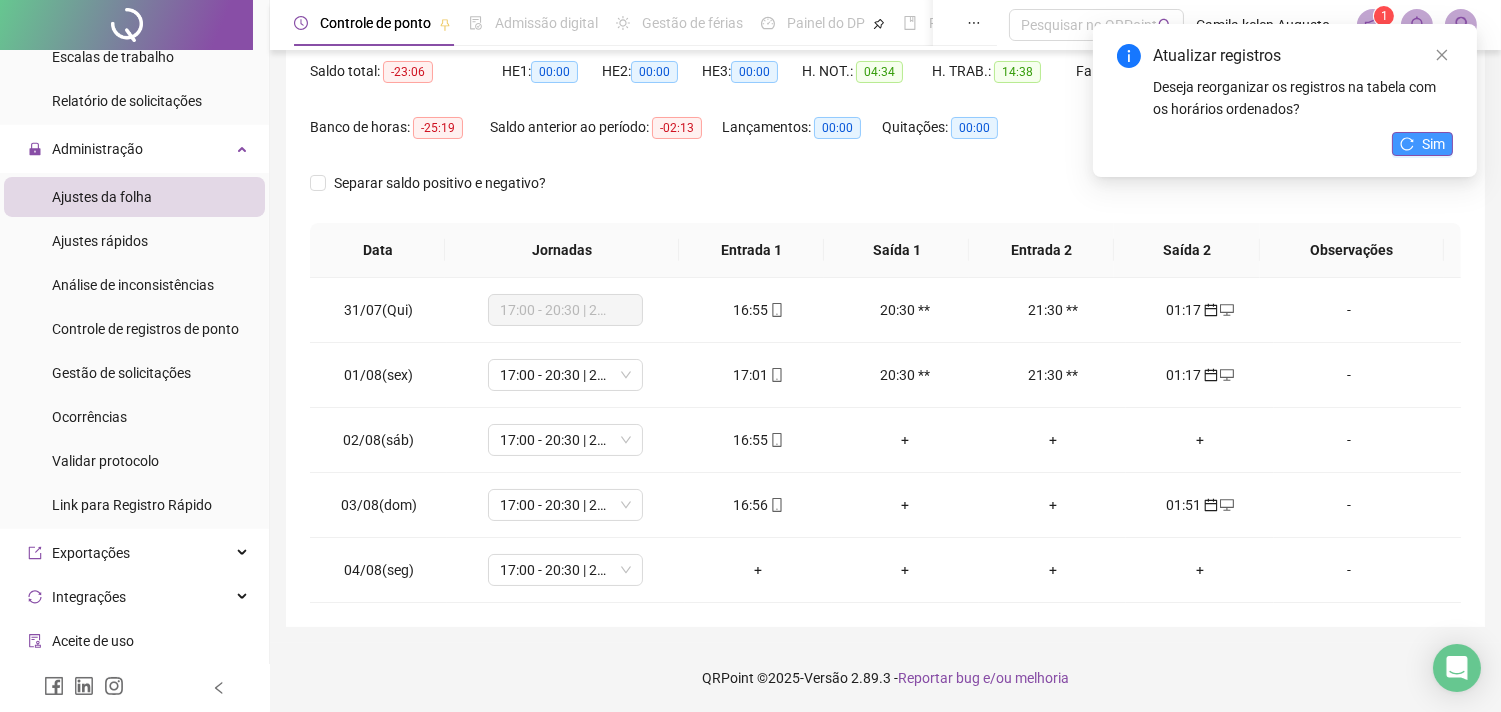 click on "Sim" at bounding box center (1433, 144) 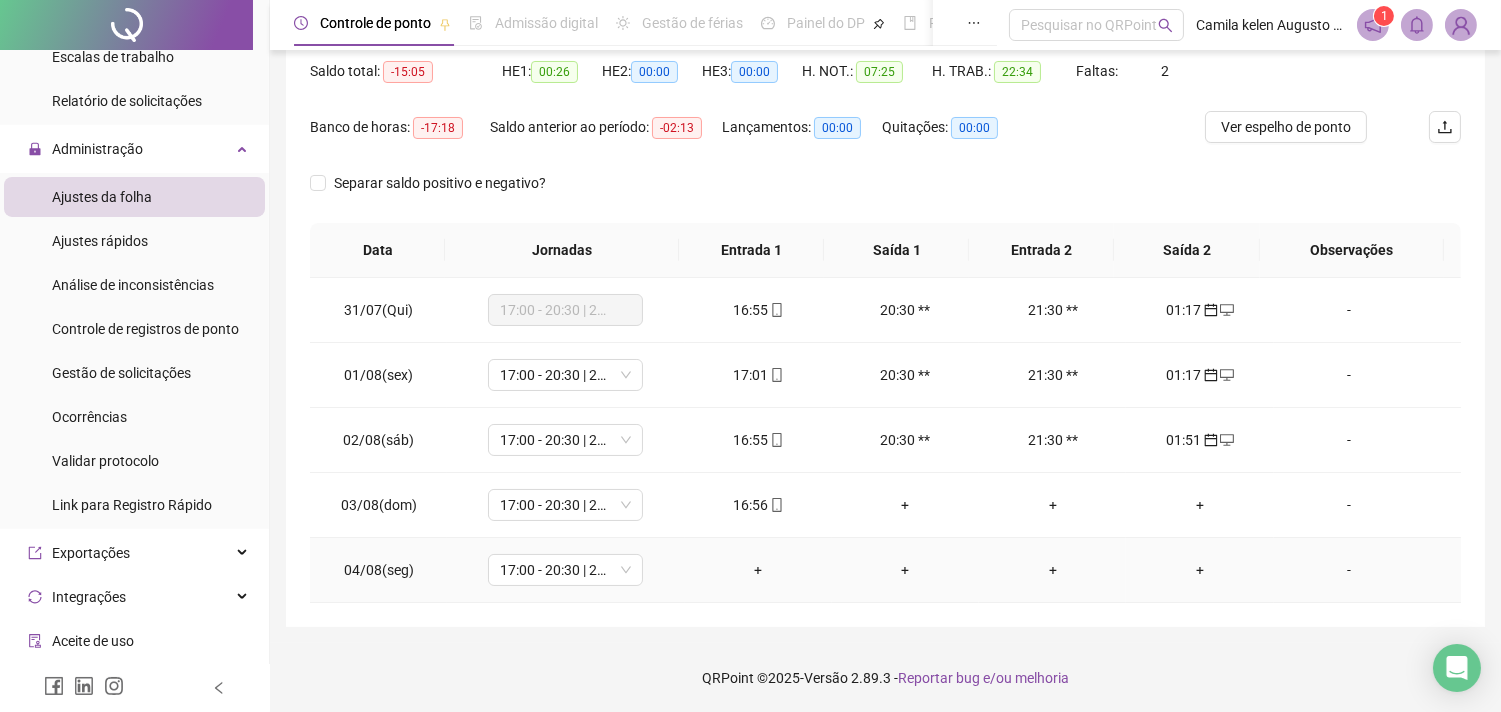 click on "+" at bounding box center [1199, 570] 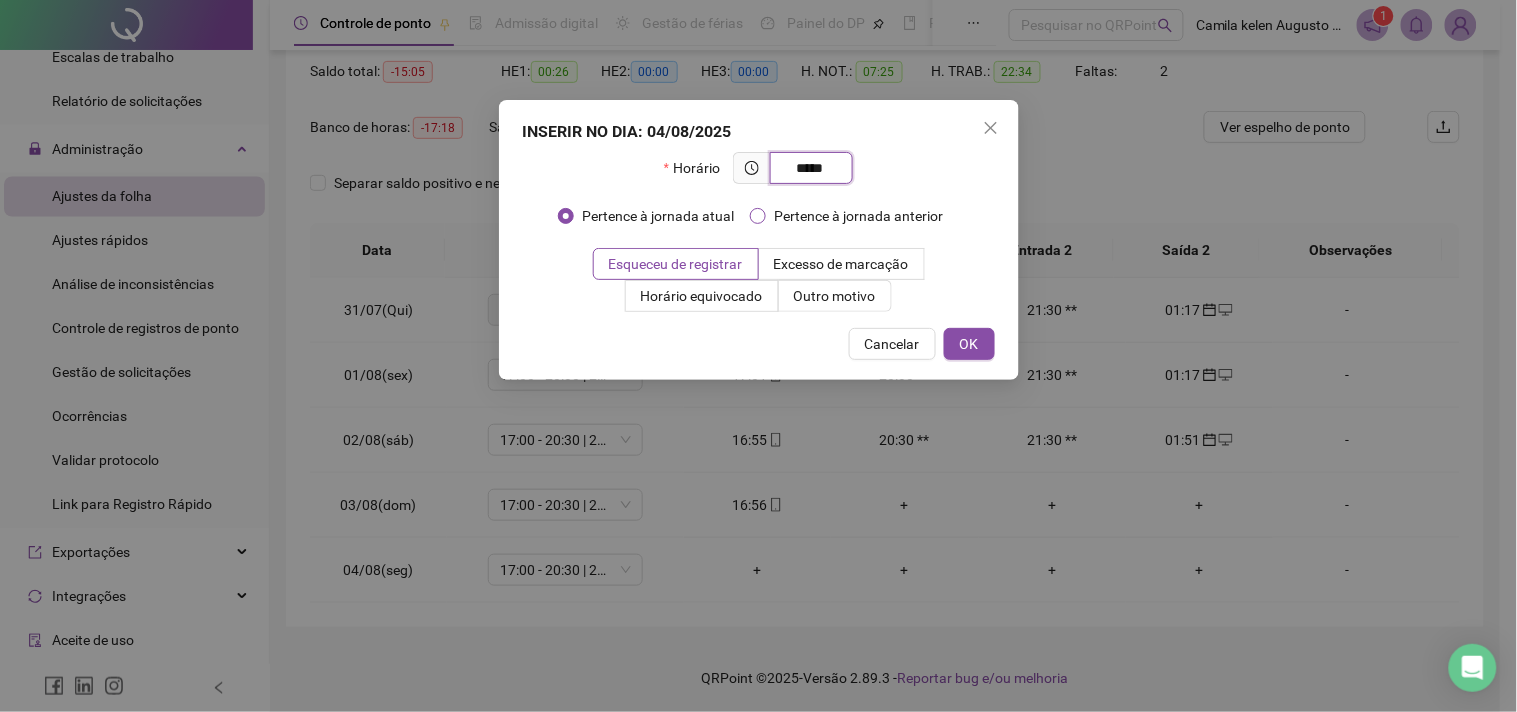 type on "*****" 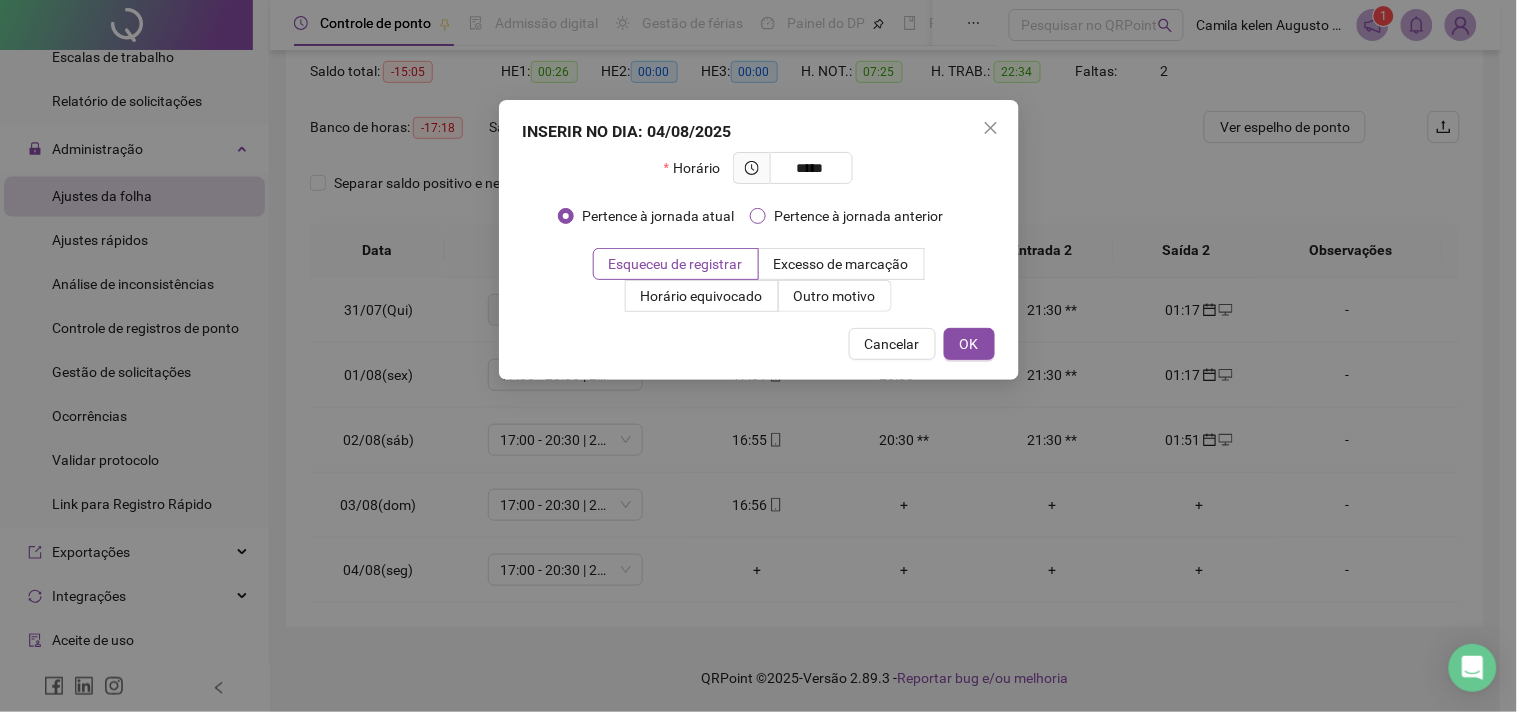 click on "Pertence à jornada anterior" at bounding box center (858, 216) 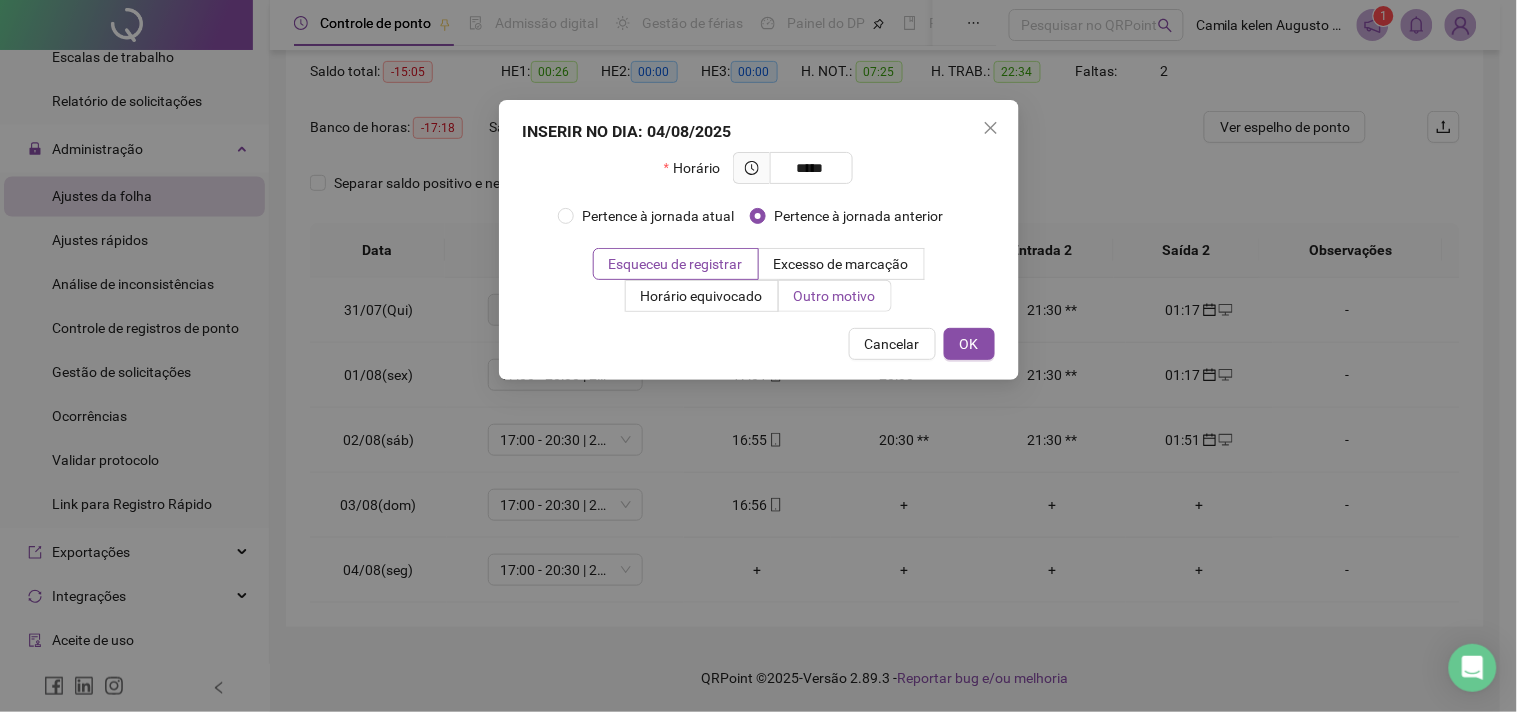 click on "Outro motivo" at bounding box center [835, 296] 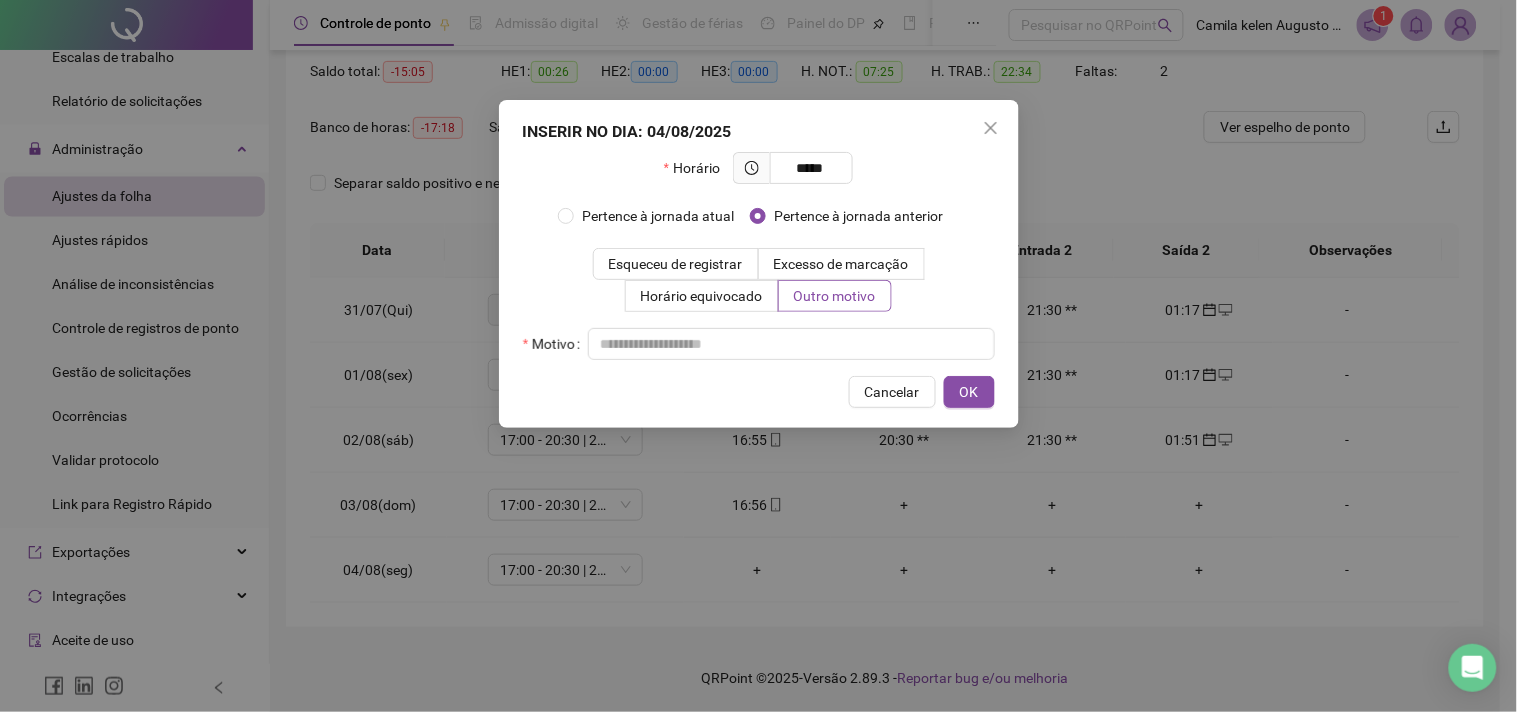 click on "Horário ***** Pertence à jornada atual Pertence à jornada anterior Esqueceu de registrar Excesso de marcação Horário equivocado Outro motivo Motivo" at bounding box center [759, 256] 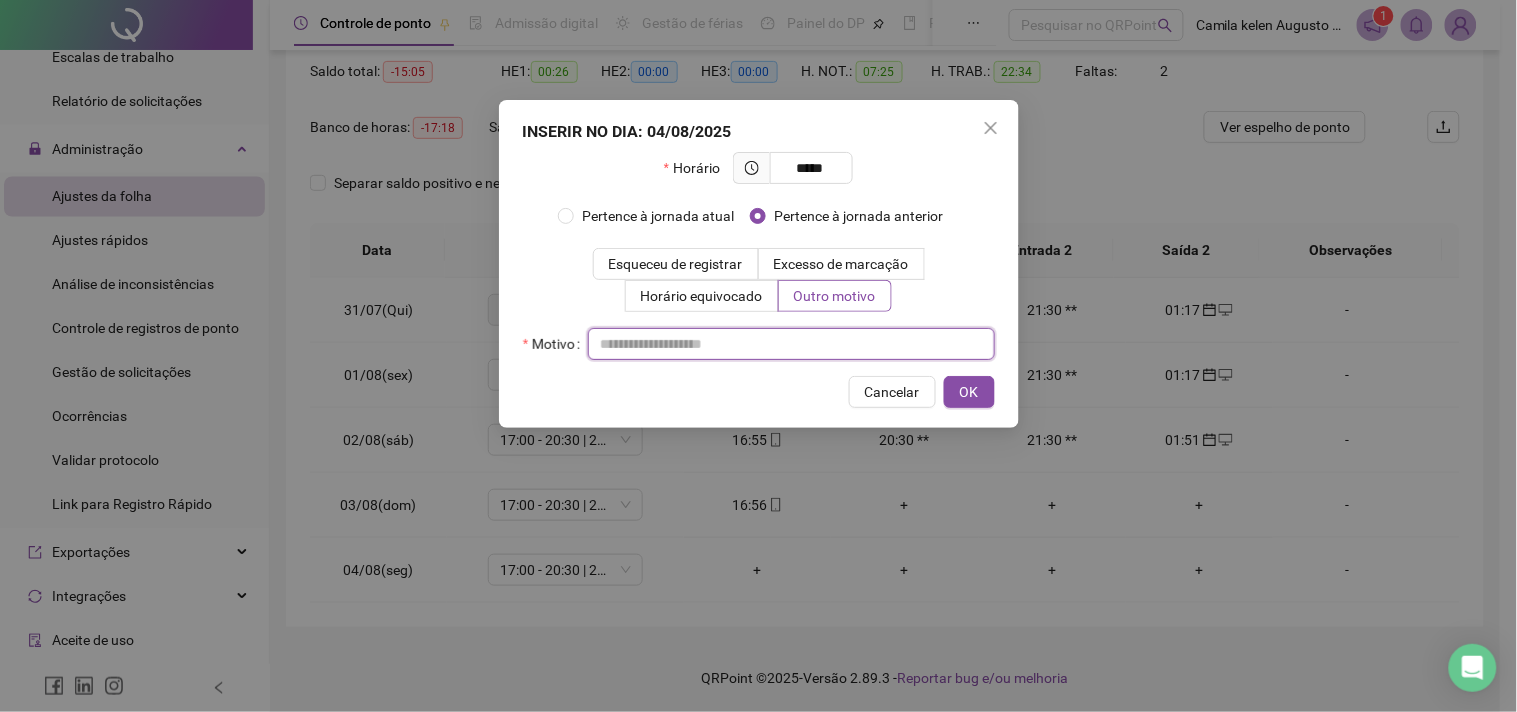 click at bounding box center [791, 344] 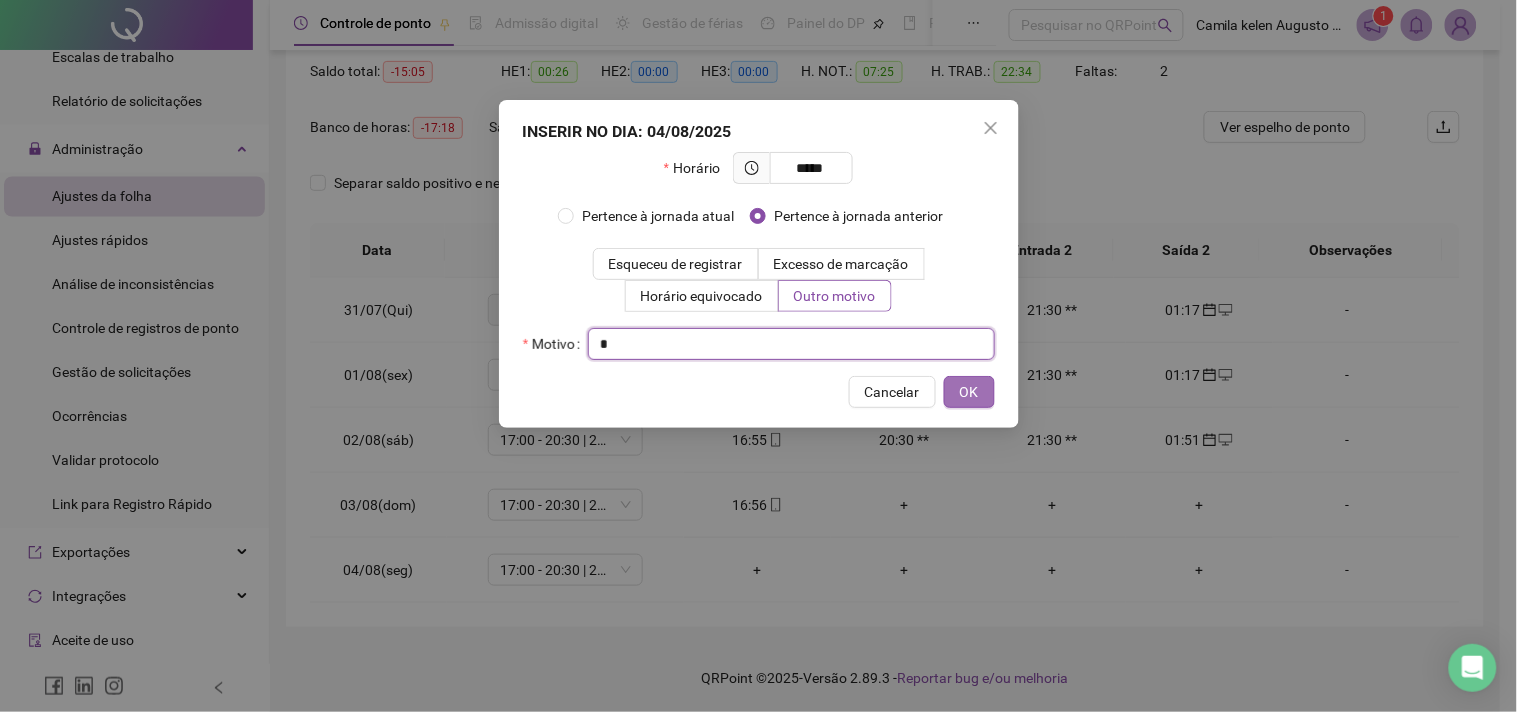 type on "*" 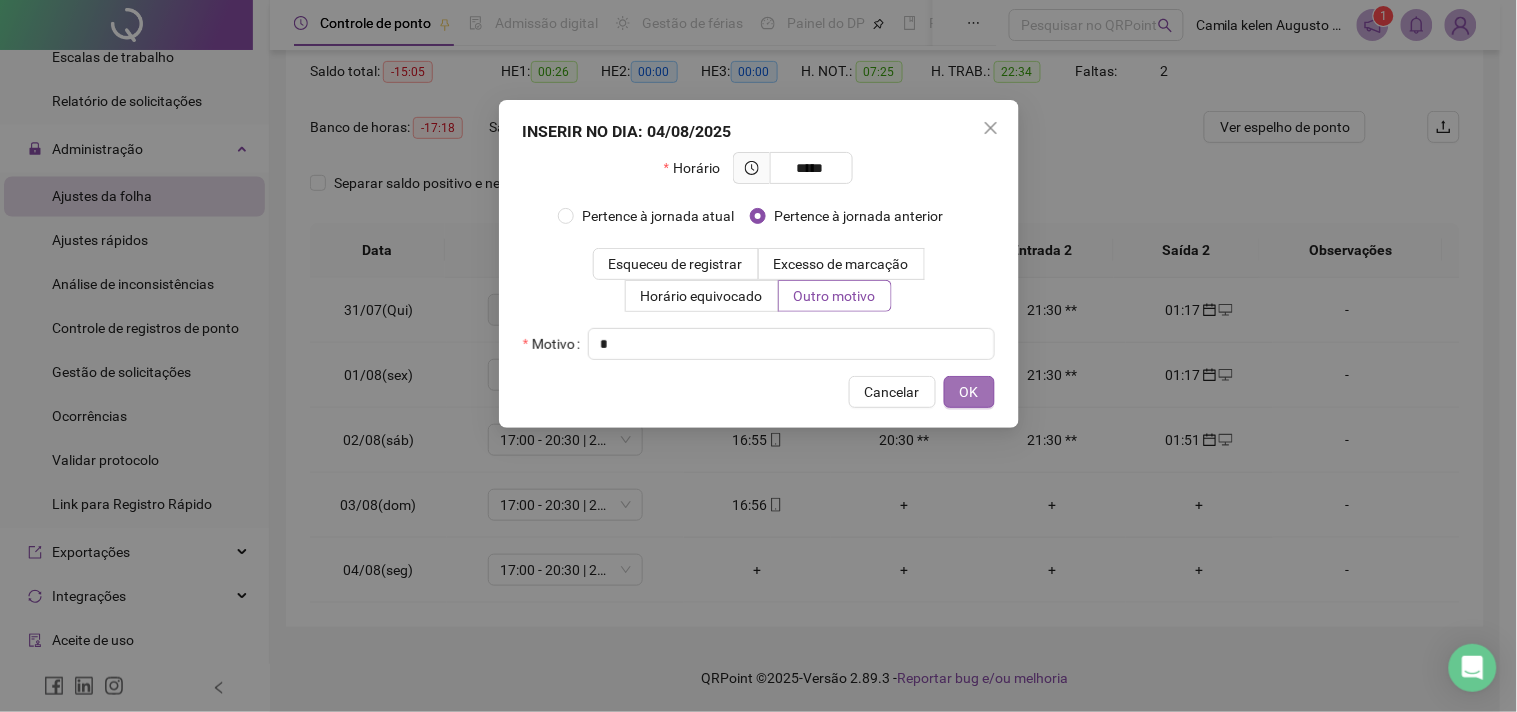 click on "OK" at bounding box center [969, 392] 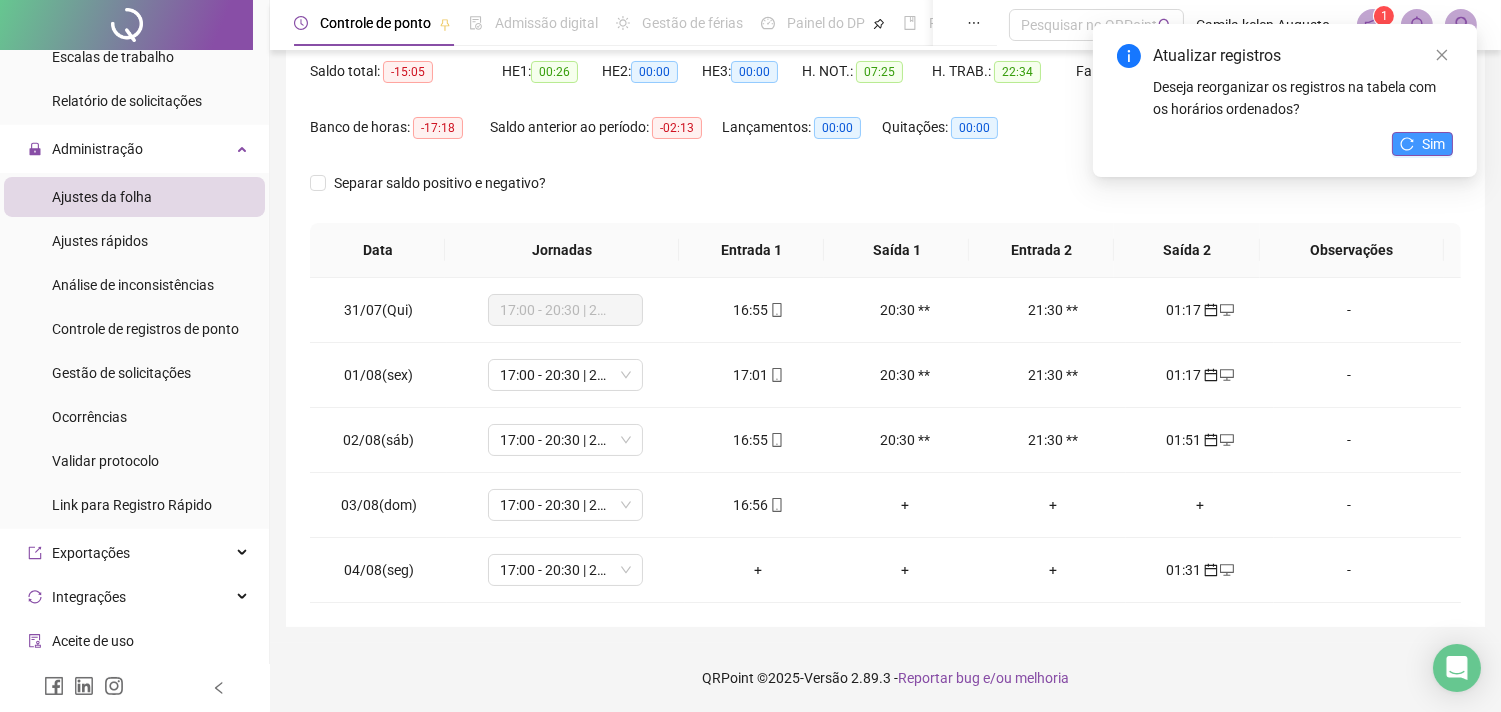 click on "Sim" at bounding box center (1433, 144) 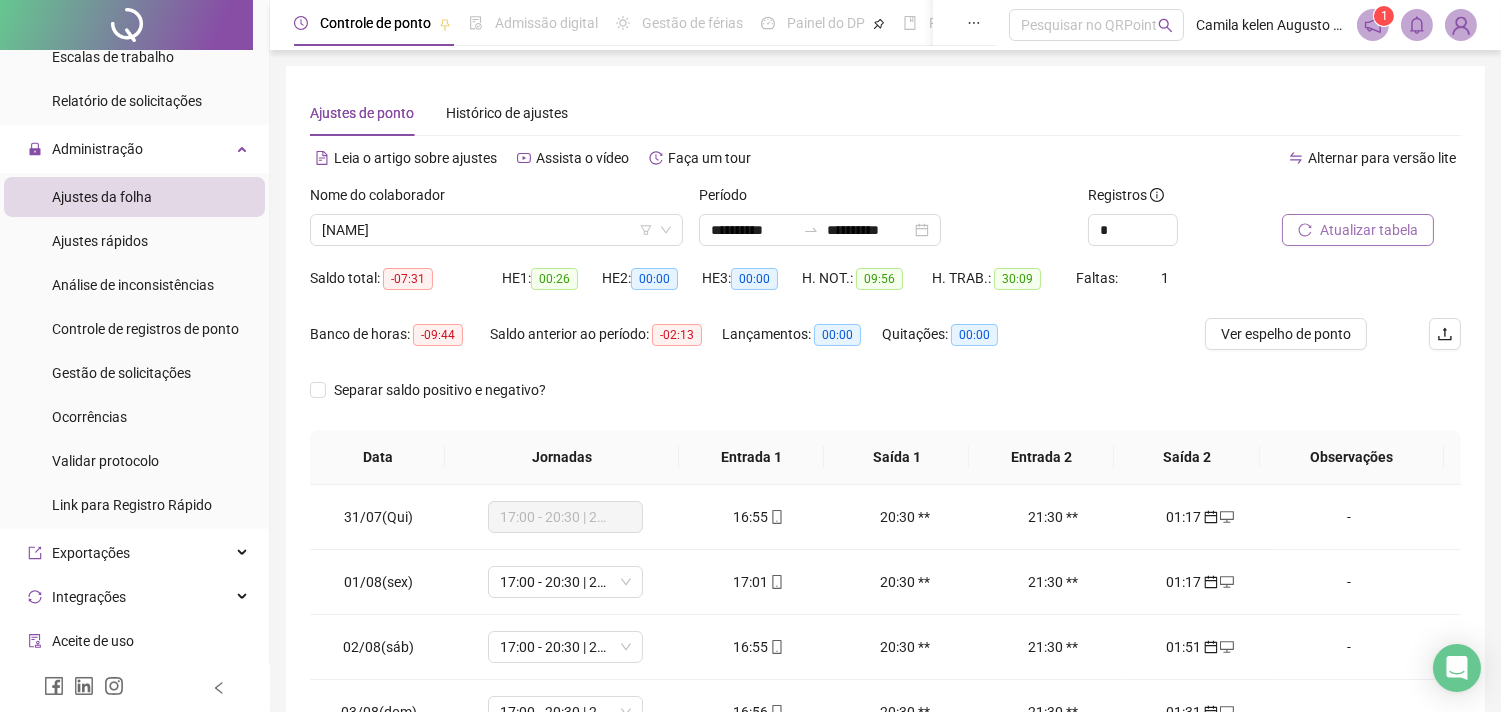 scroll, scrollTop: 207, scrollLeft: 0, axis: vertical 